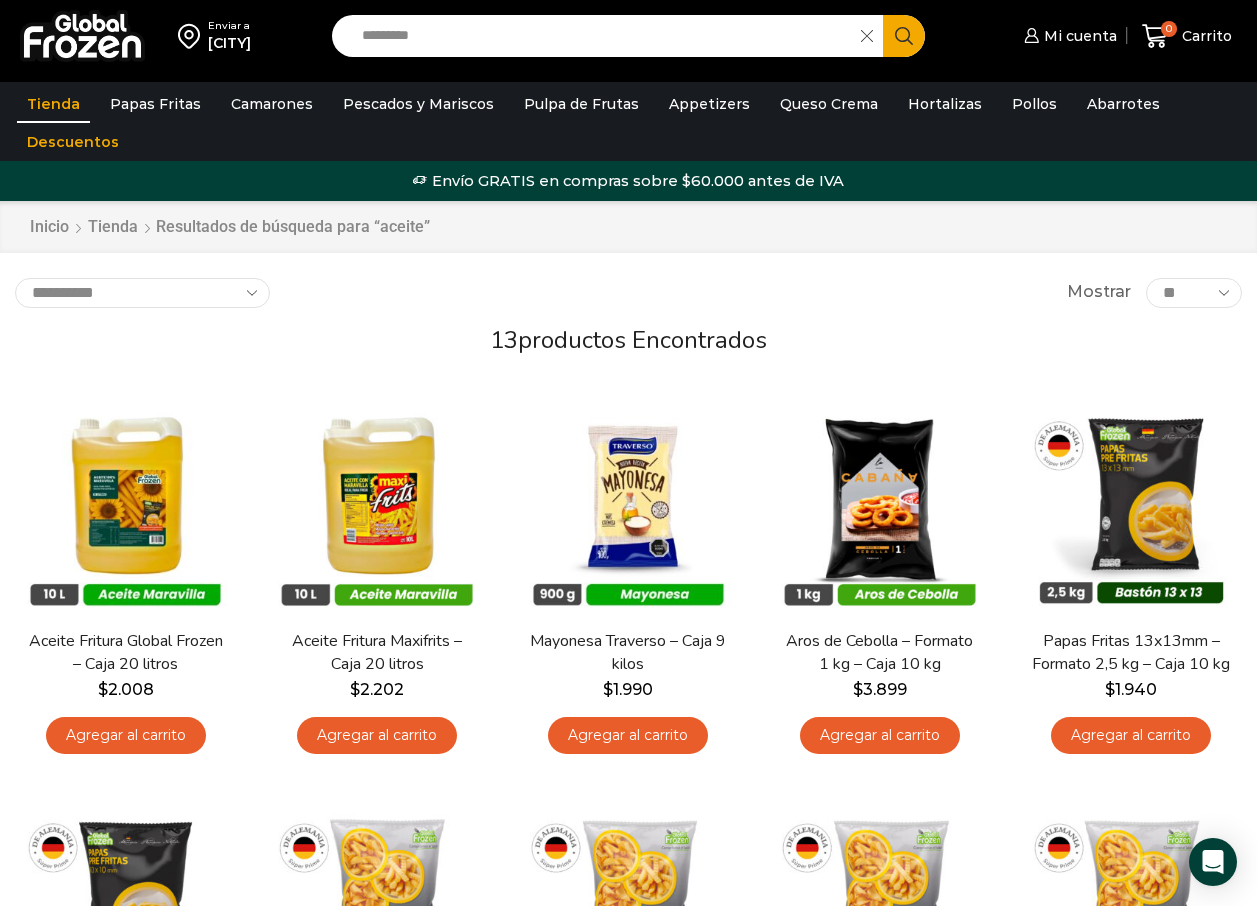scroll, scrollTop: 0, scrollLeft: 0, axis: both 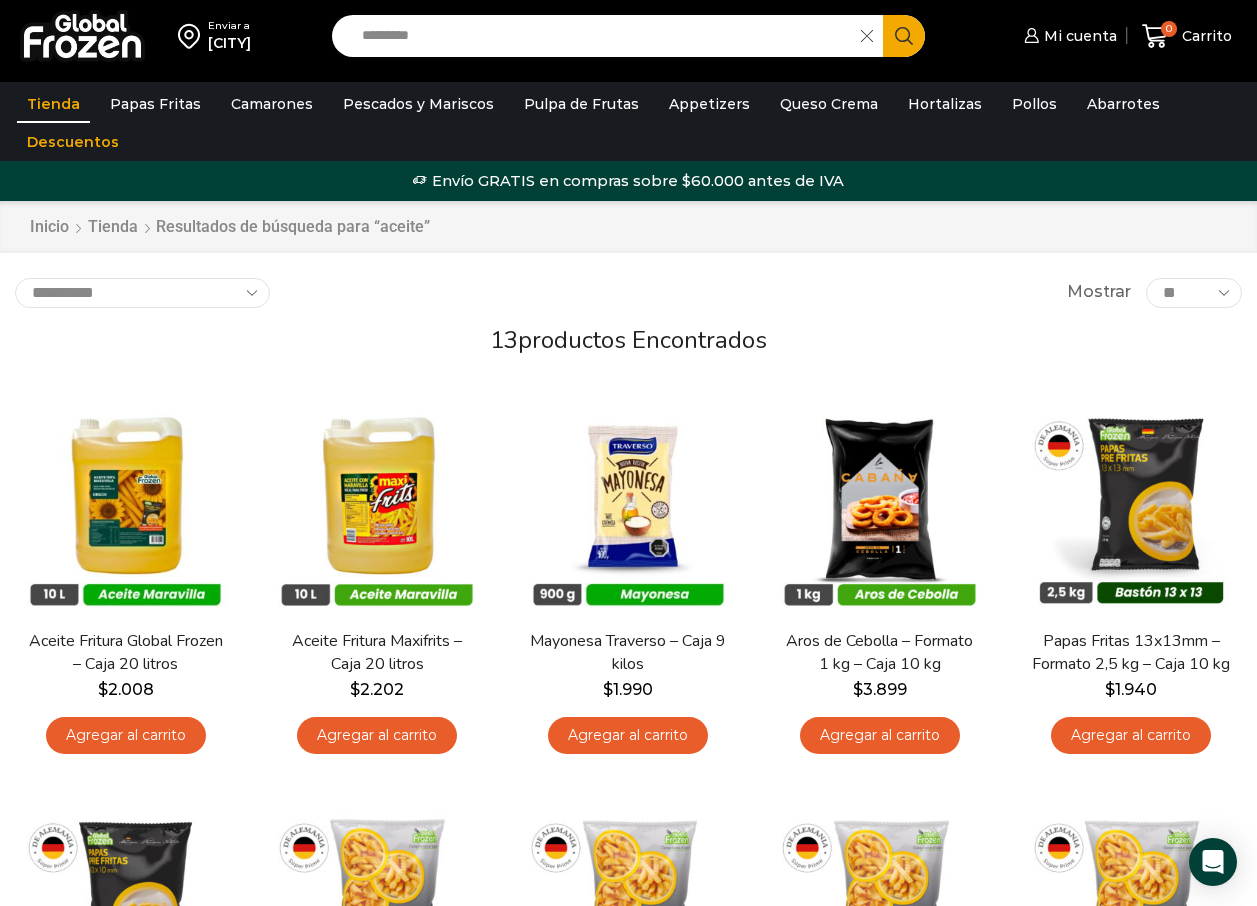 click on "[SEARCH_INPUT]" at bounding box center [602, 36] 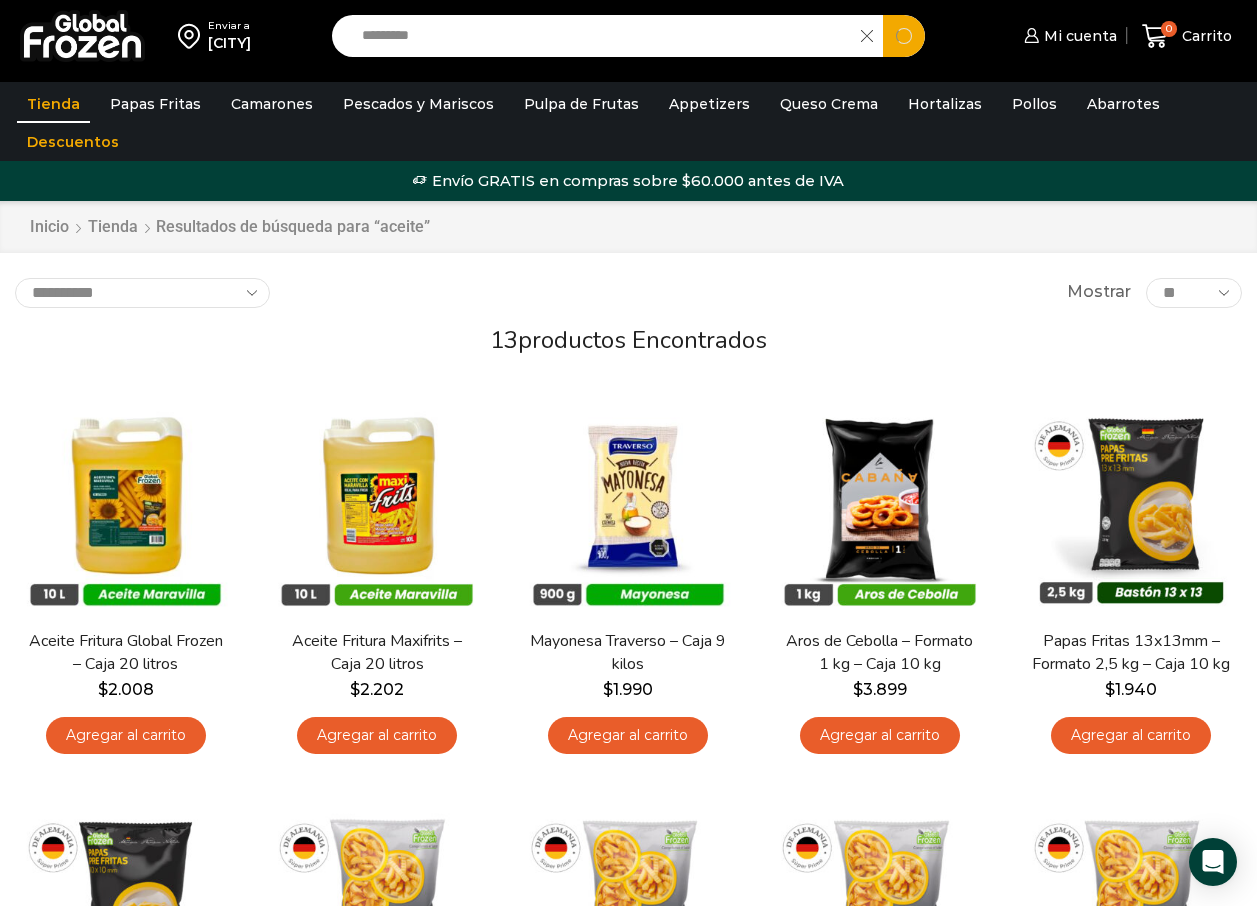 type on "*********" 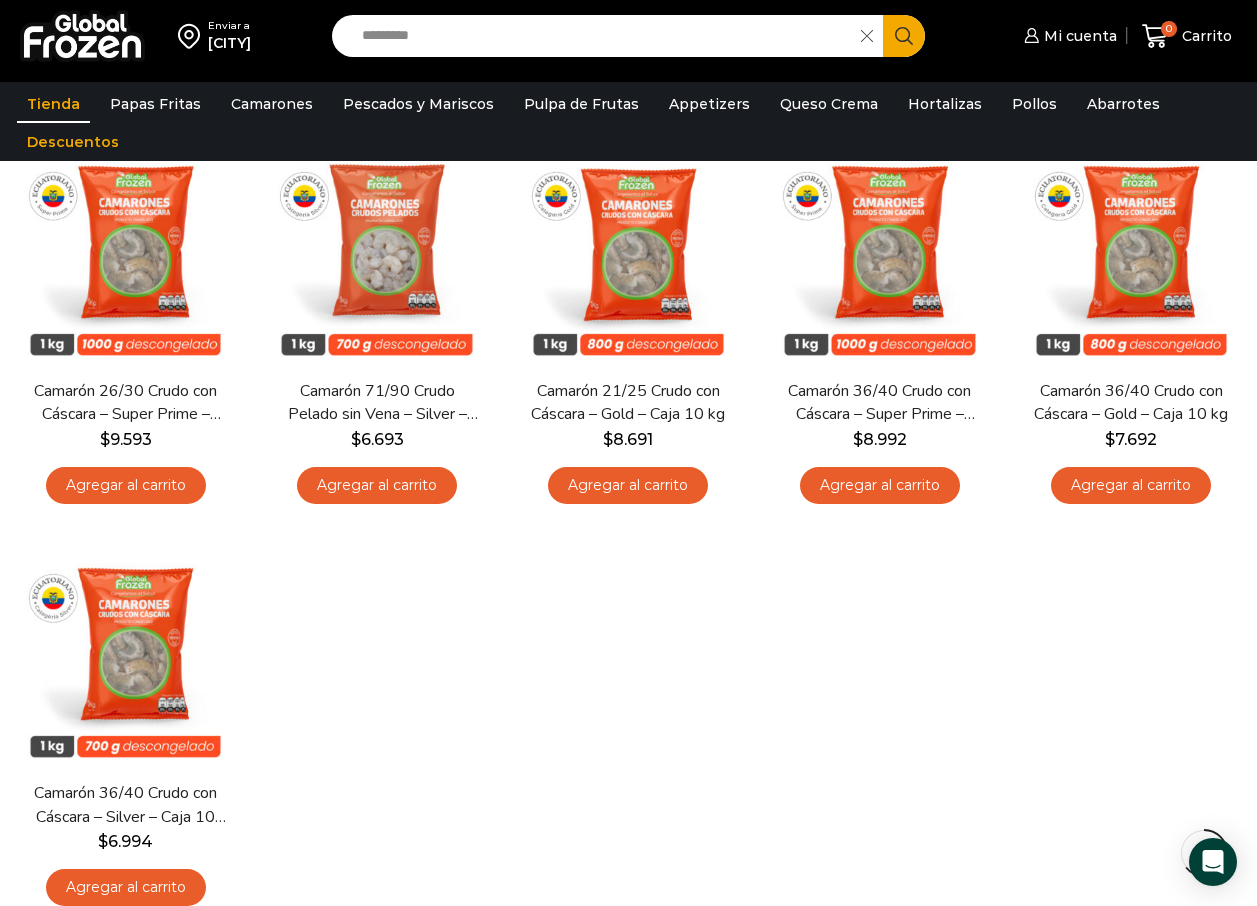 scroll, scrollTop: 1100, scrollLeft: 0, axis: vertical 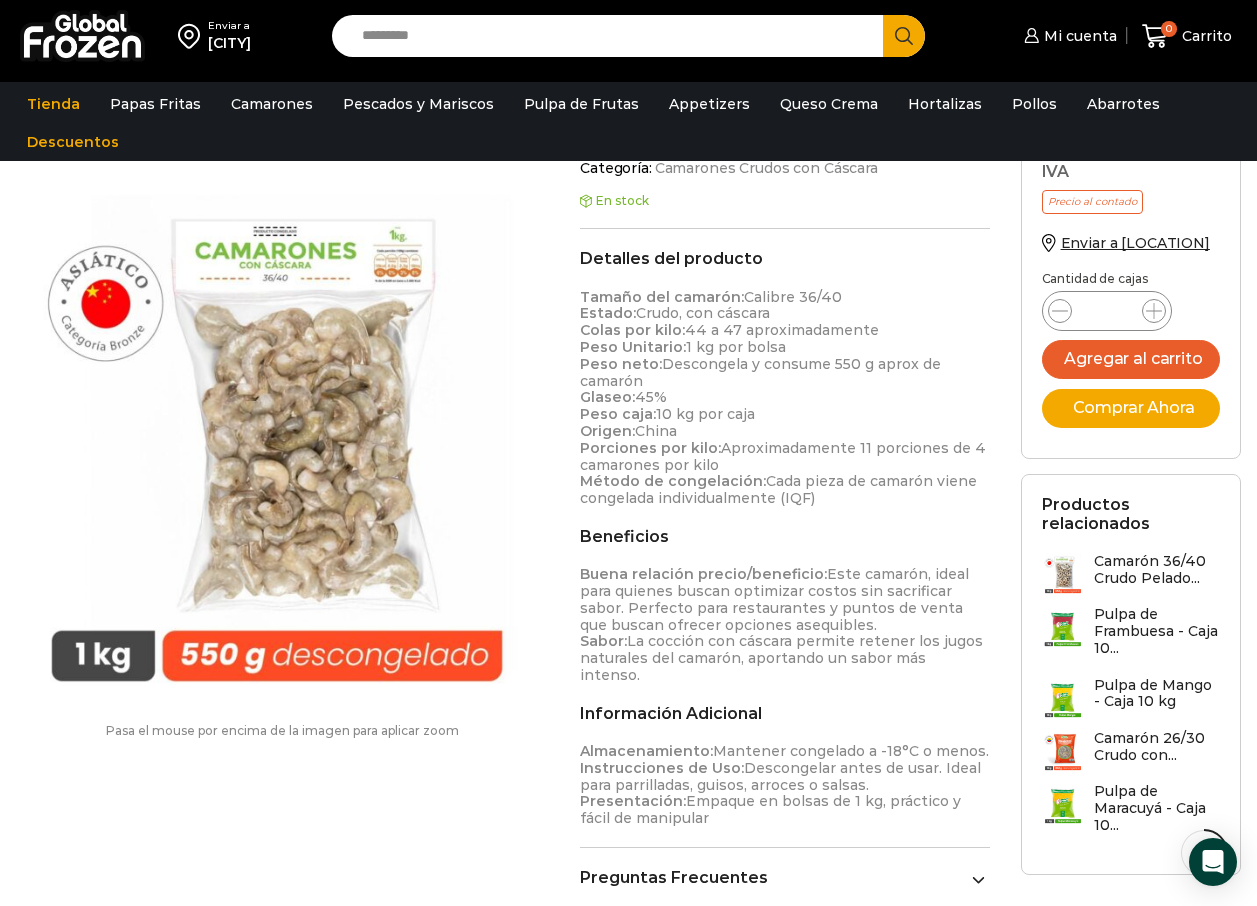 click on "[SEARCH_INPUT]" at bounding box center [613, 36] 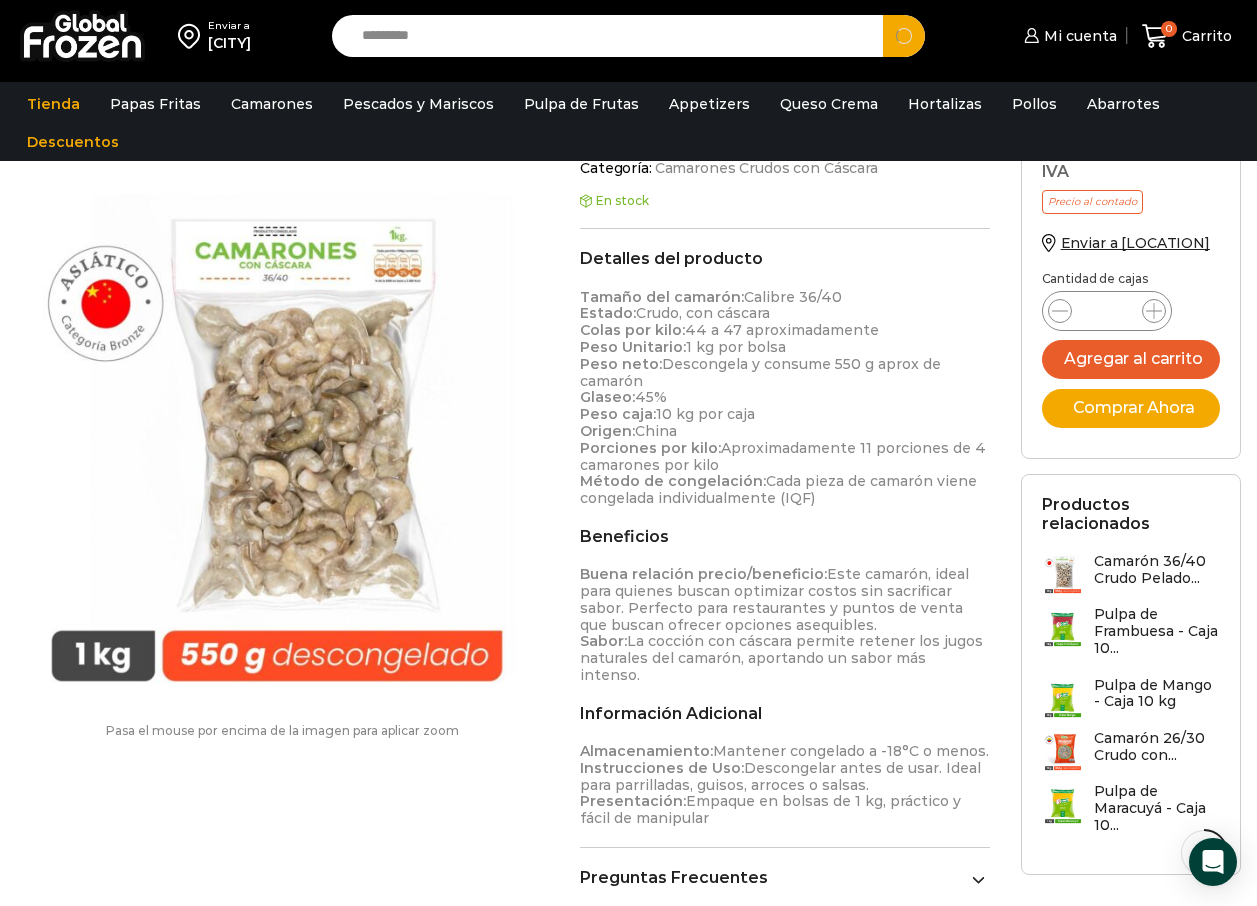 type on "*********" 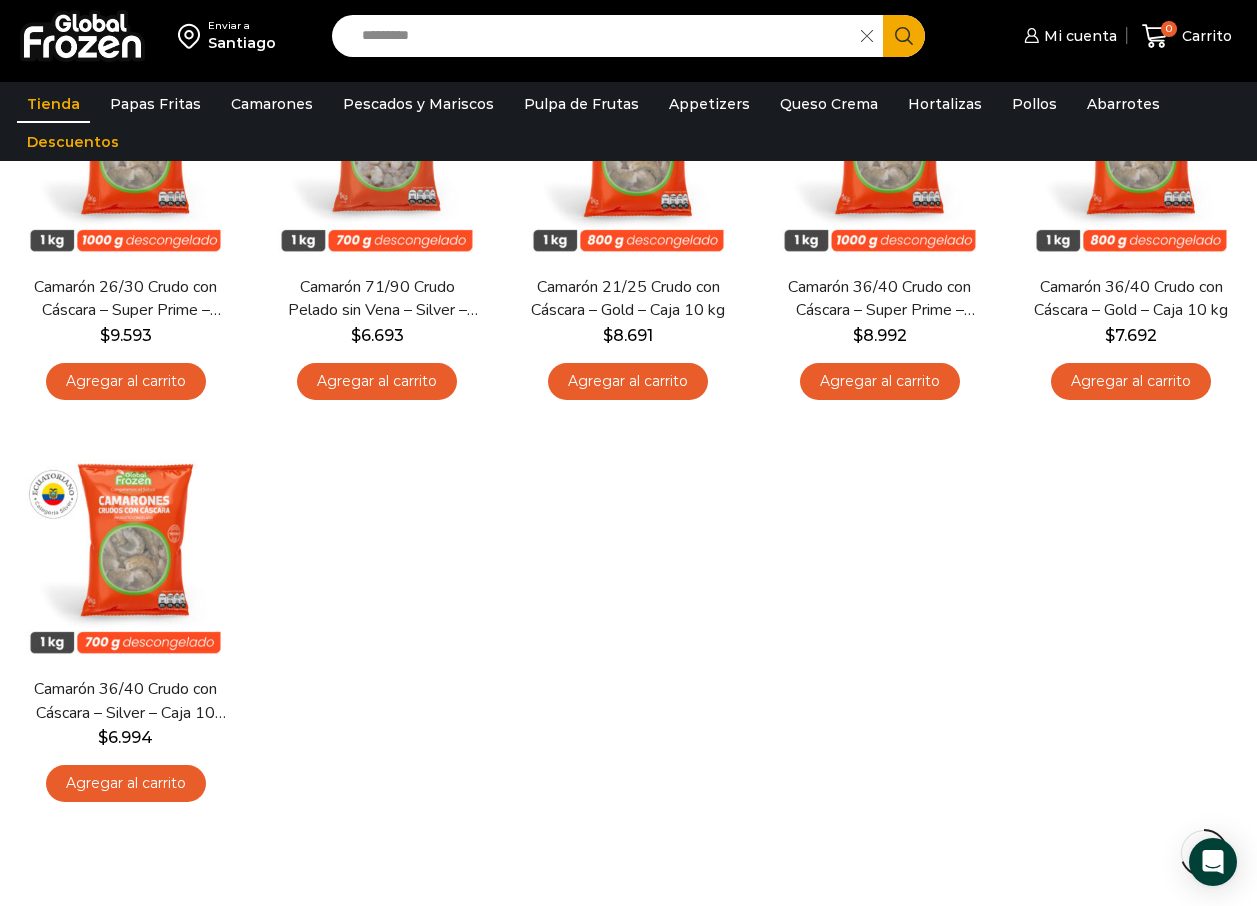 scroll, scrollTop: 1200, scrollLeft: 0, axis: vertical 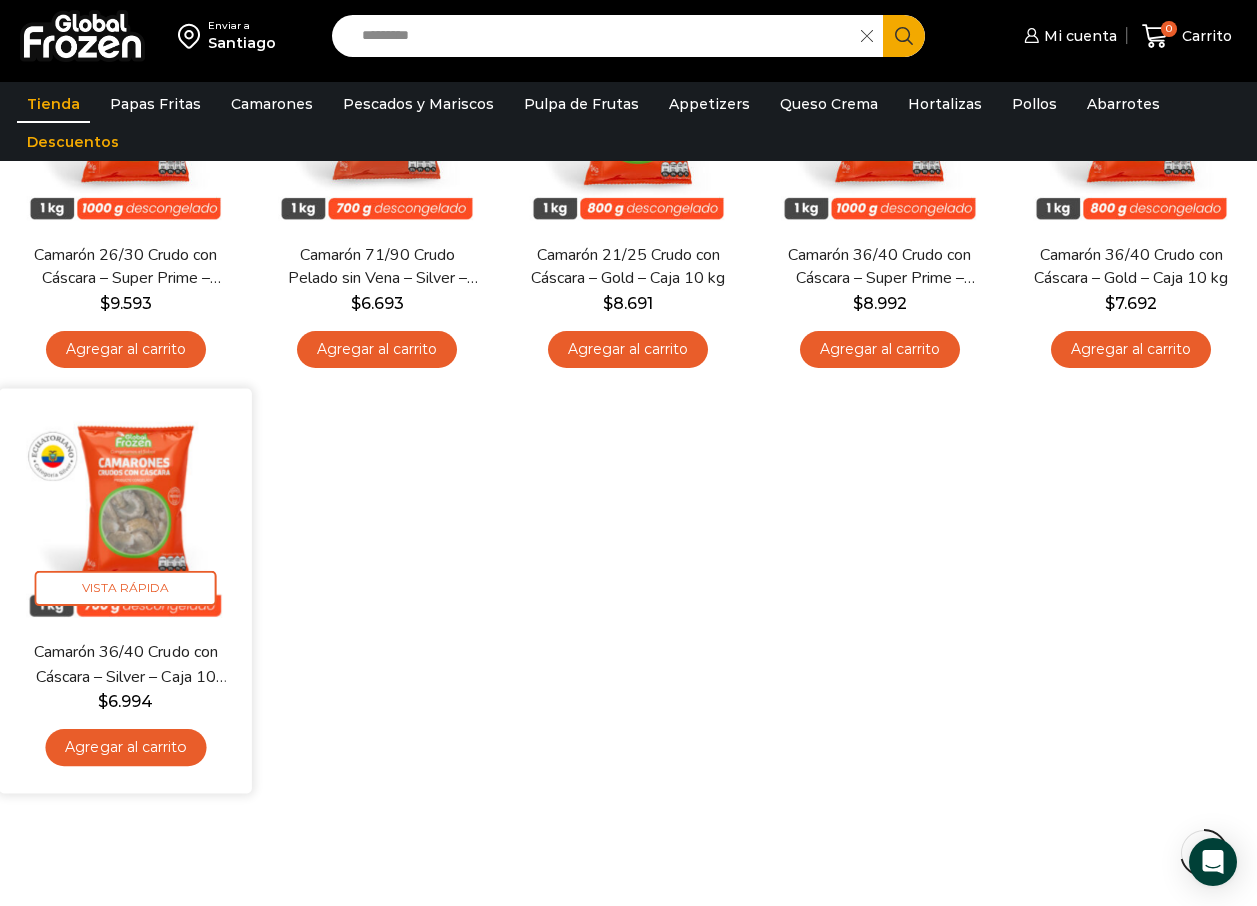 drag, startPoint x: 133, startPoint y: 504, endPoint x: 181, endPoint y: 549, distance: 65.795135 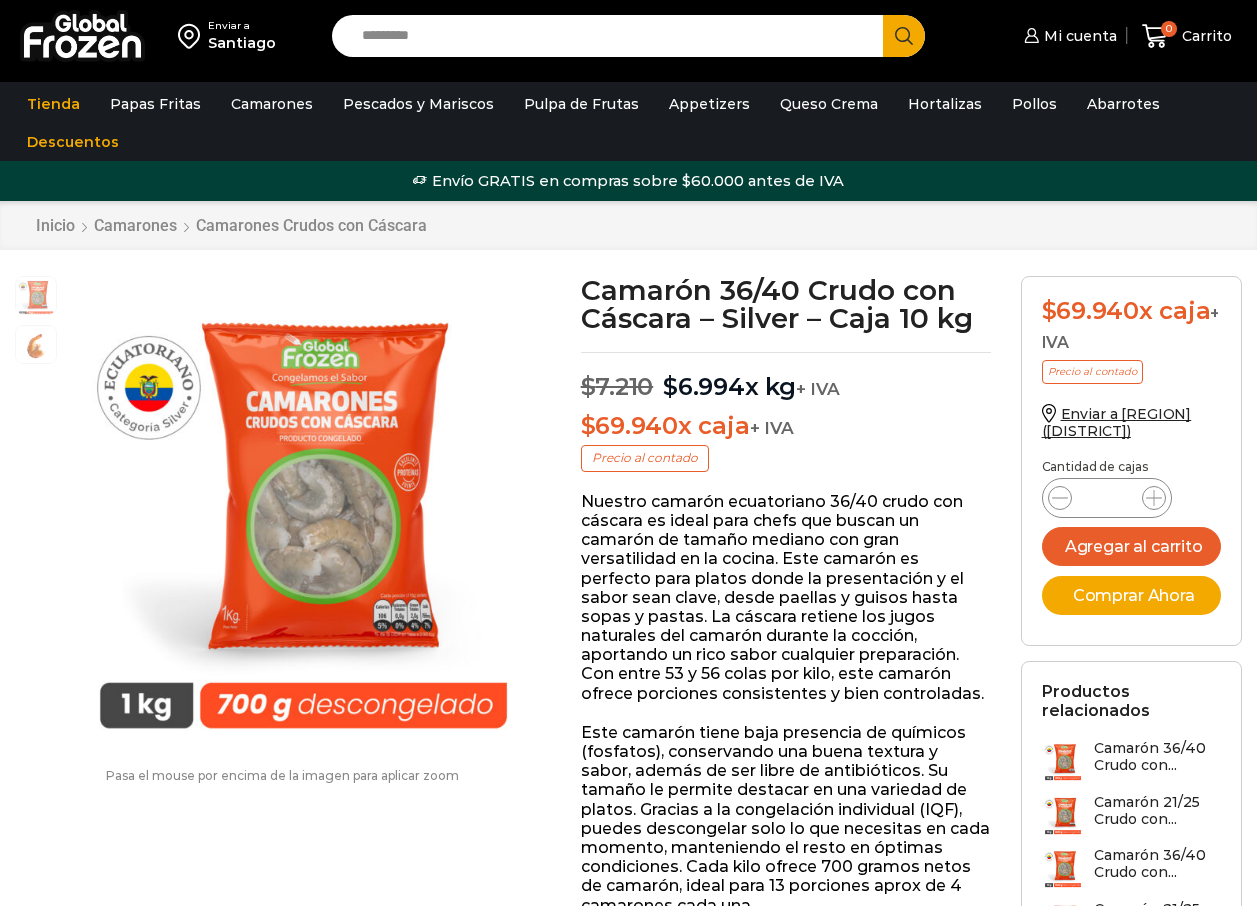 scroll, scrollTop: 1, scrollLeft: 0, axis: vertical 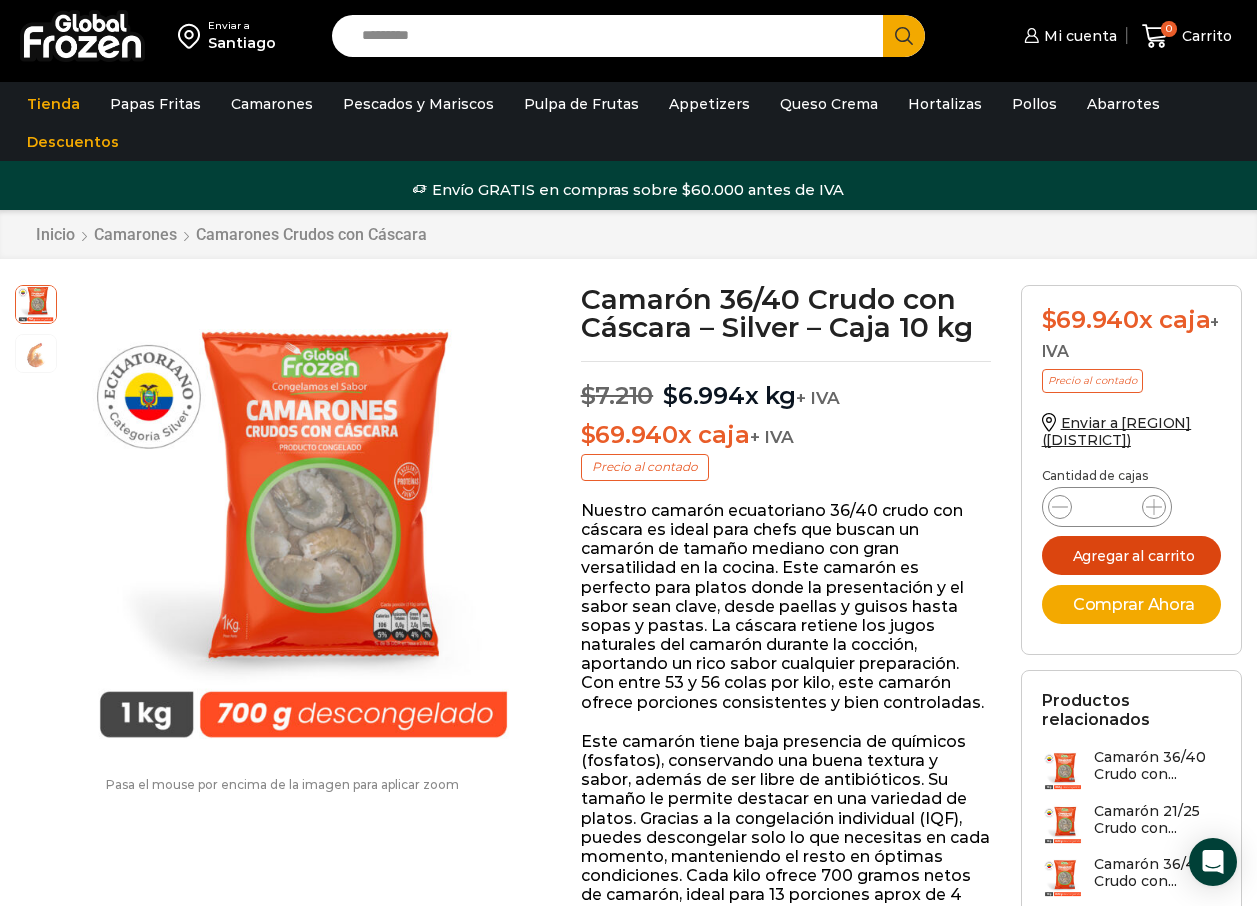 drag, startPoint x: 1114, startPoint y: 541, endPoint x: 670, endPoint y: 233, distance: 540.37024 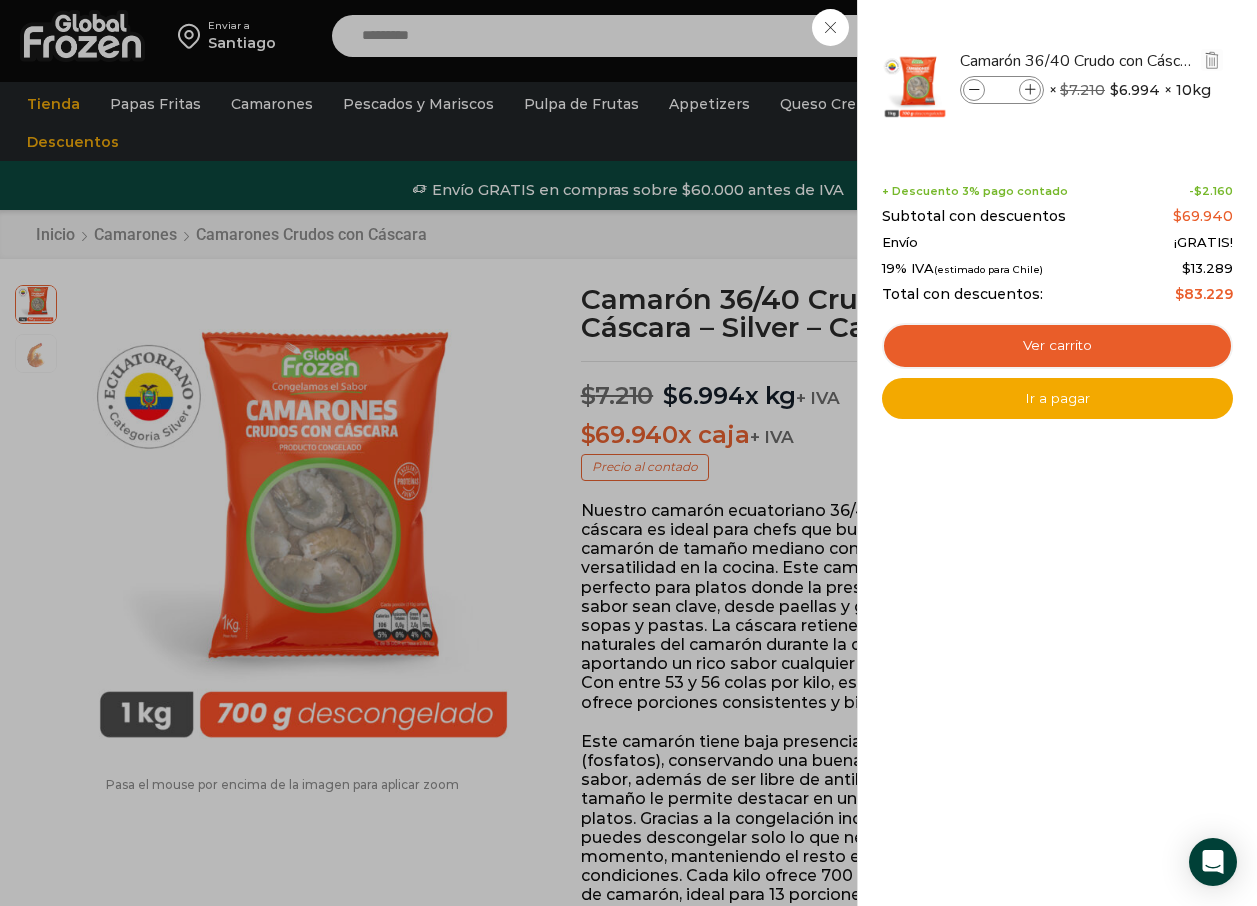 click on "*" at bounding box center [1002, 90] 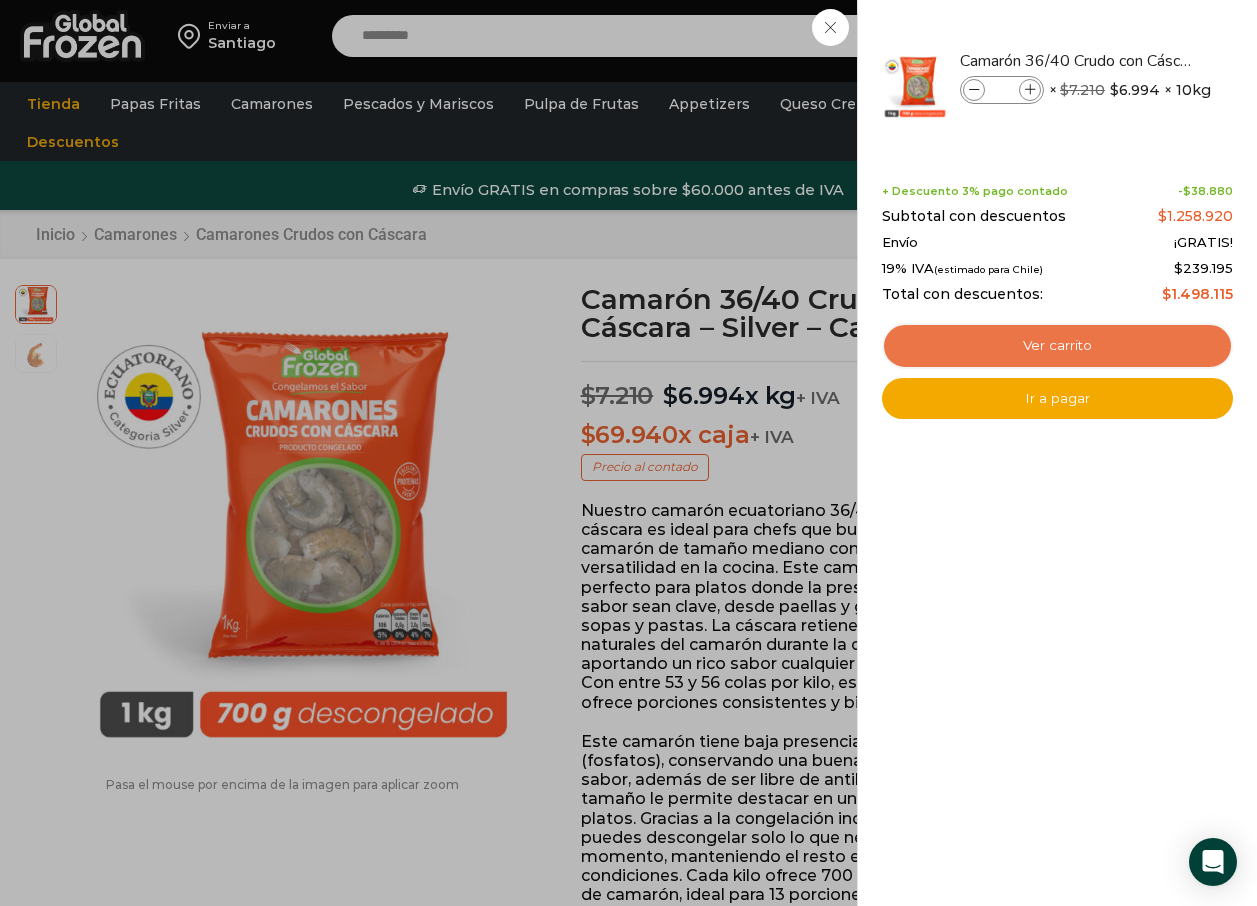 click on "Ver carrito" at bounding box center [1057, 346] 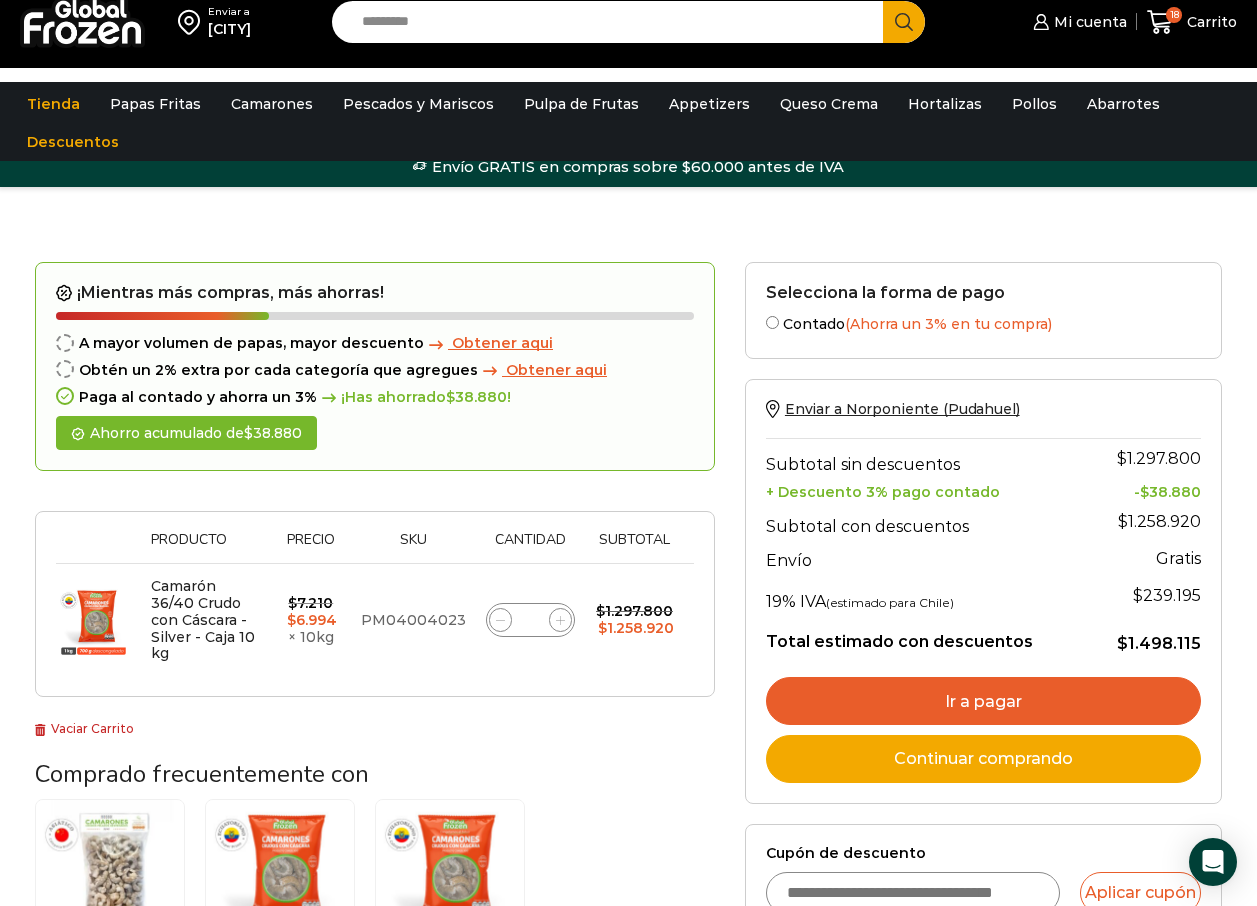 scroll, scrollTop: 200, scrollLeft: 0, axis: vertical 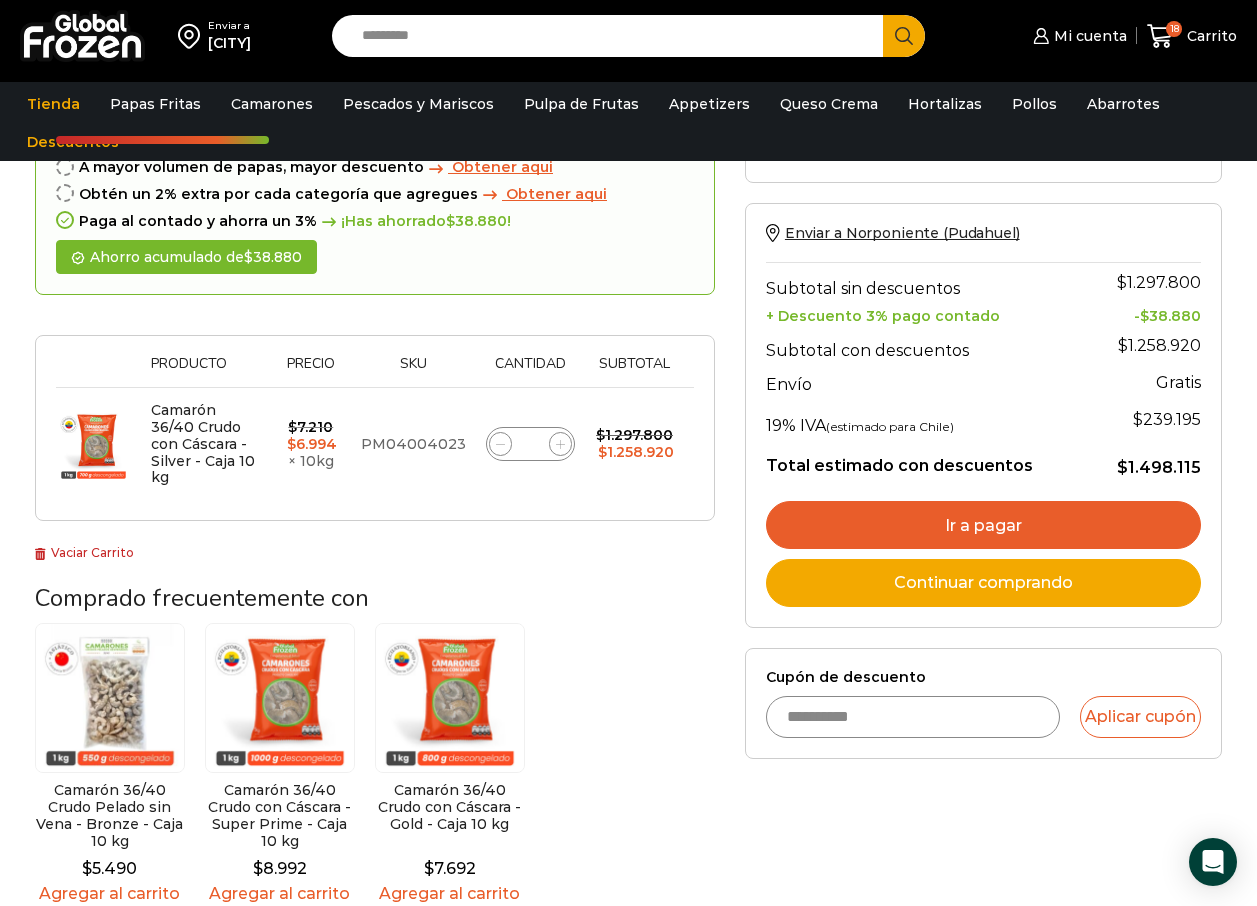 click on "**********" at bounding box center (913, 717) 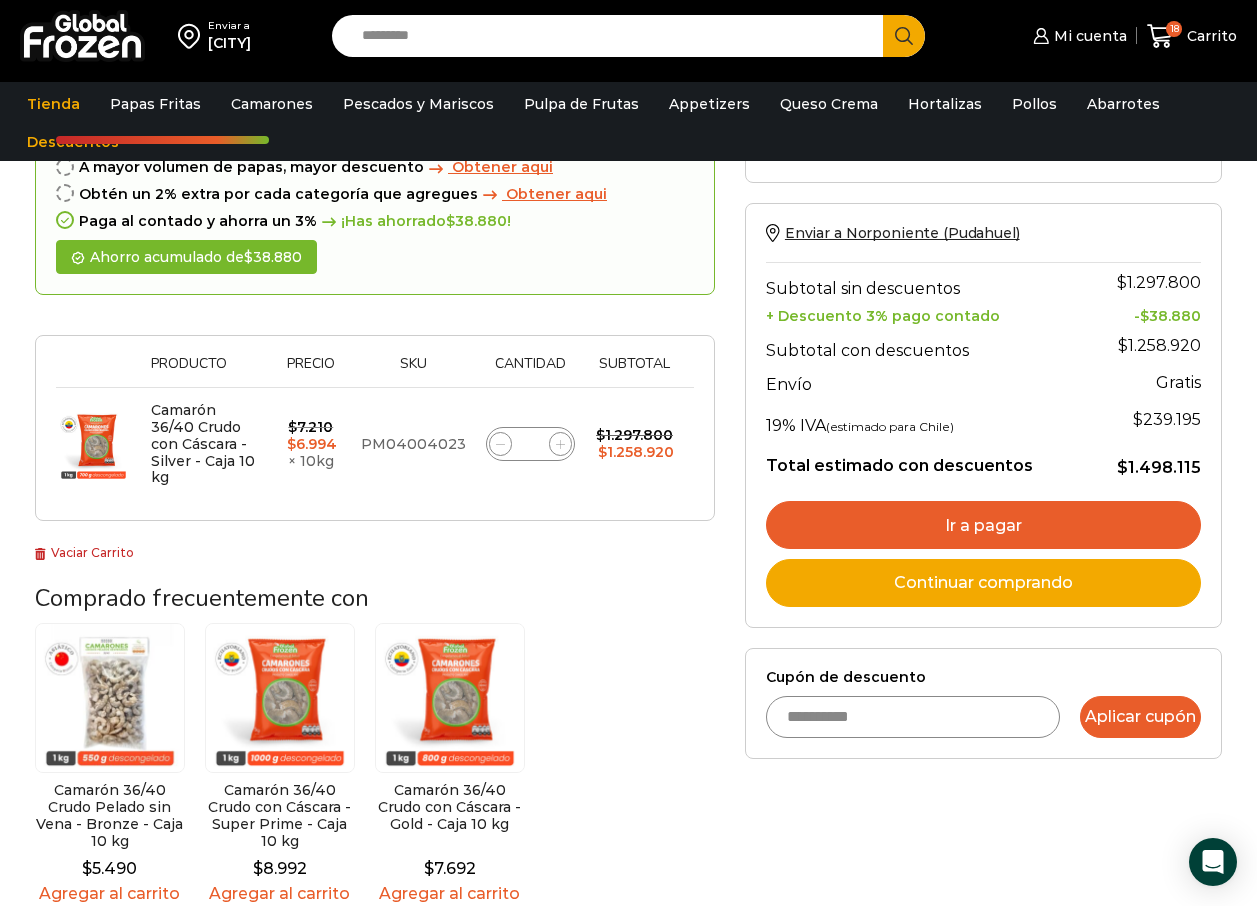 type on "**********" 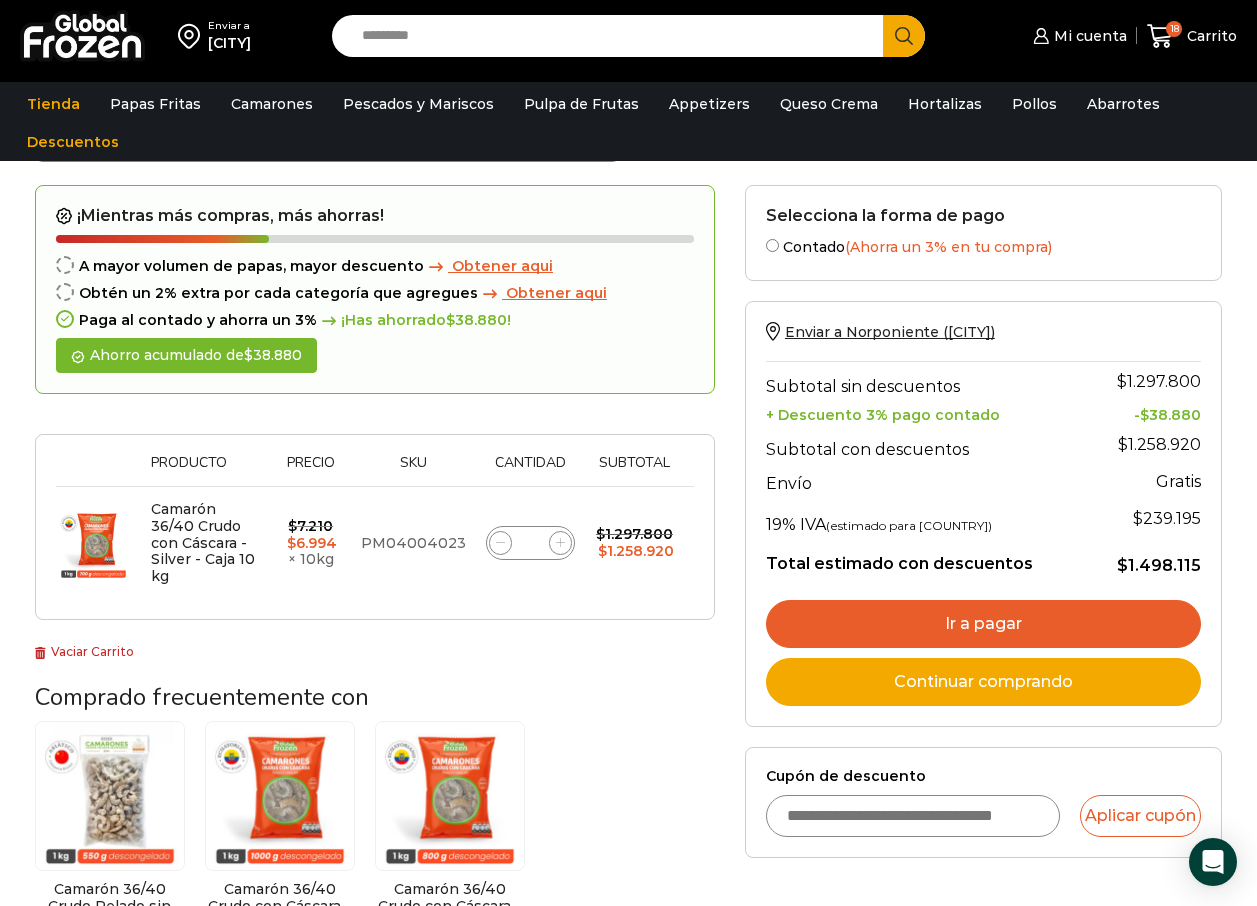 scroll, scrollTop: 200, scrollLeft: 0, axis: vertical 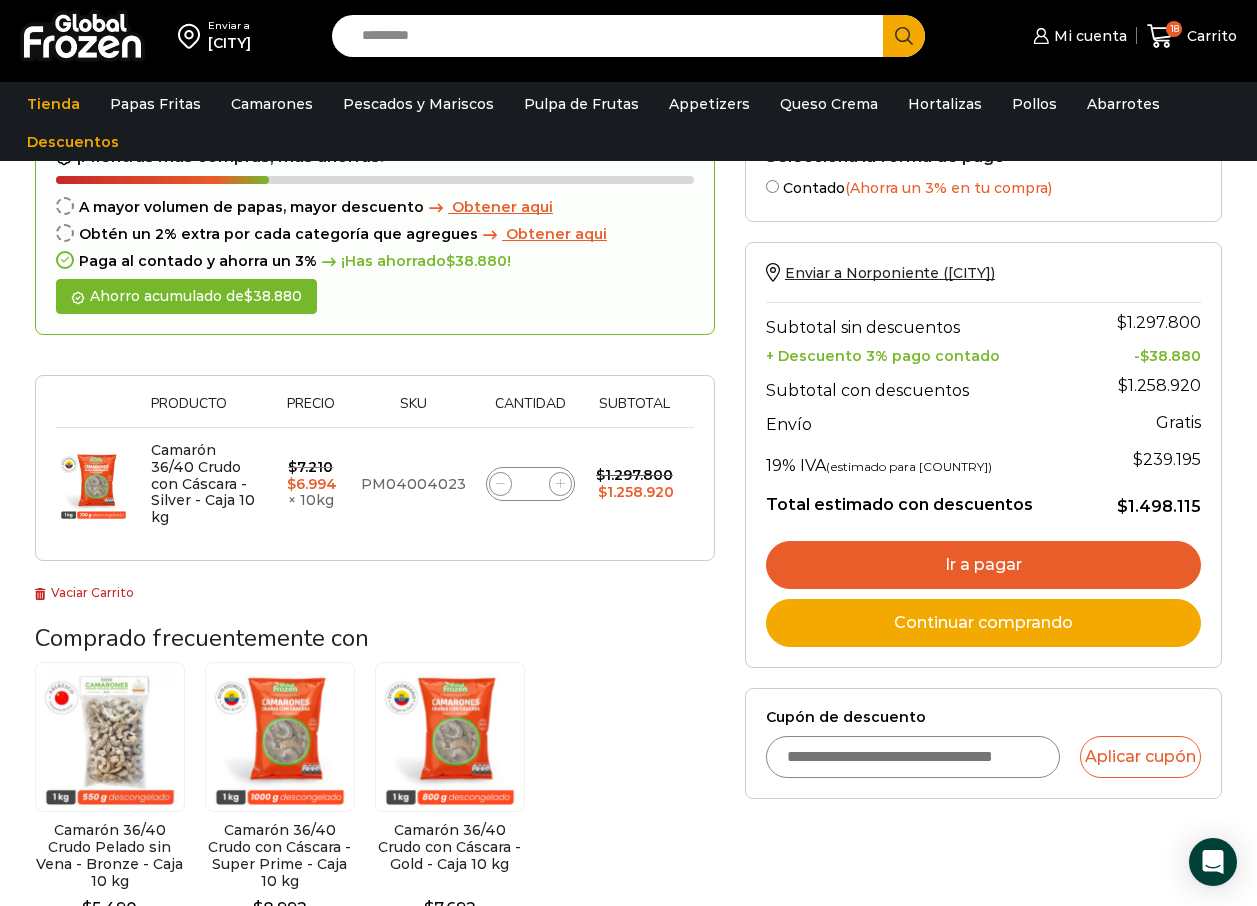 click on "Cupón de descuento" at bounding box center (913, 757) 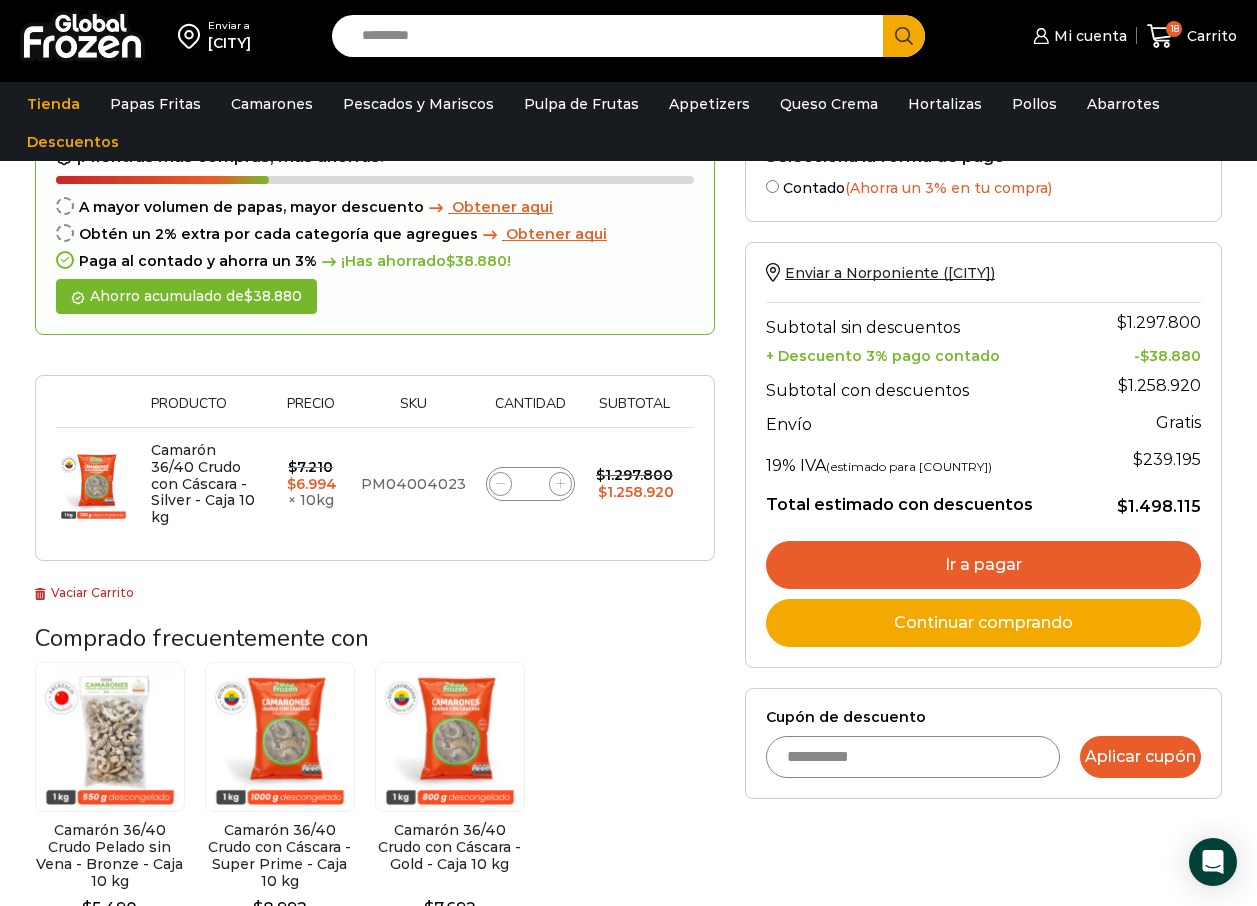 type on "**********" 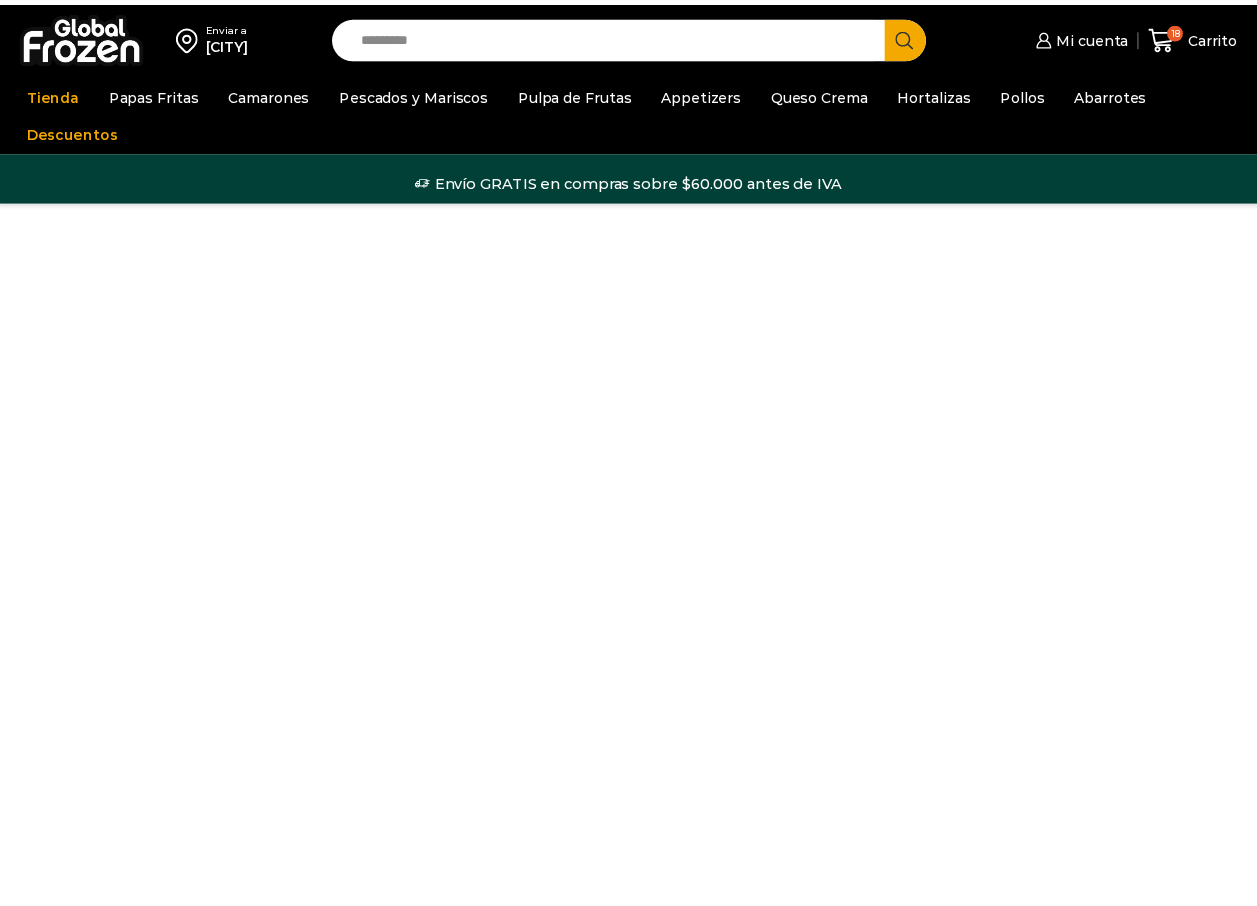 scroll, scrollTop: 0, scrollLeft: 0, axis: both 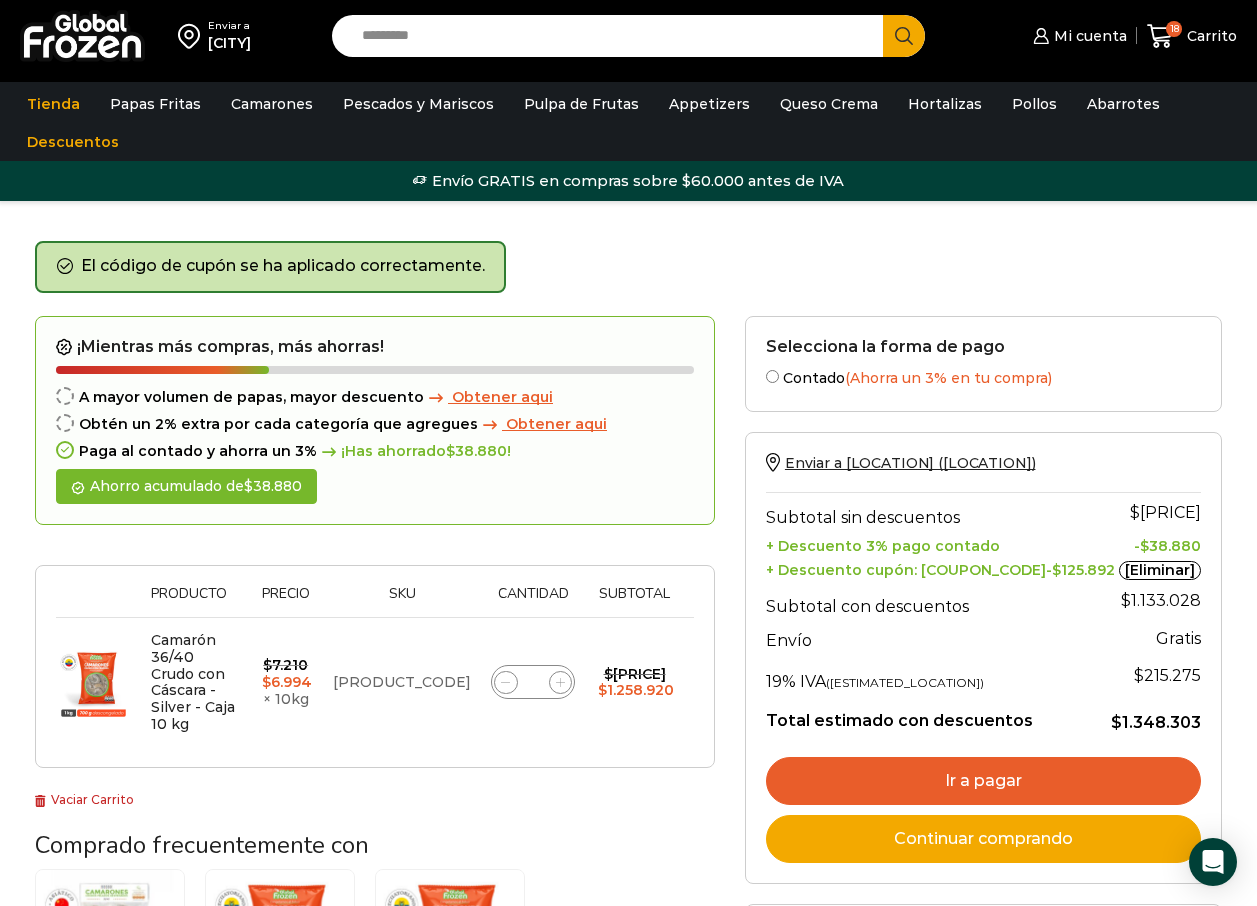click on "[Eliminar]" at bounding box center (1160, 571) 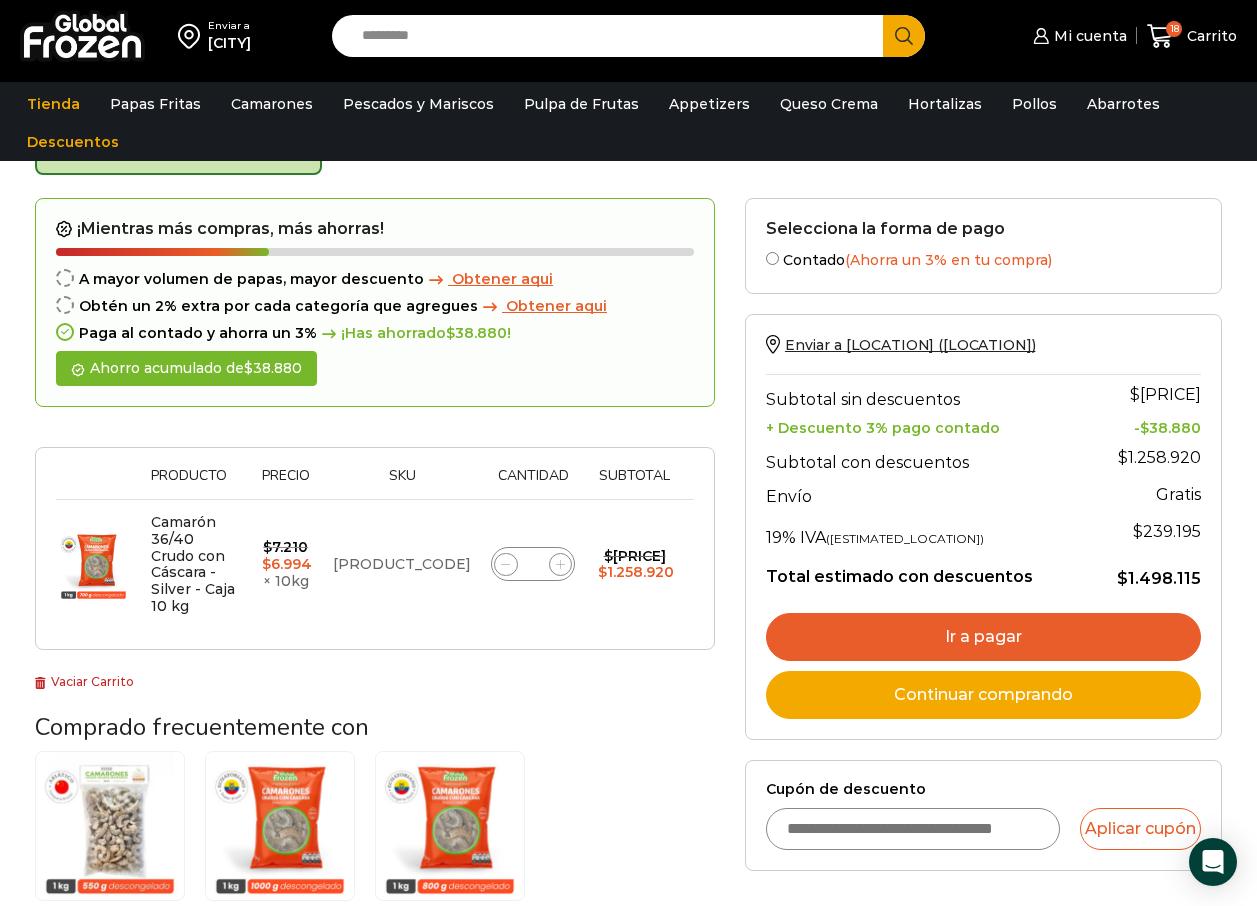 scroll, scrollTop: 131, scrollLeft: 0, axis: vertical 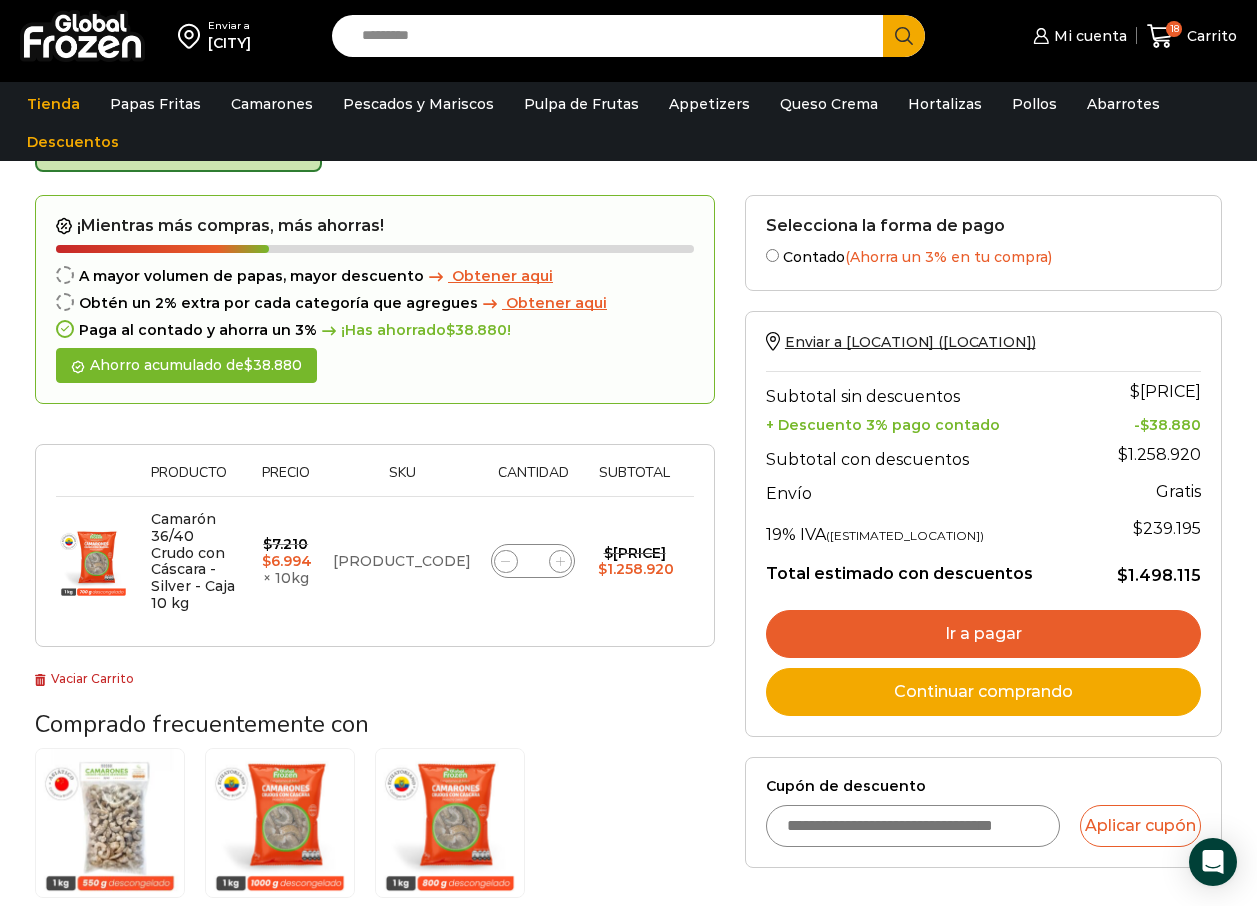 click on "**" at bounding box center (533, 561) 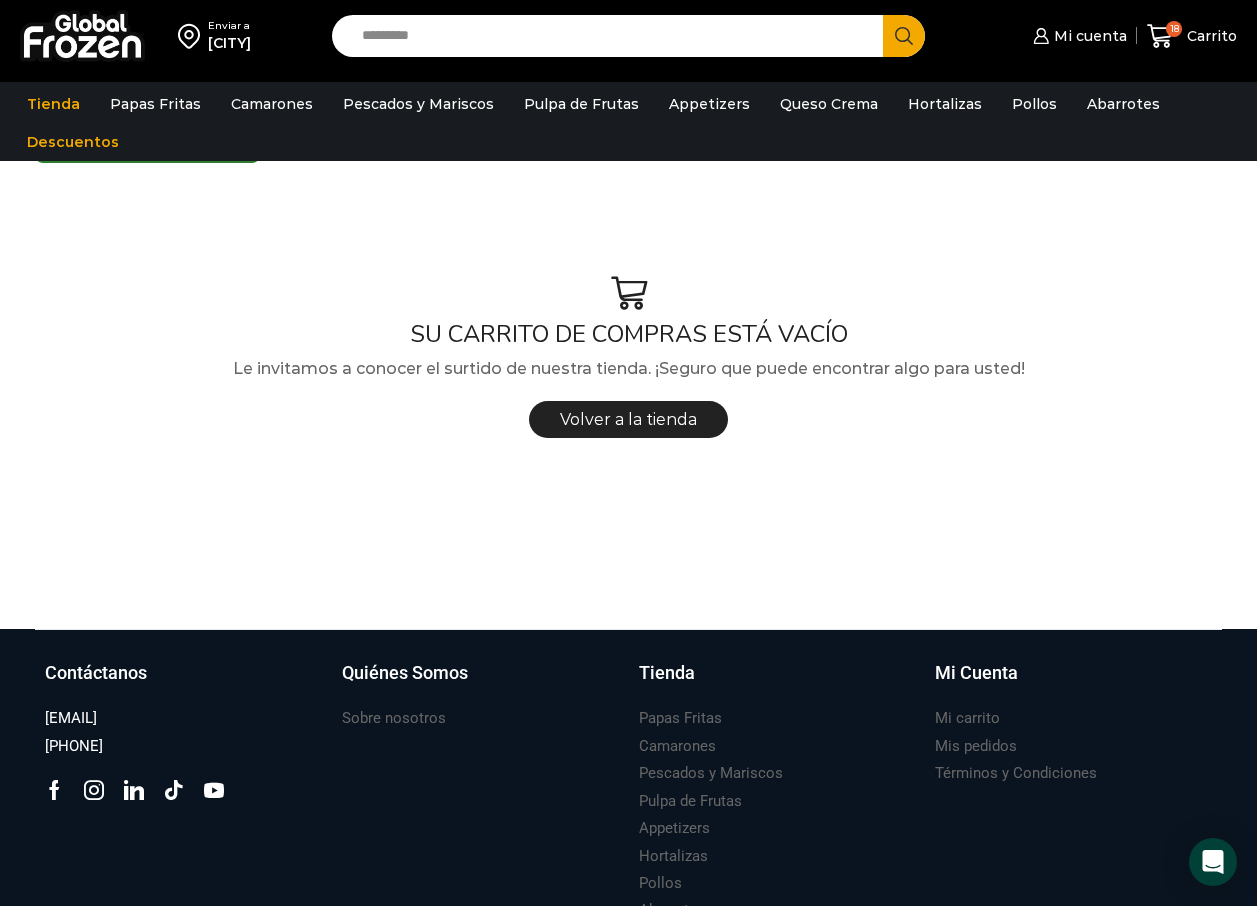 scroll, scrollTop: 141, scrollLeft: 0, axis: vertical 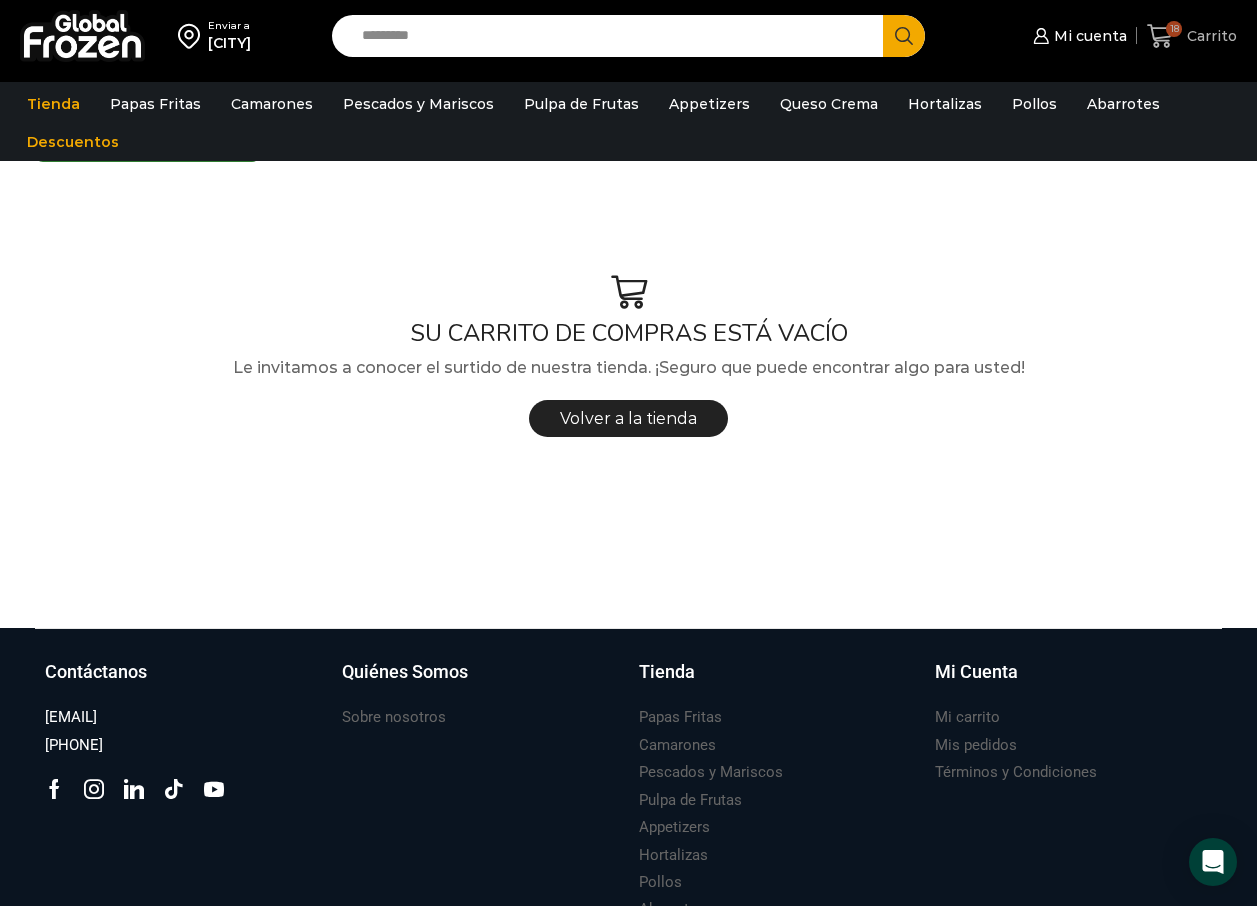 click at bounding box center (1160, 36) 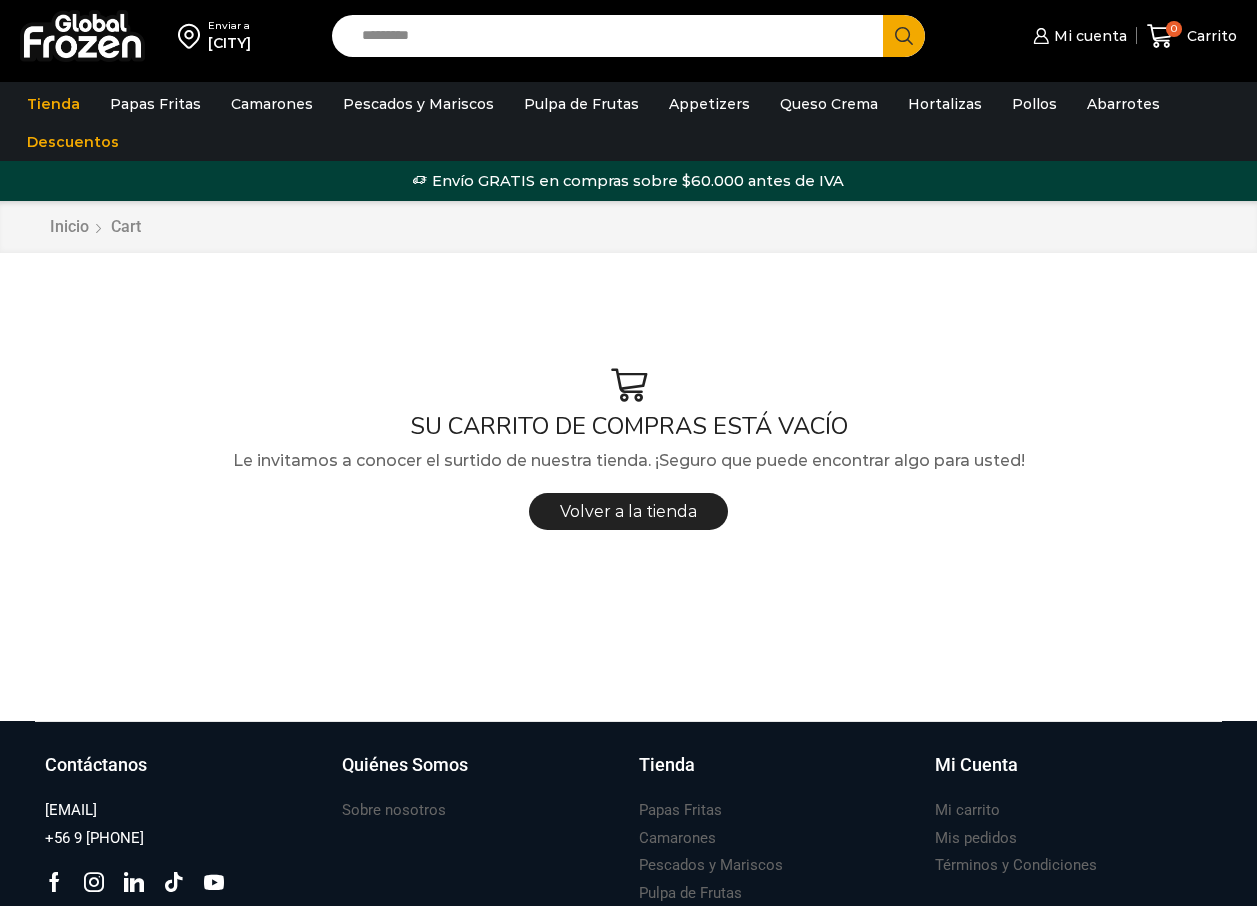 scroll, scrollTop: 0, scrollLeft: 0, axis: both 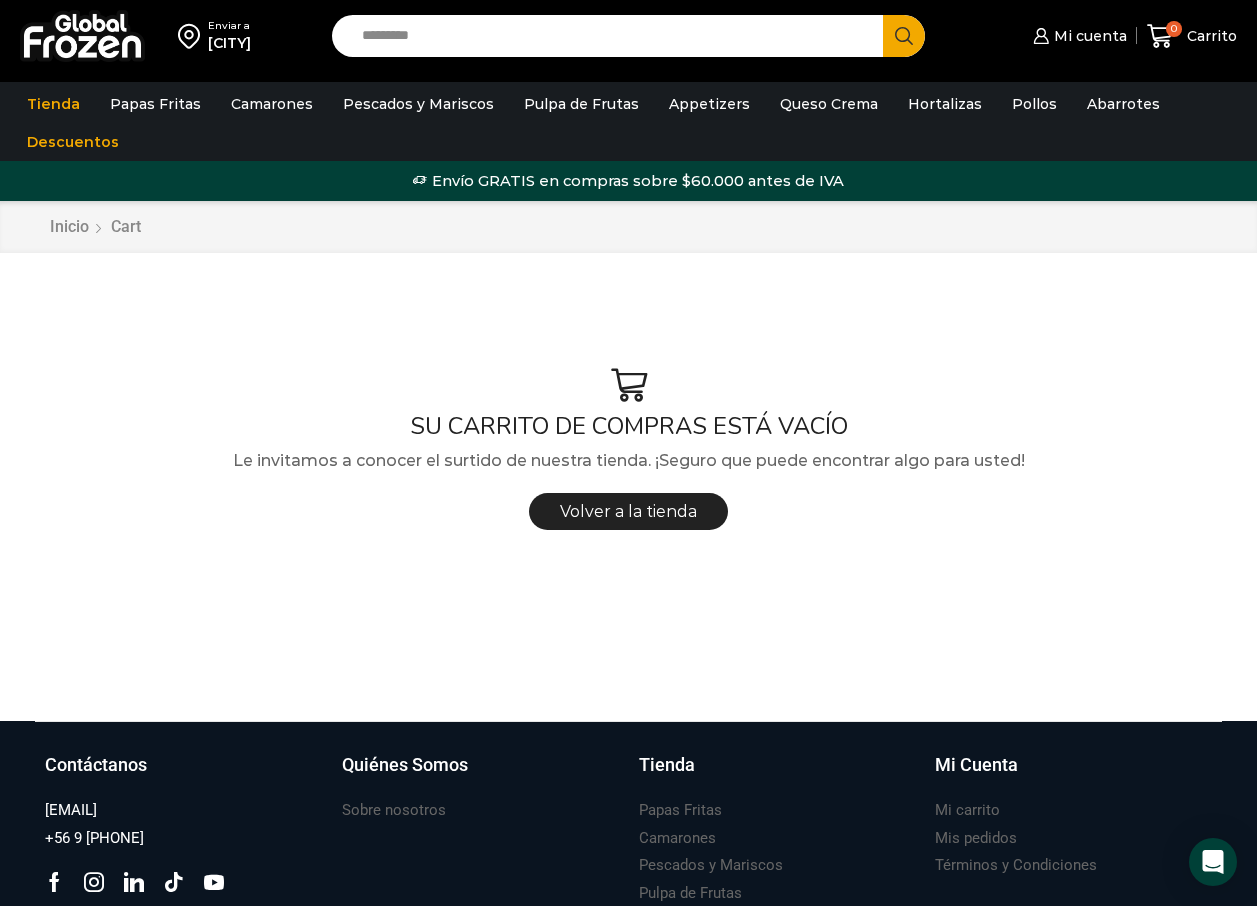 click on "Search input" at bounding box center (613, 36) 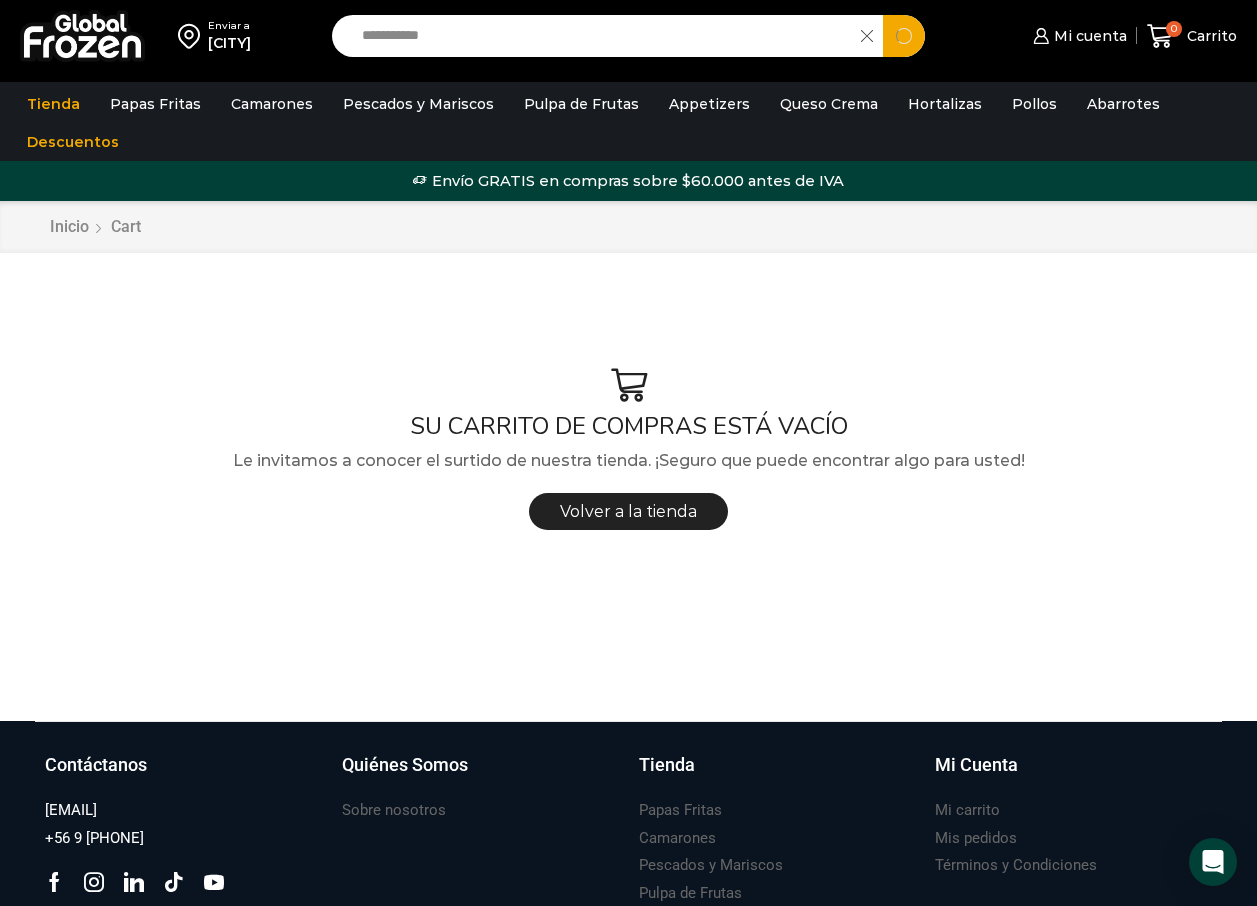 type on "**********" 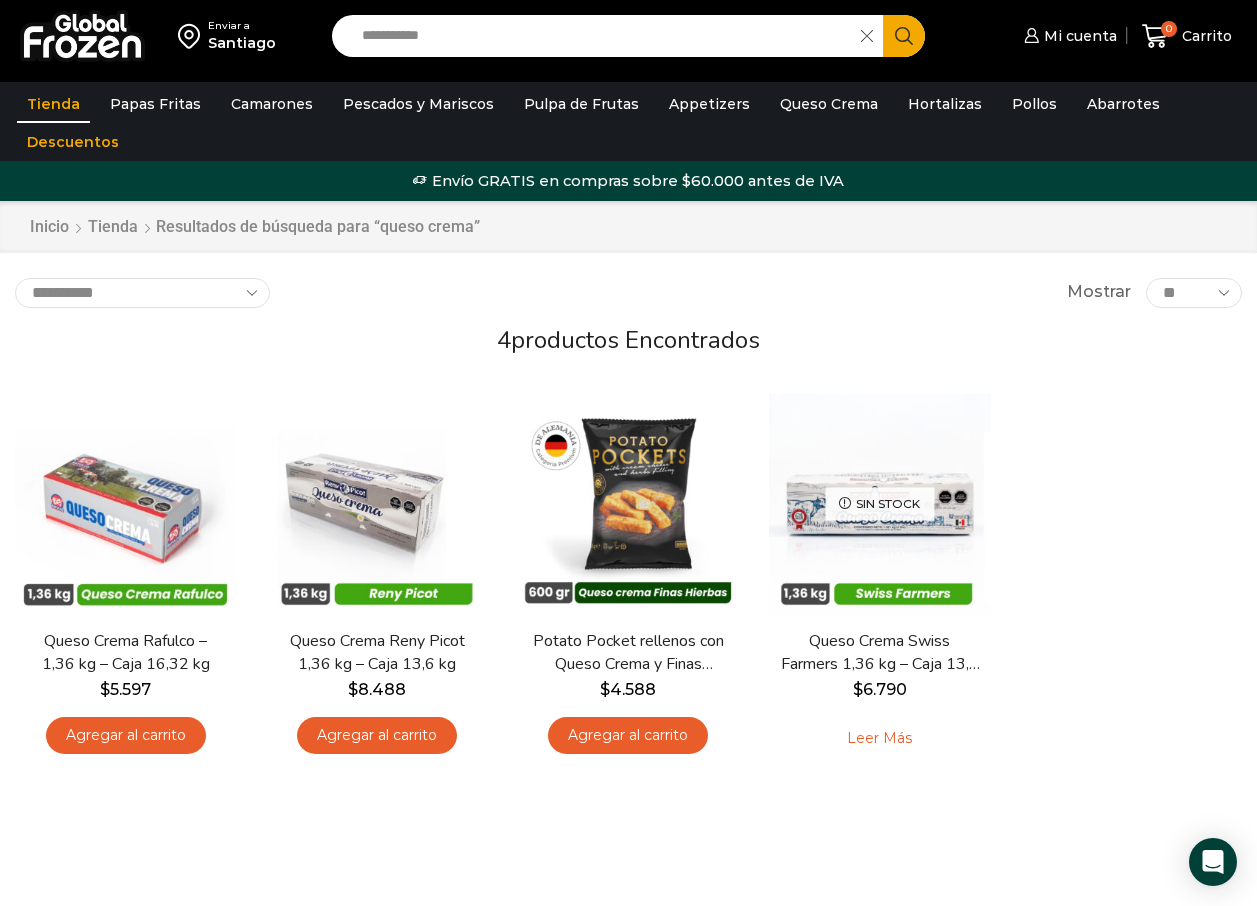 scroll, scrollTop: 0, scrollLeft: 0, axis: both 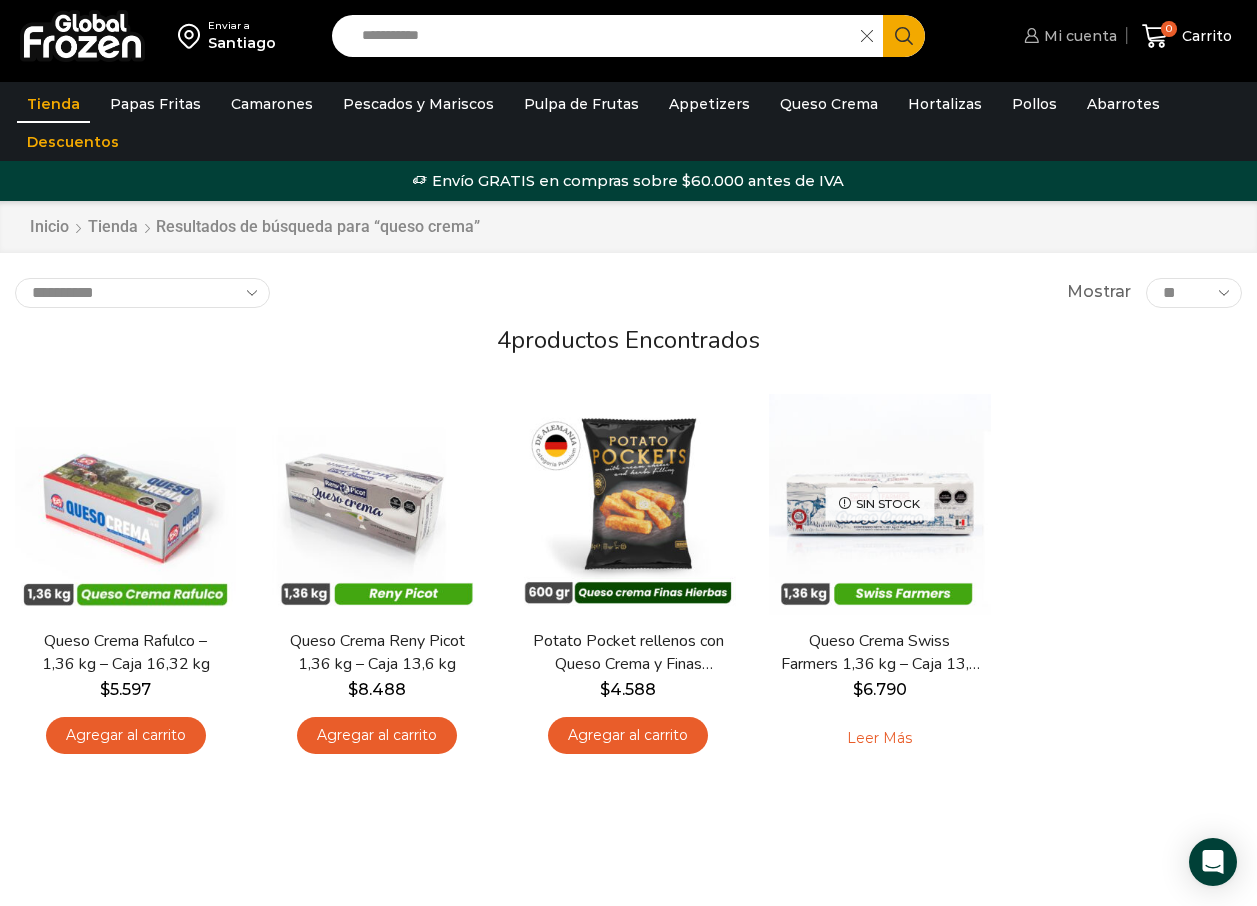 click on "Mi cuenta" at bounding box center (1078, 36) 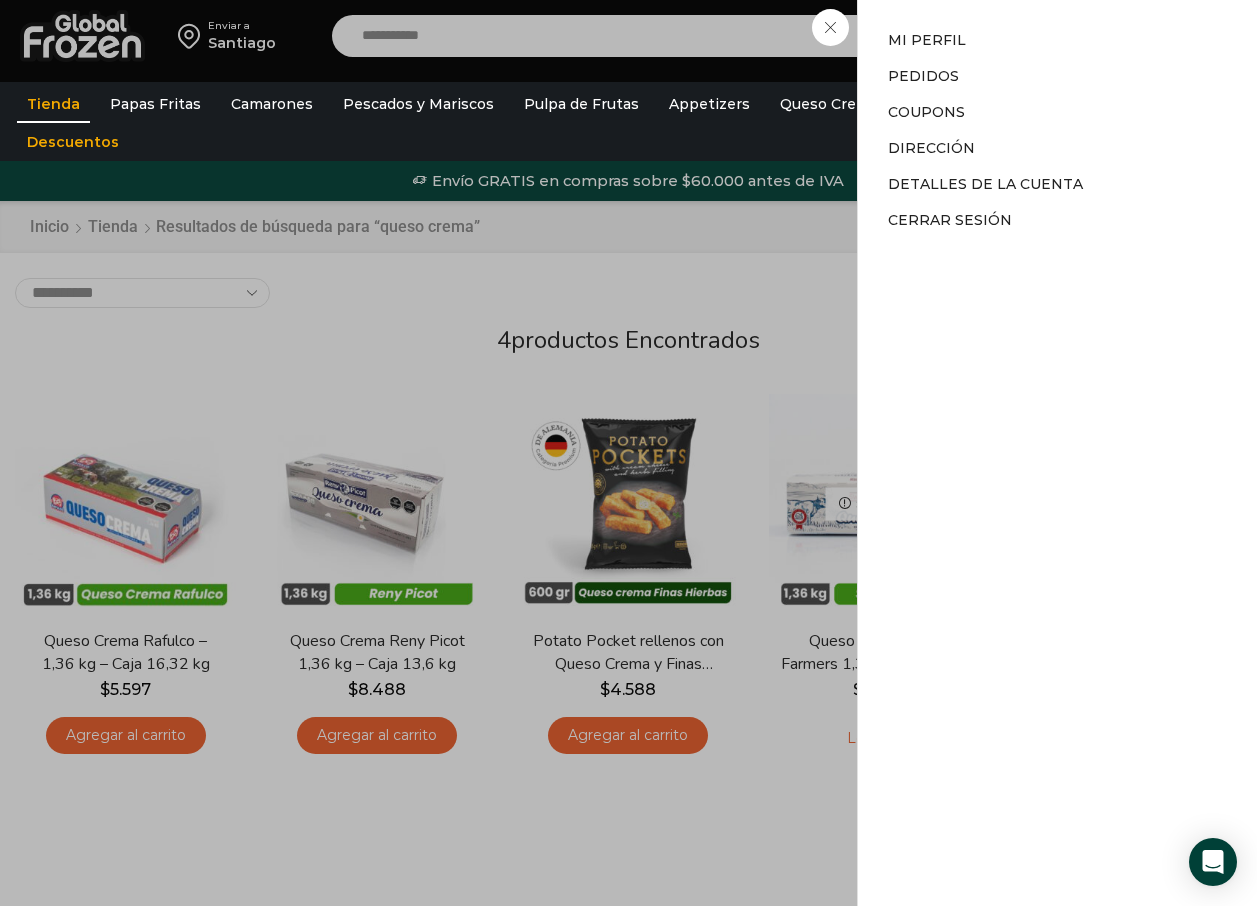 drag, startPoint x: 831, startPoint y: 32, endPoint x: 979, endPoint y: 68, distance: 152.31546 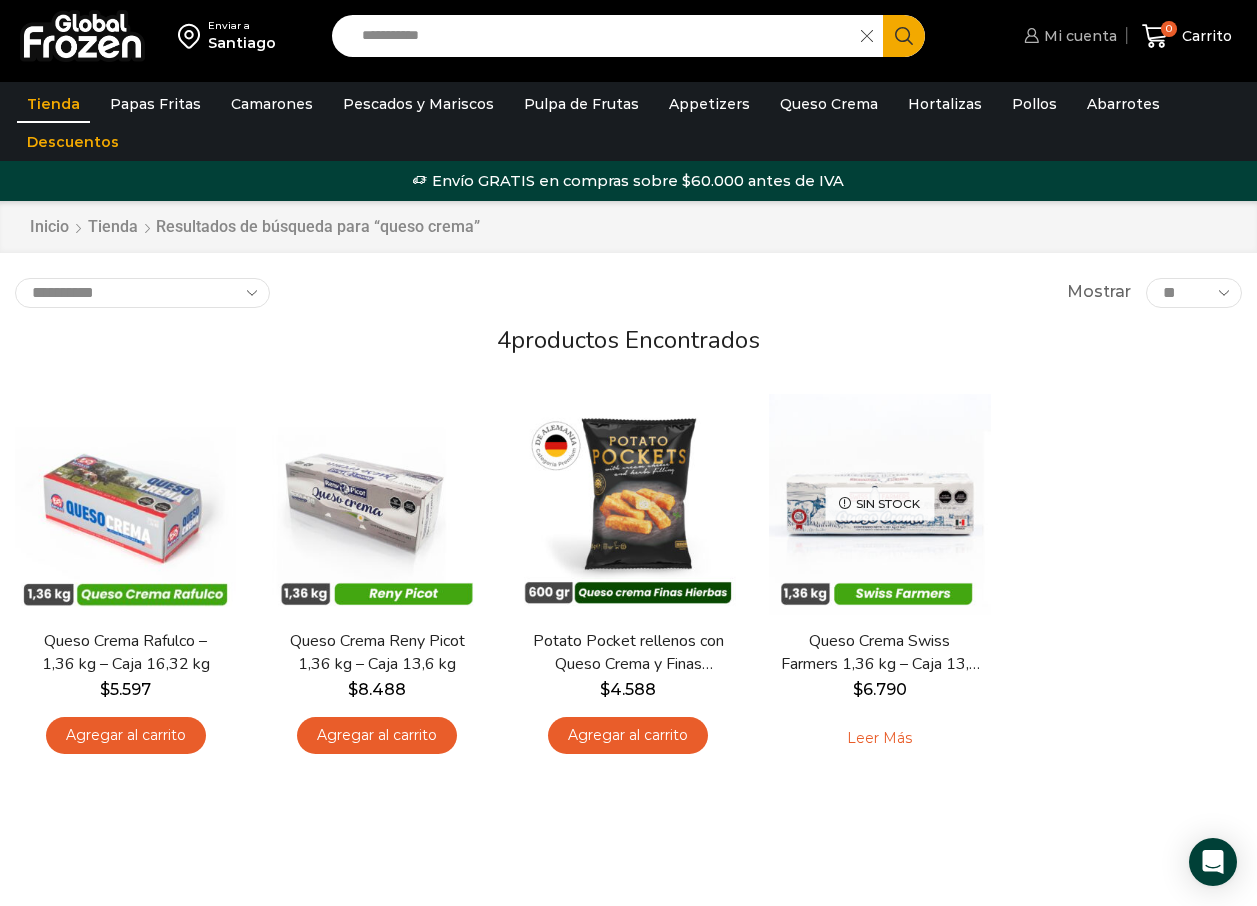click on "Mi cuenta" at bounding box center (1078, 36) 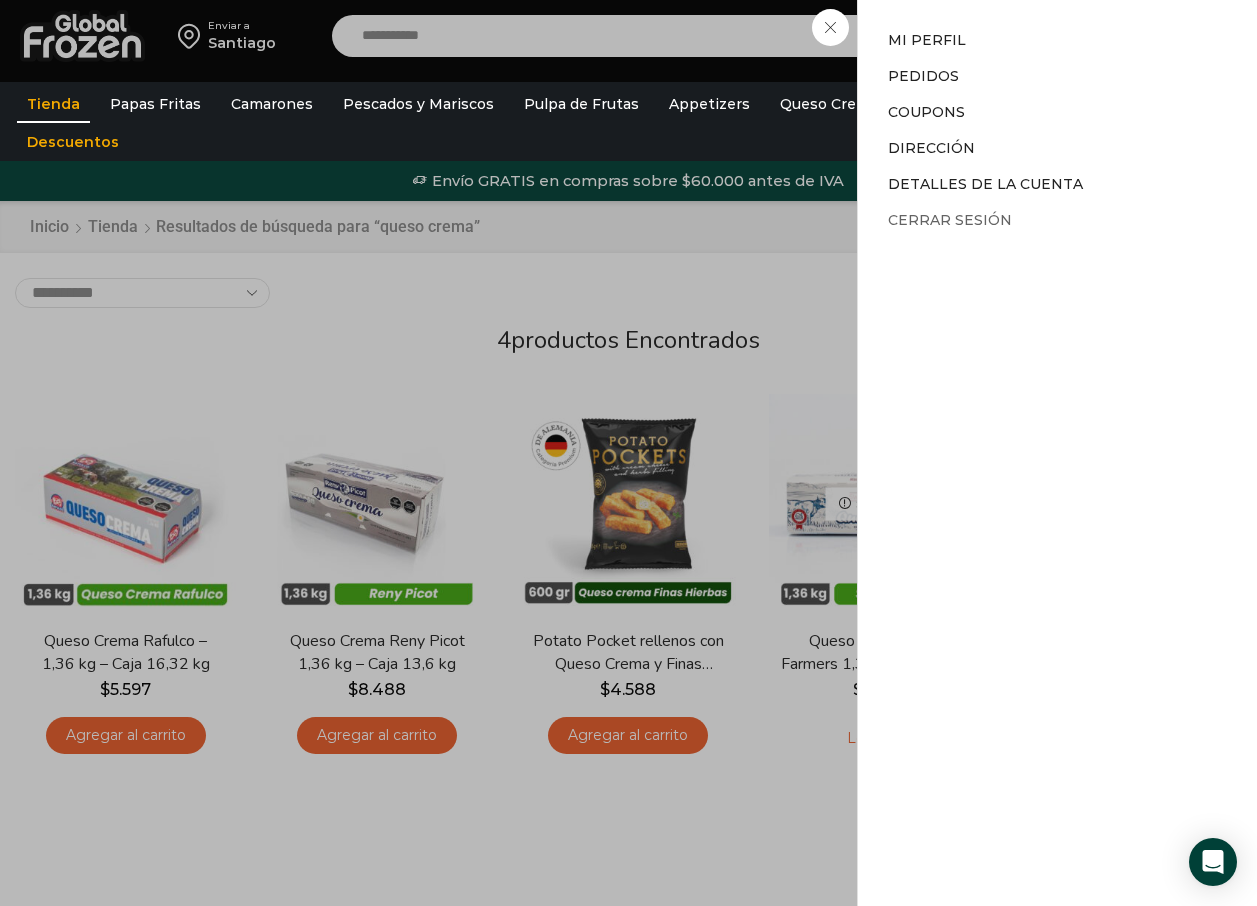drag, startPoint x: 957, startPoint y: 214, endPoint x: 1014, endPoint y: 285, distance: 91.04944 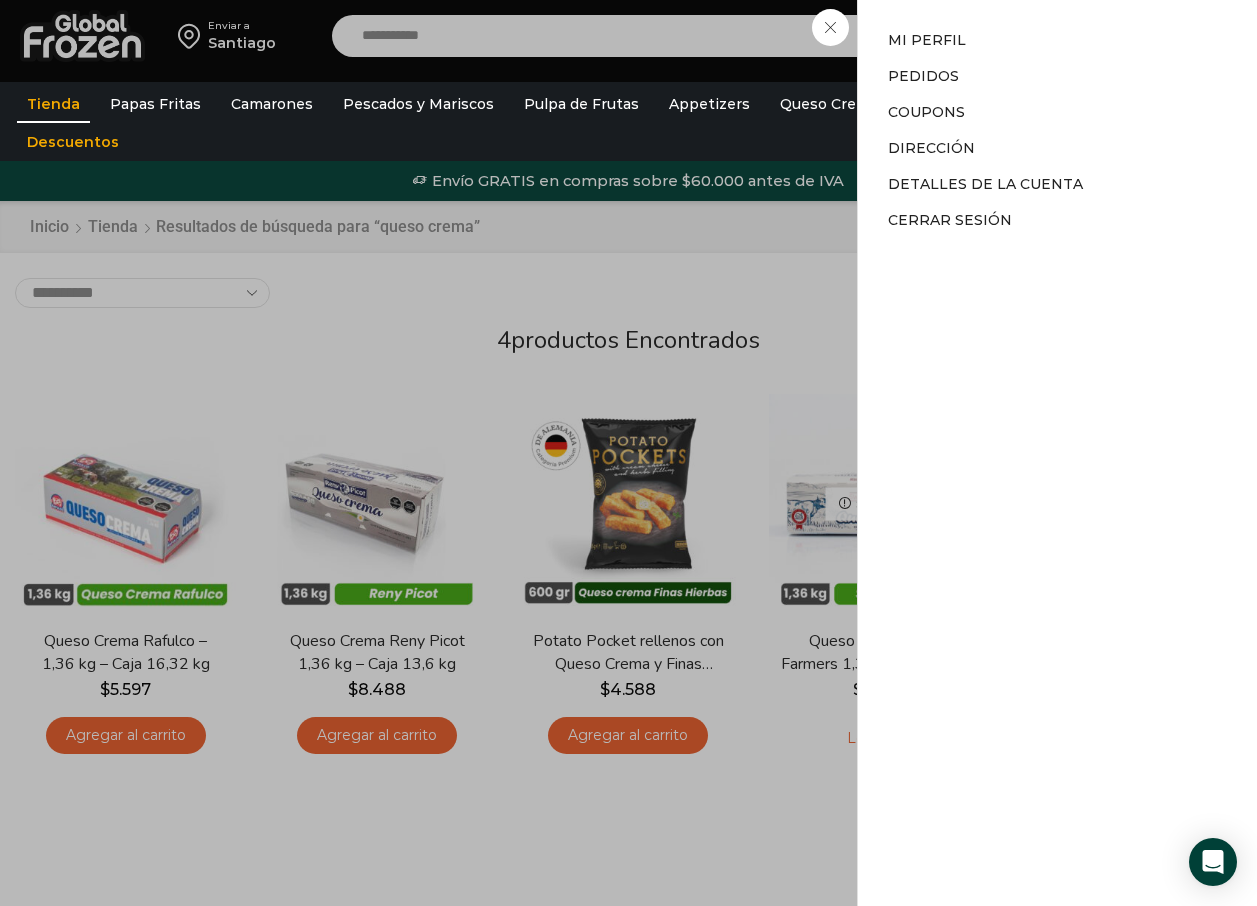 click on "Cerrar sesión" at bounding box center (950, 220) 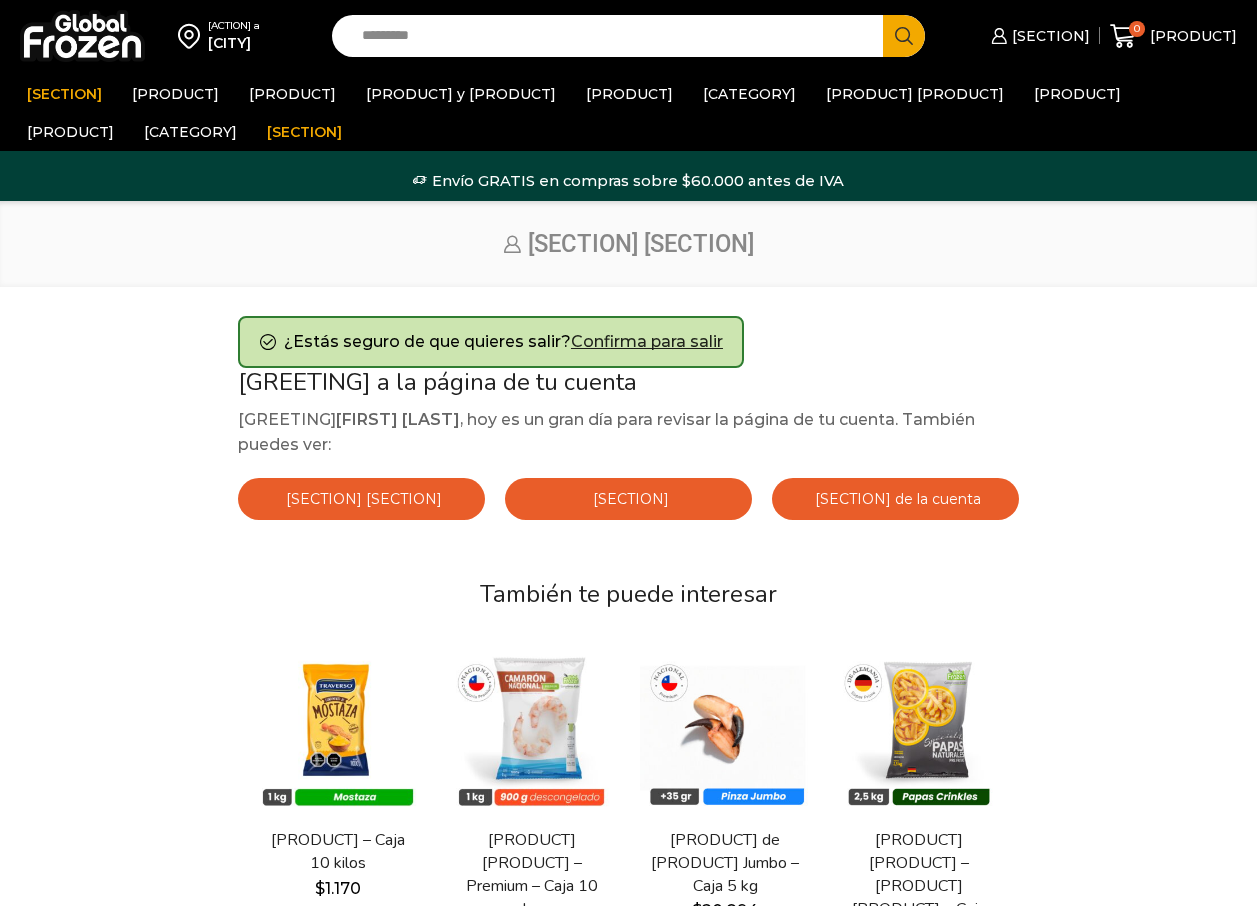scroll, scrollTop: 0, scrollLeft: 0, axis: both 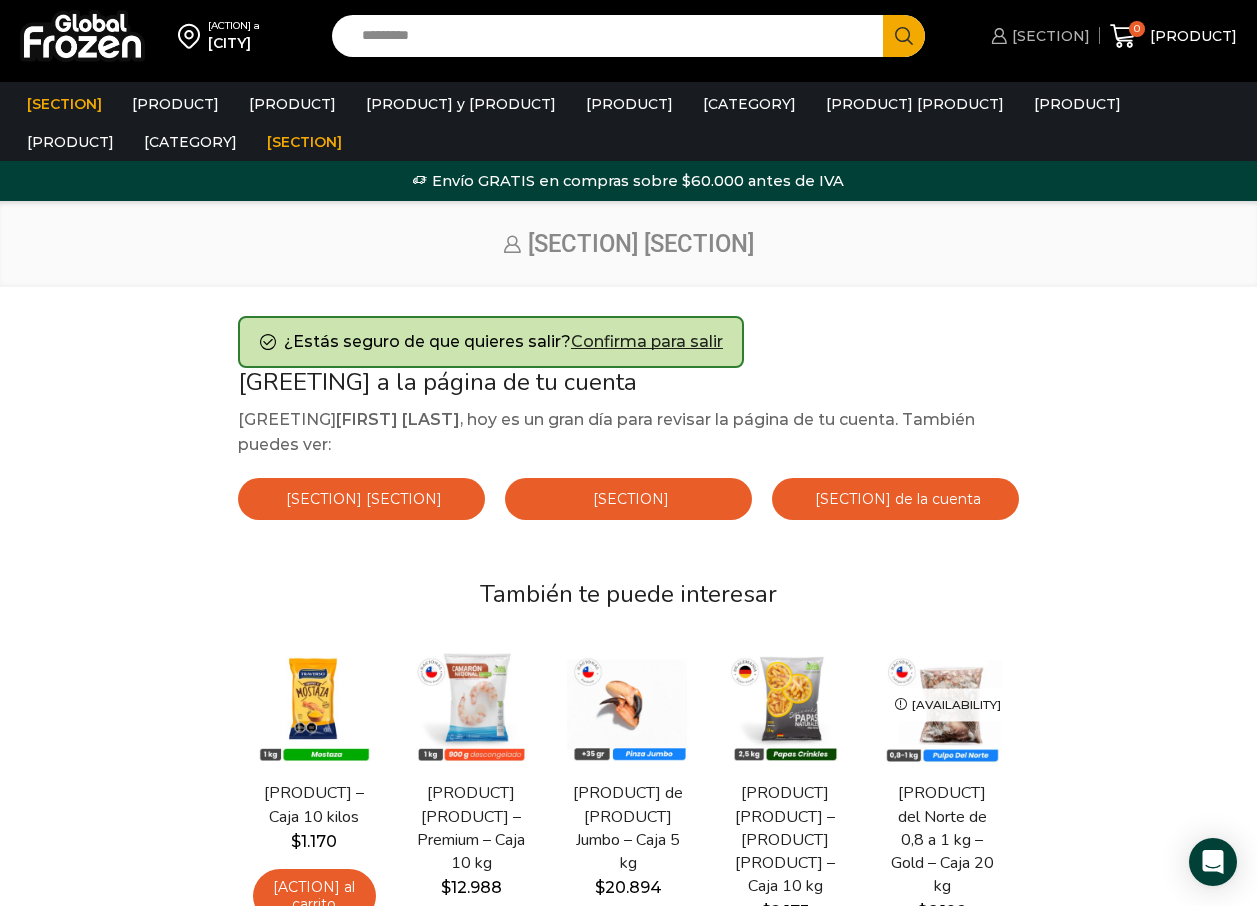 click on "Mi cuenta" at bounding box center (1048, 36) 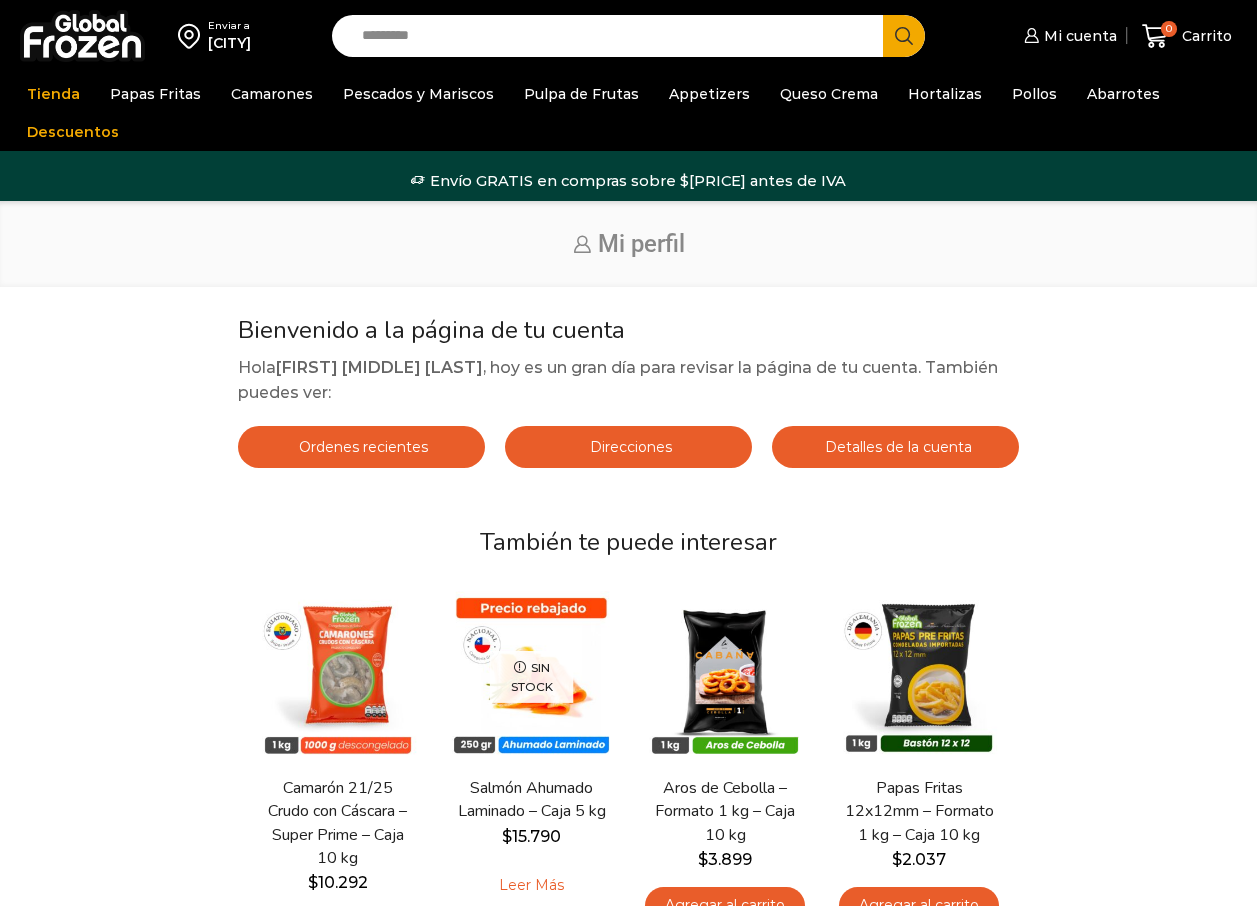 scroll, scrollTop: 0, scrollLeft: 0, axis: both 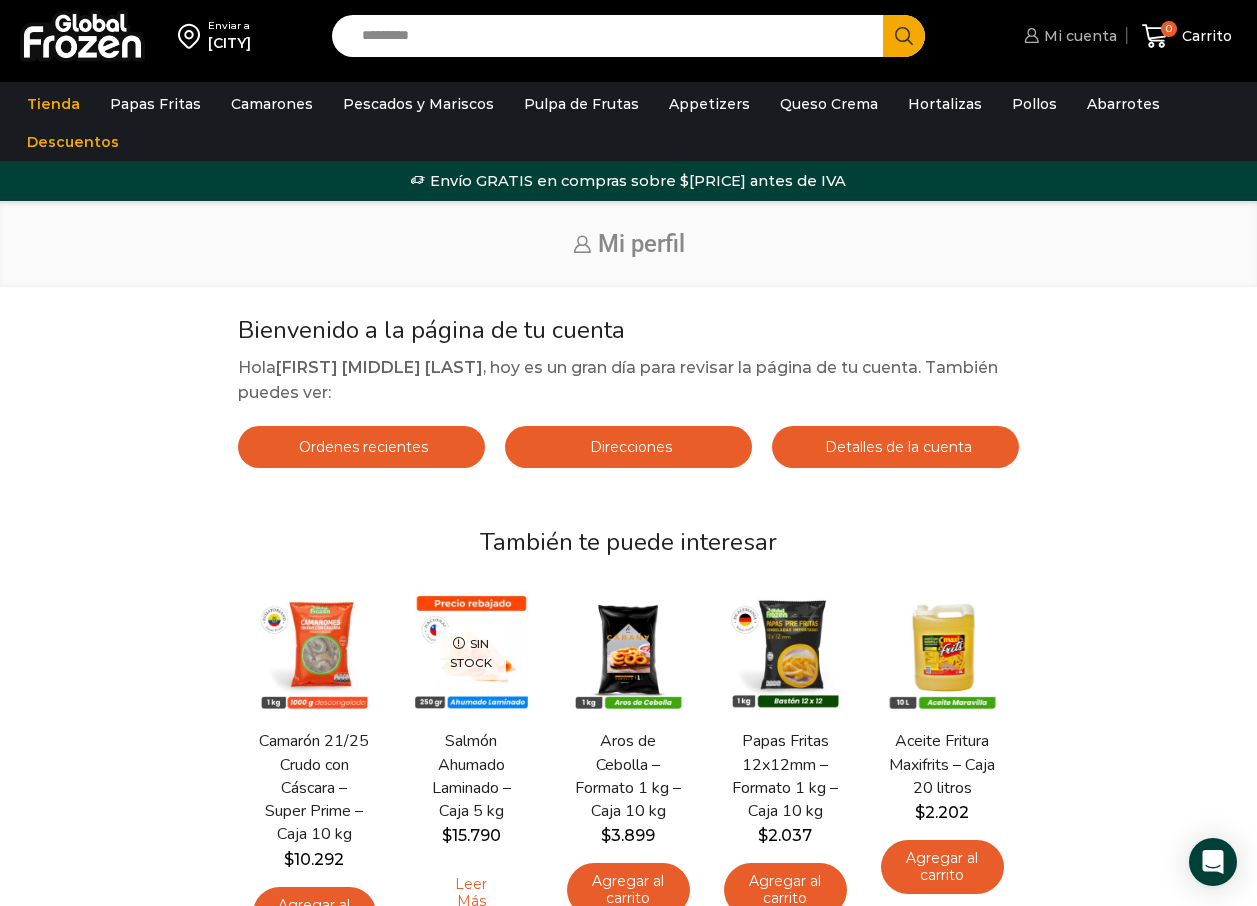 click on "Mi cuenta" at bounding box center (1078, 36) 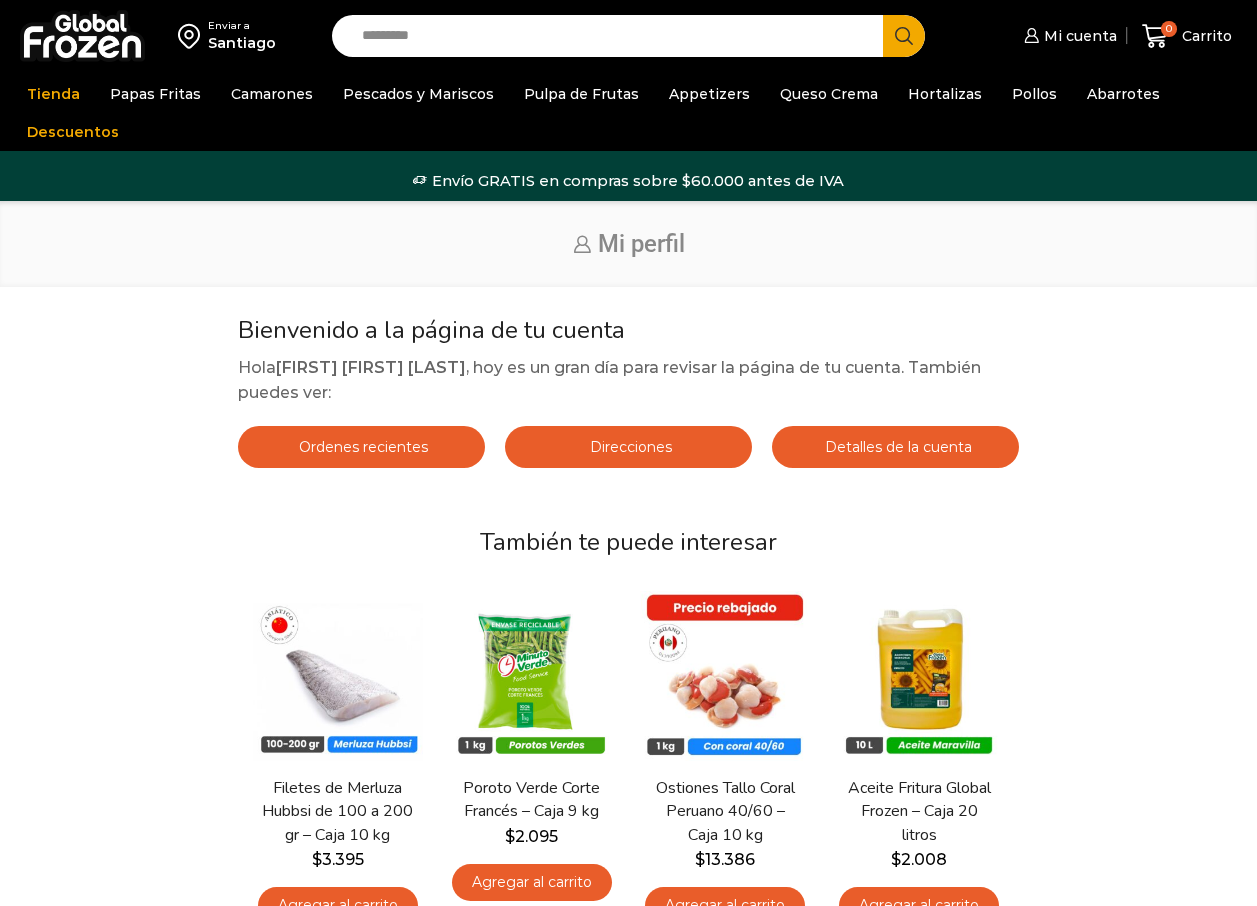 scroll, scrollTop: 0, scrollLeft: 0, axis: both 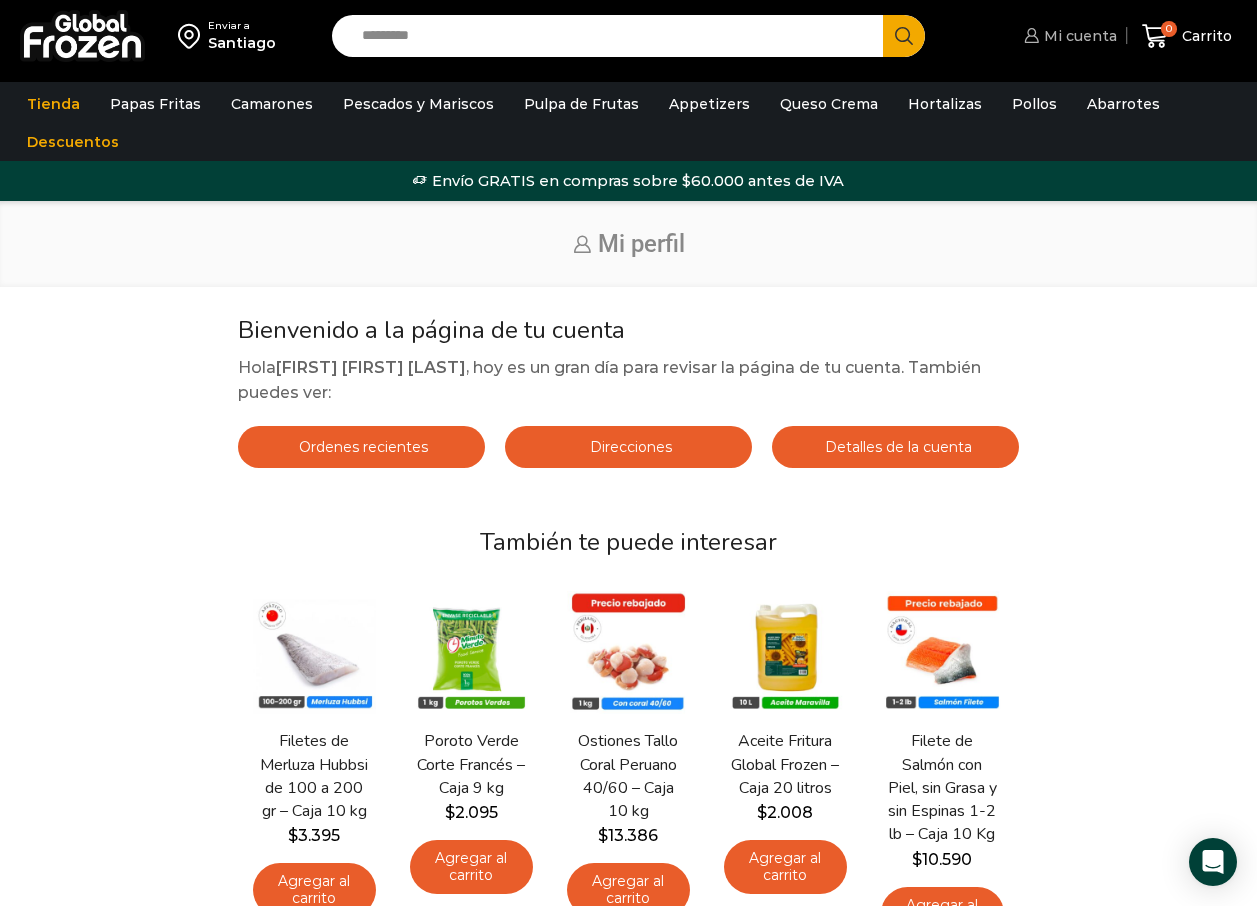 click on "Mi cuenta" at bounding box center [1078, 36] 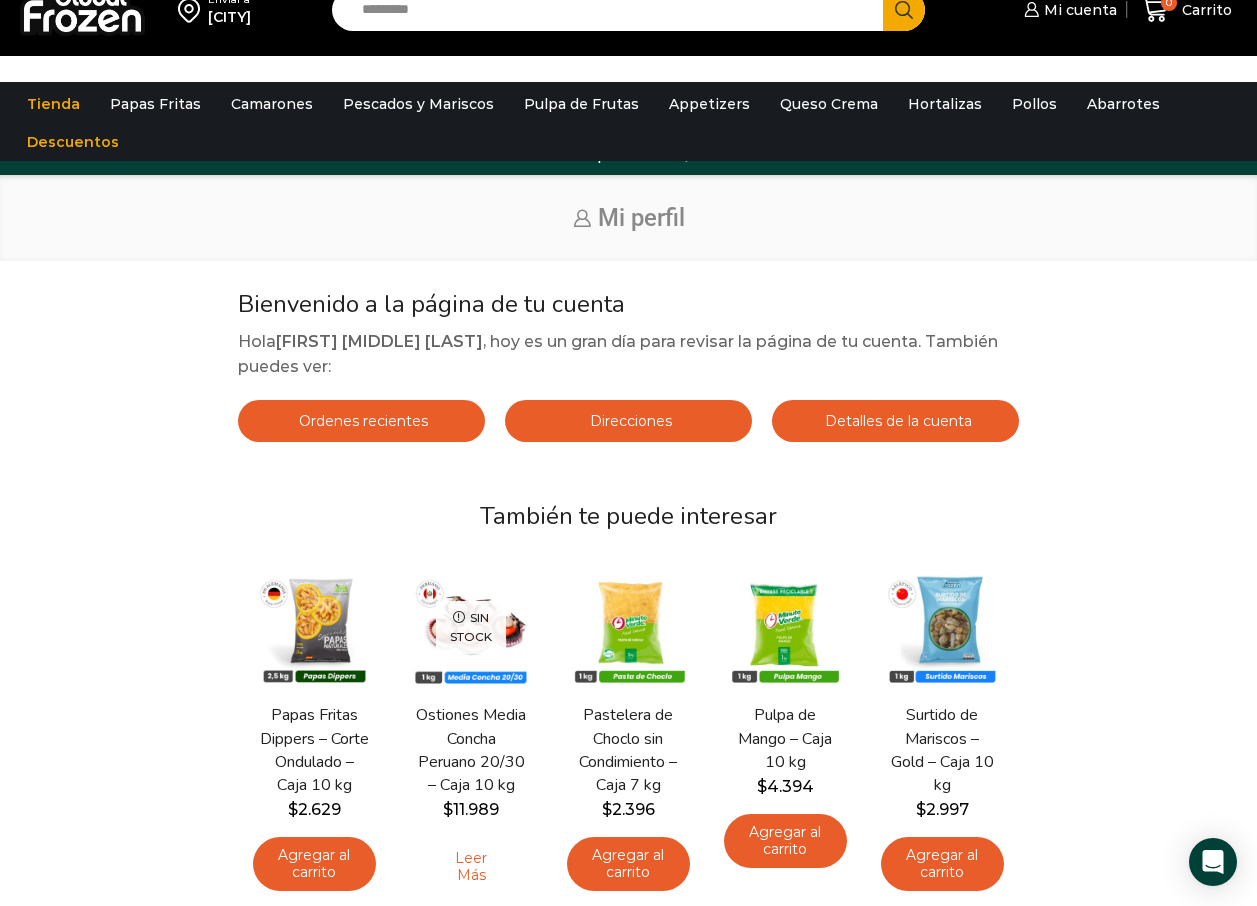 scroll, scrollTop: 0, scrollLeft: 0, axis: both 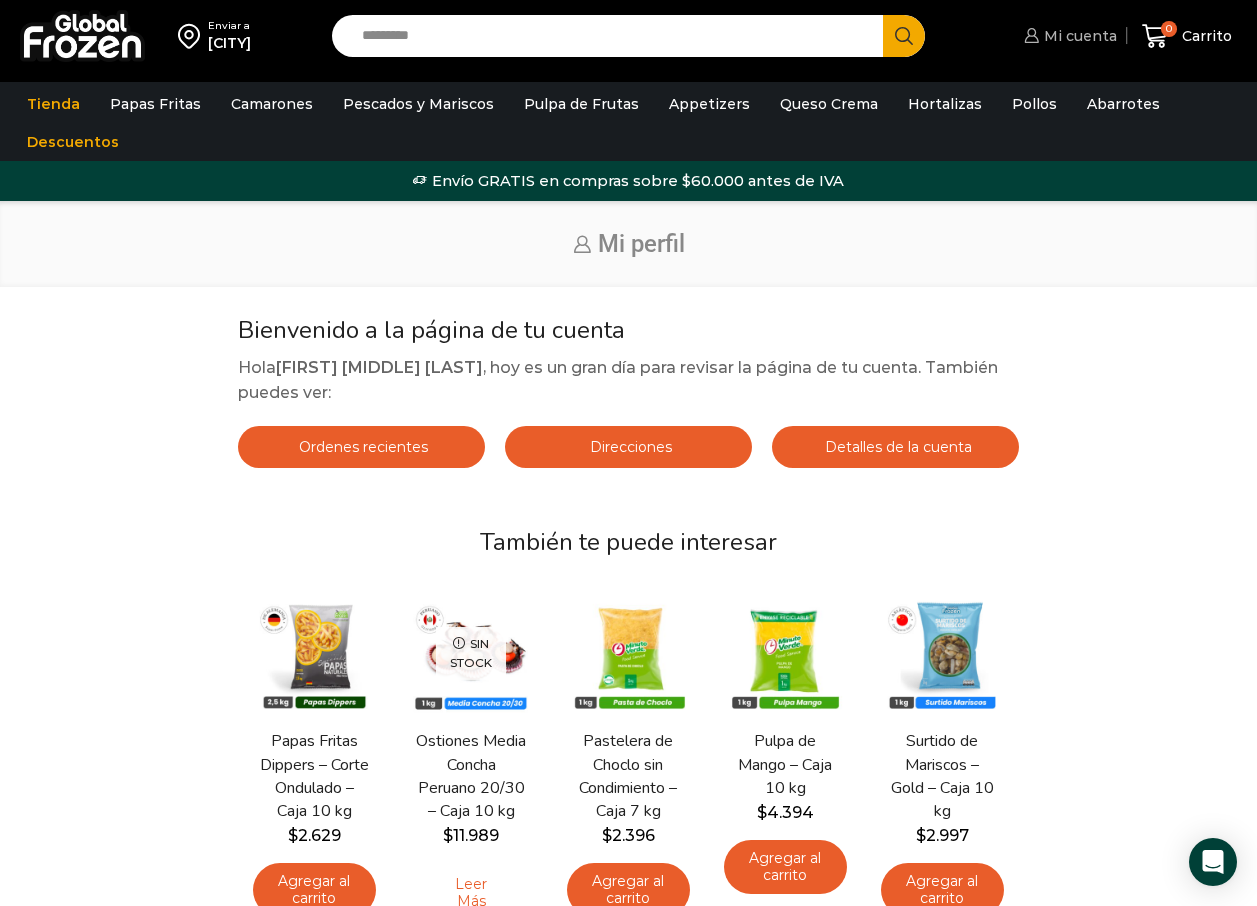 click on "Mi cuenta" at bounding box center (1078, 36) 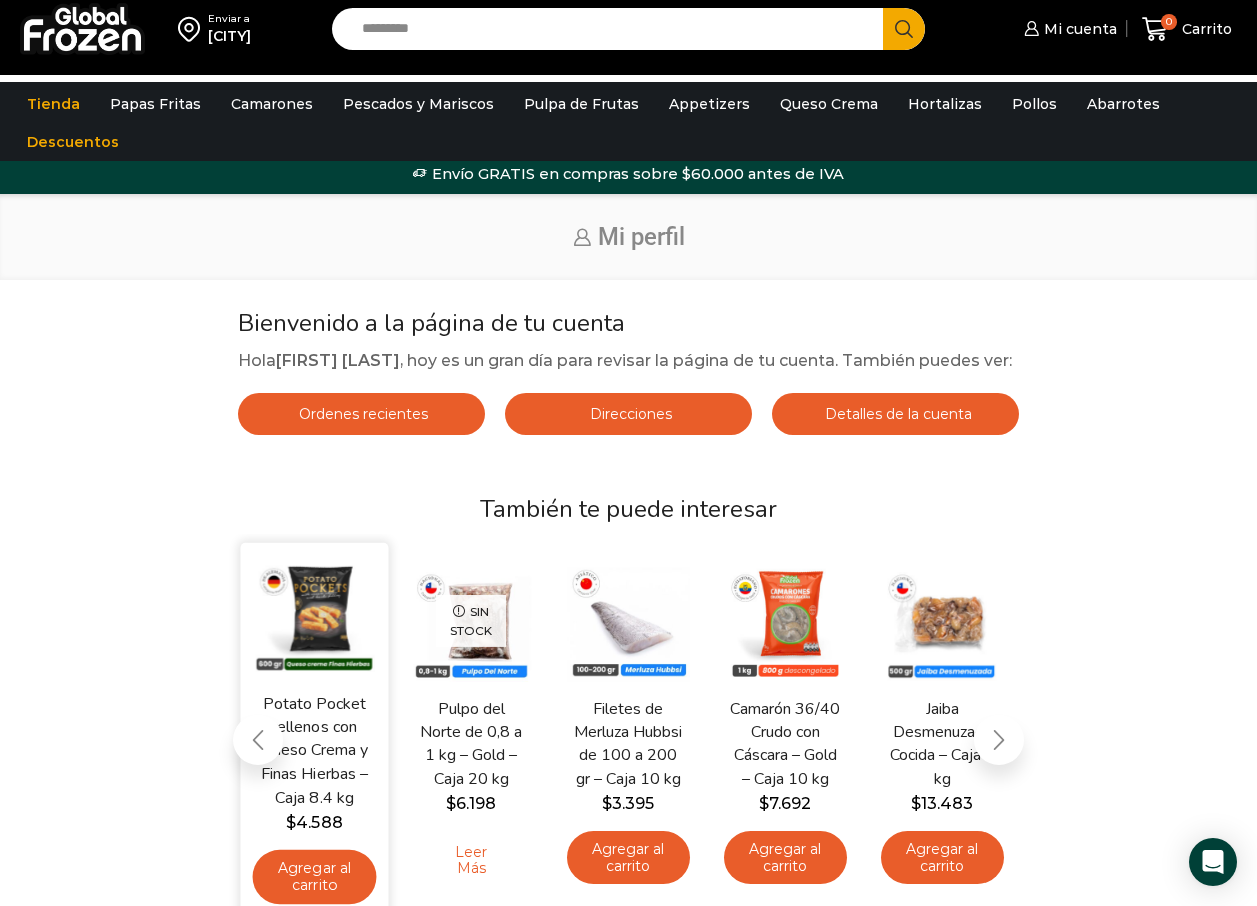 scroll, scrollTop: 0, scrollLeft: 0, axis: both 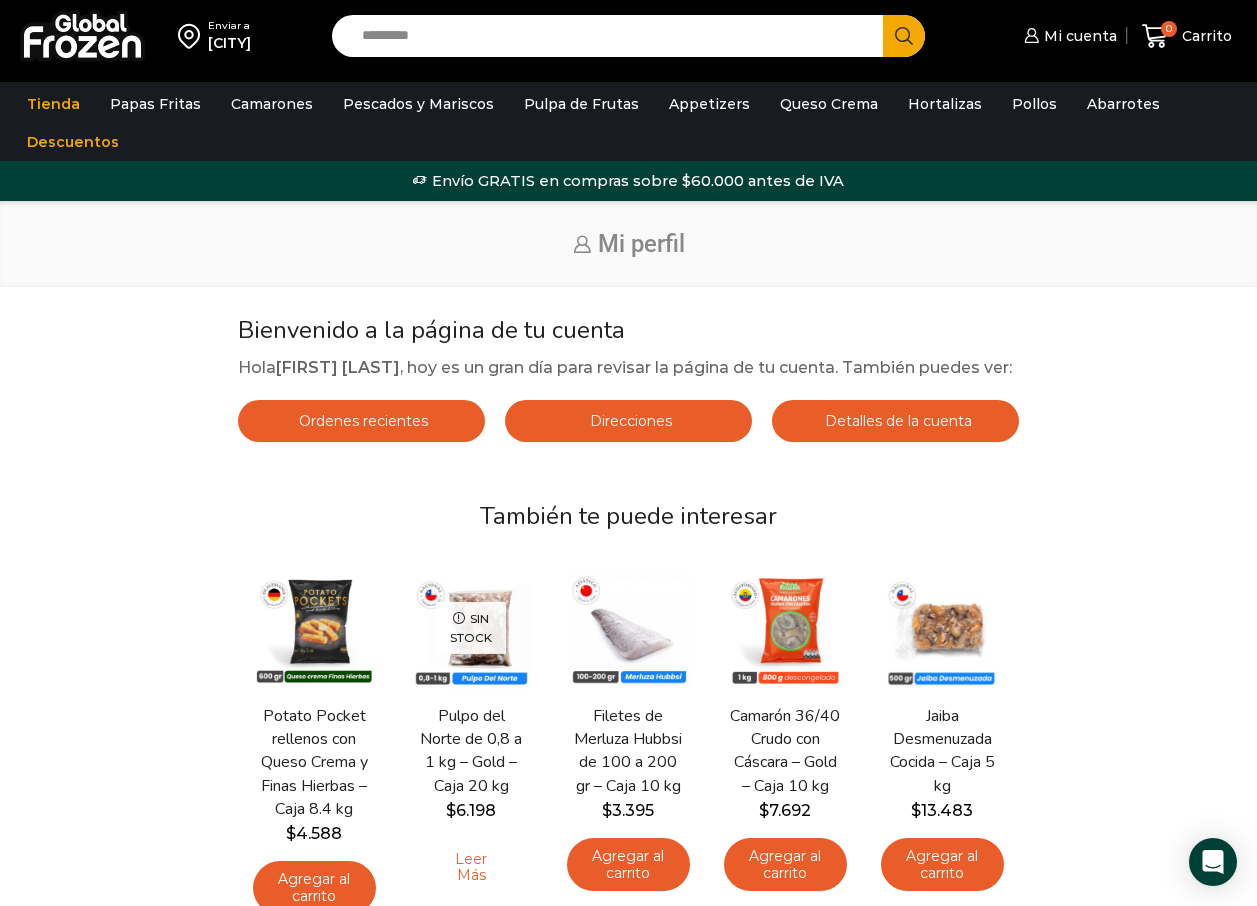 click on "Mi perfil" at bounding box center (641, 244) 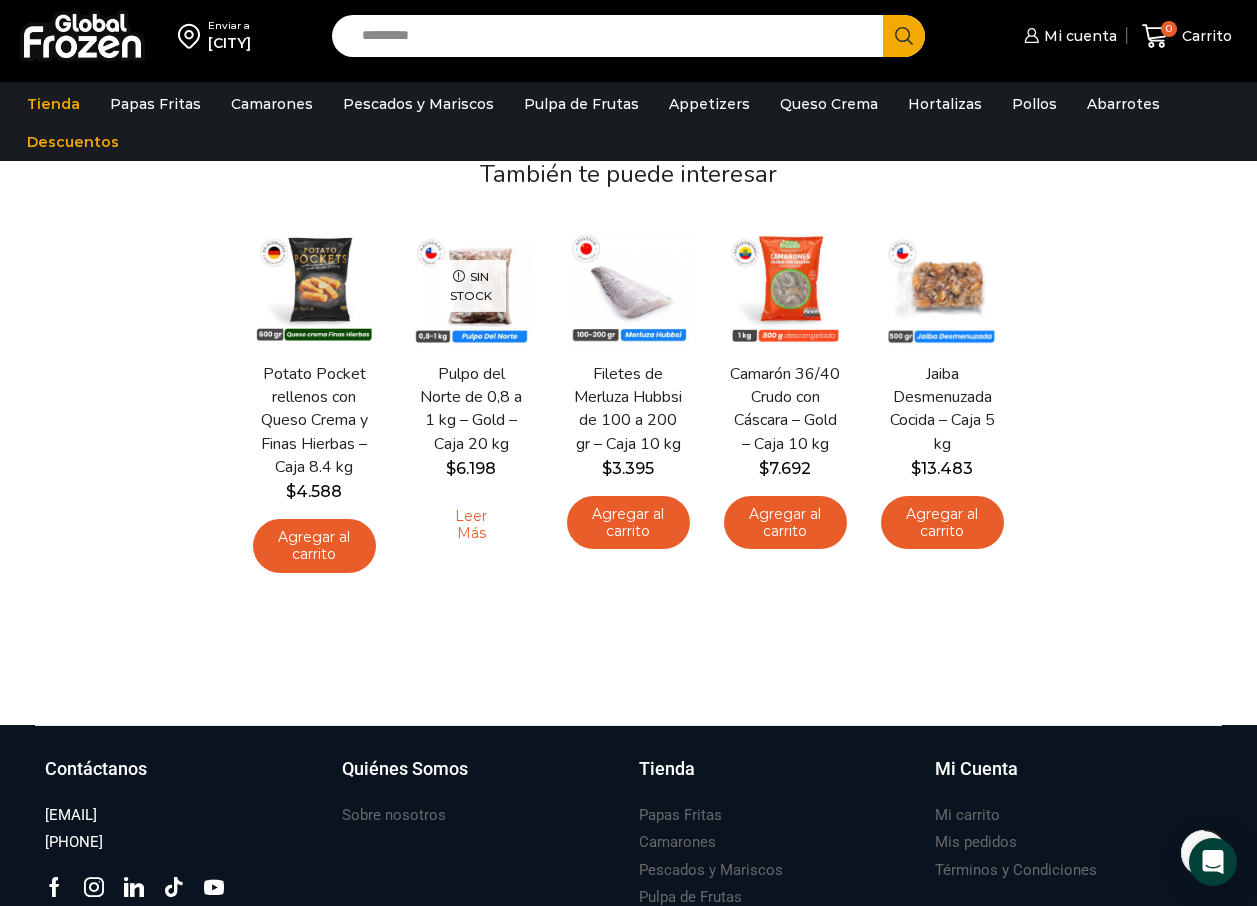 scroll, scrollTop: 400, scrollLeft: 0, axis: vertical 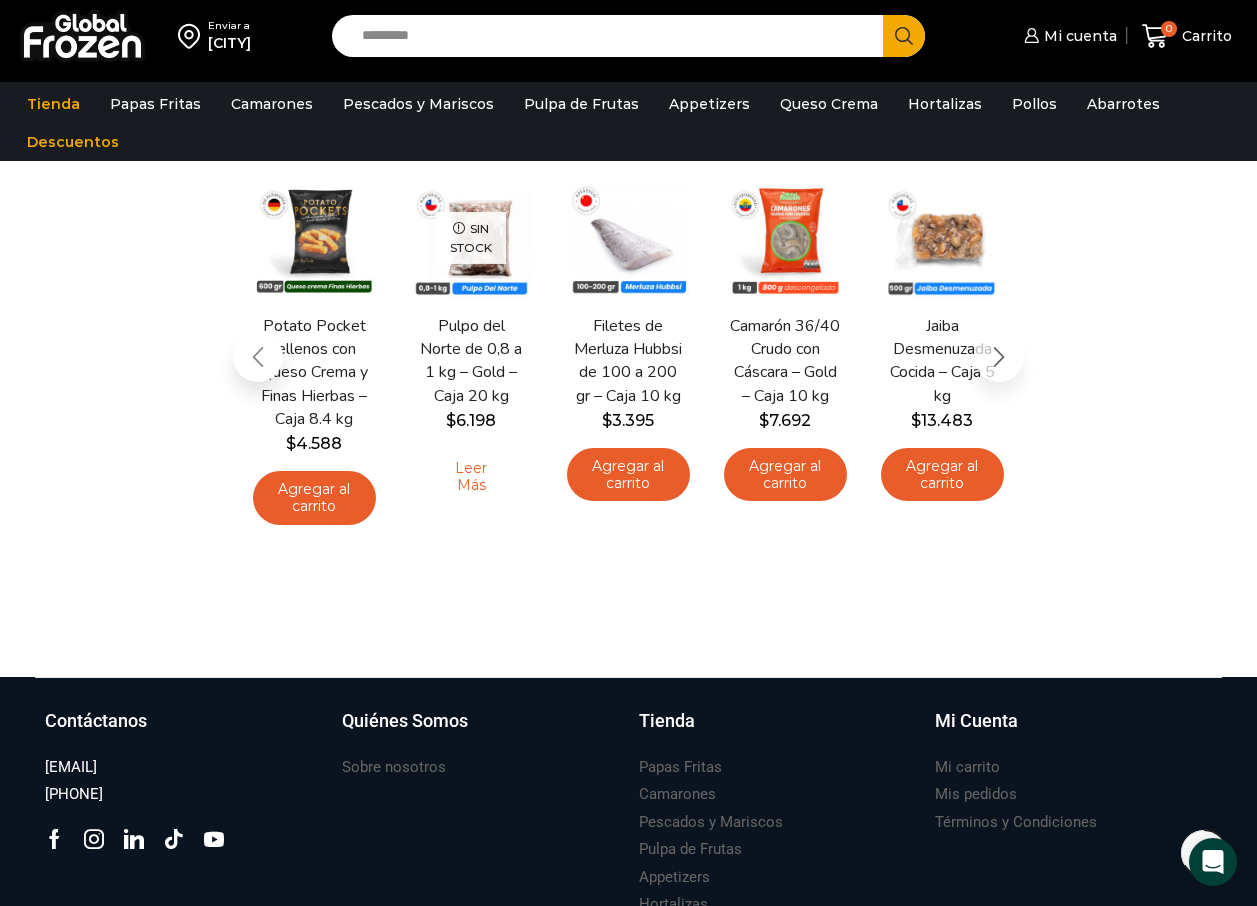 click at bounding box center (999, 357) 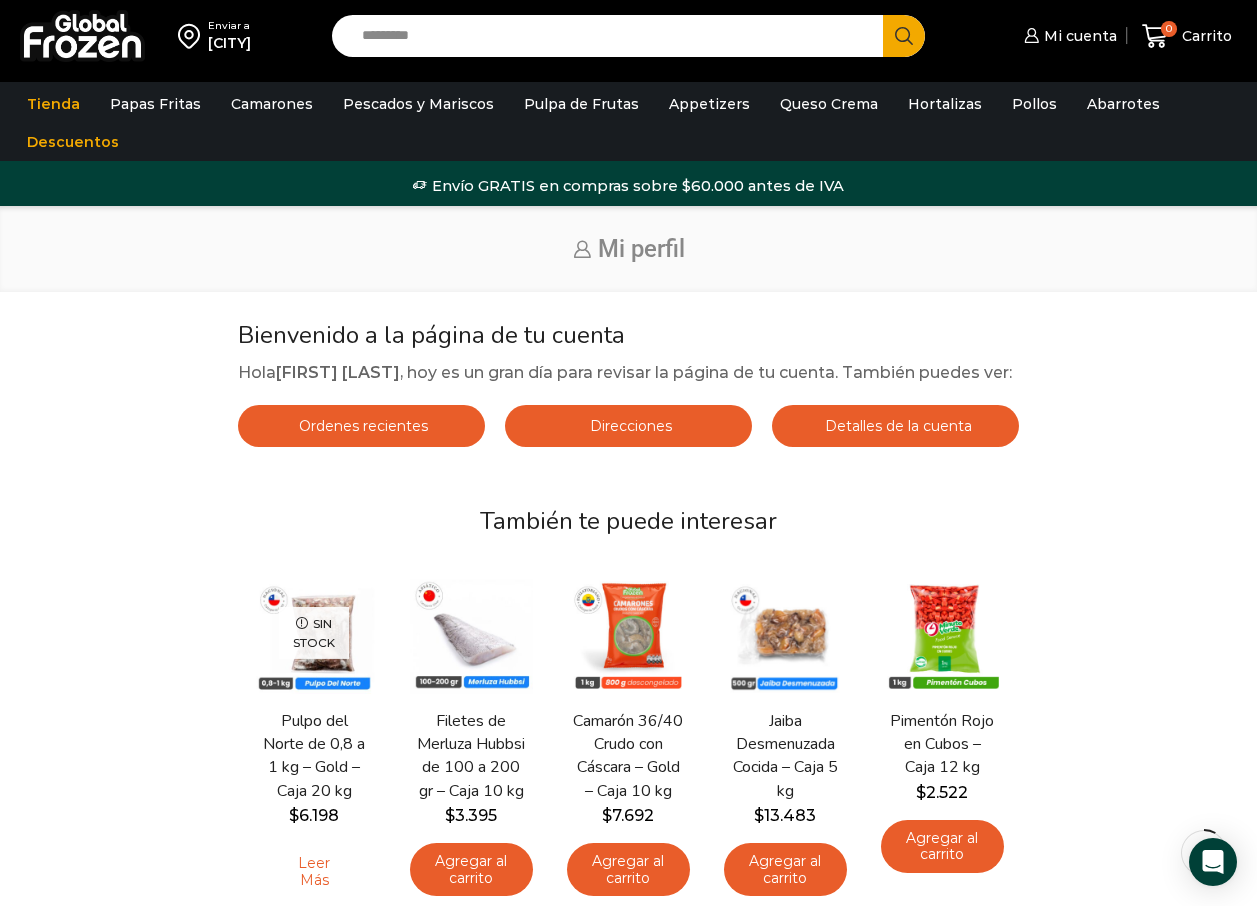scroll, scrollTop: 0, scrollLeft: 0, axis: both 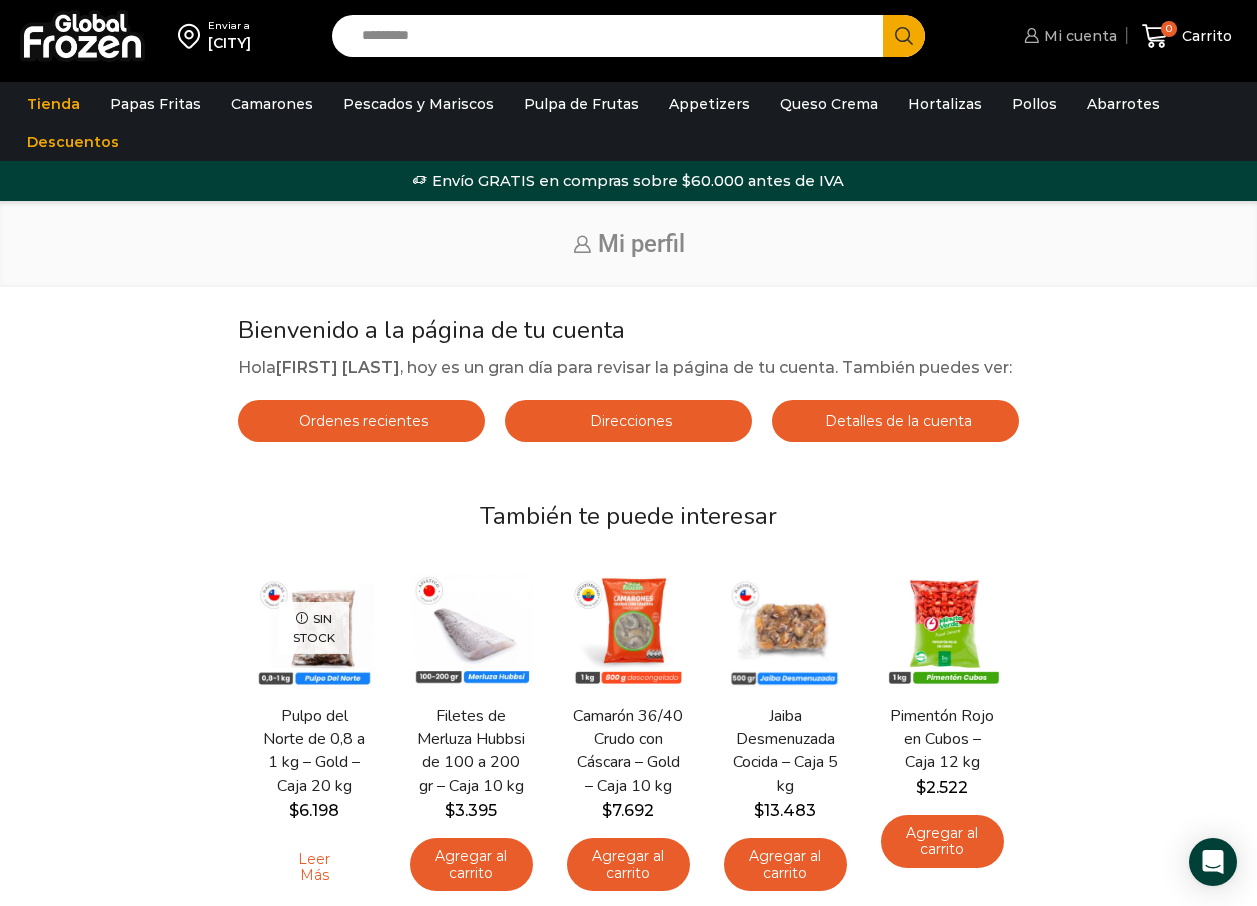click on "Mi cuenta" at bounding box center (1068, 36) 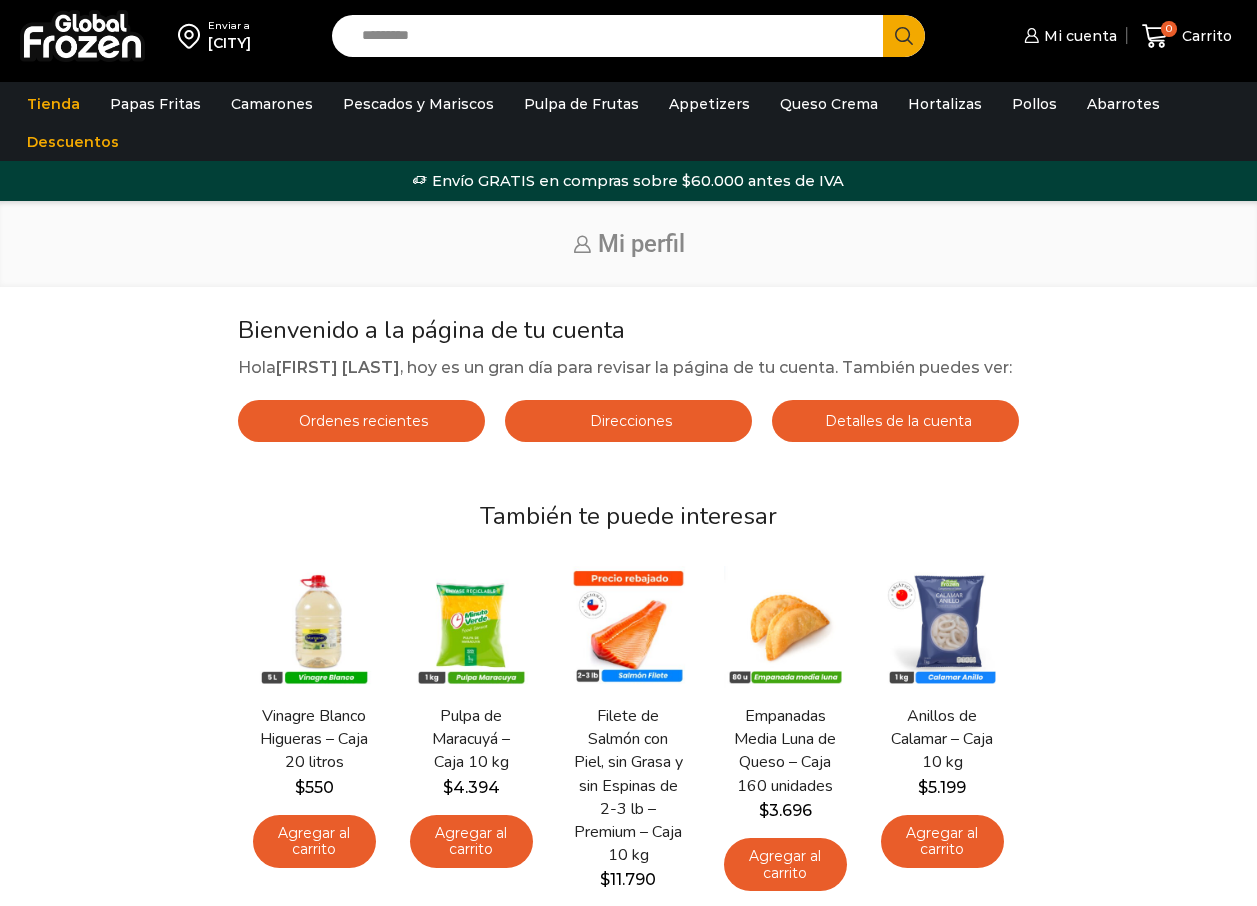 scroll, scrollTop: 0, scrollLeft: 0, axis: both 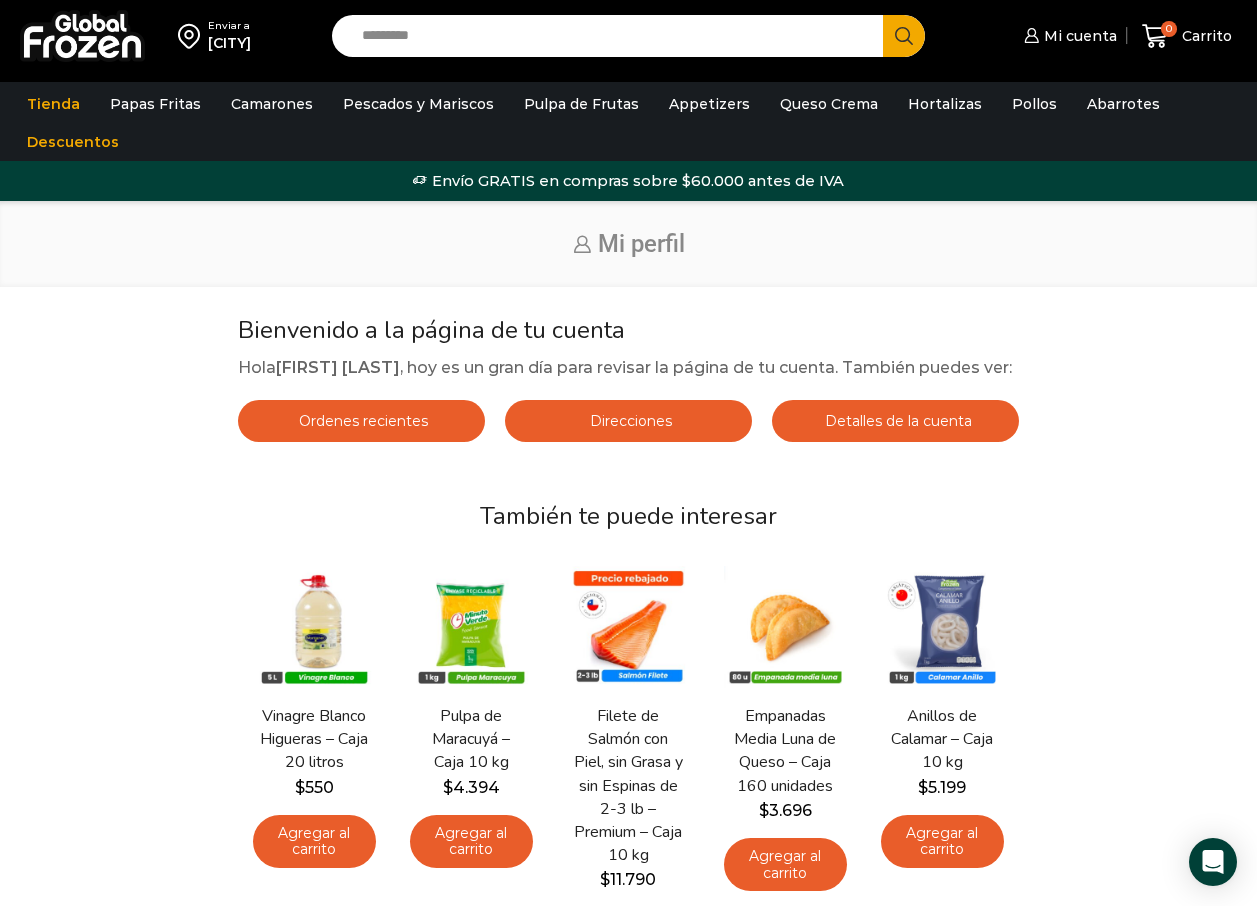 click on "Mi perfil" at bounding box center (628, 244) 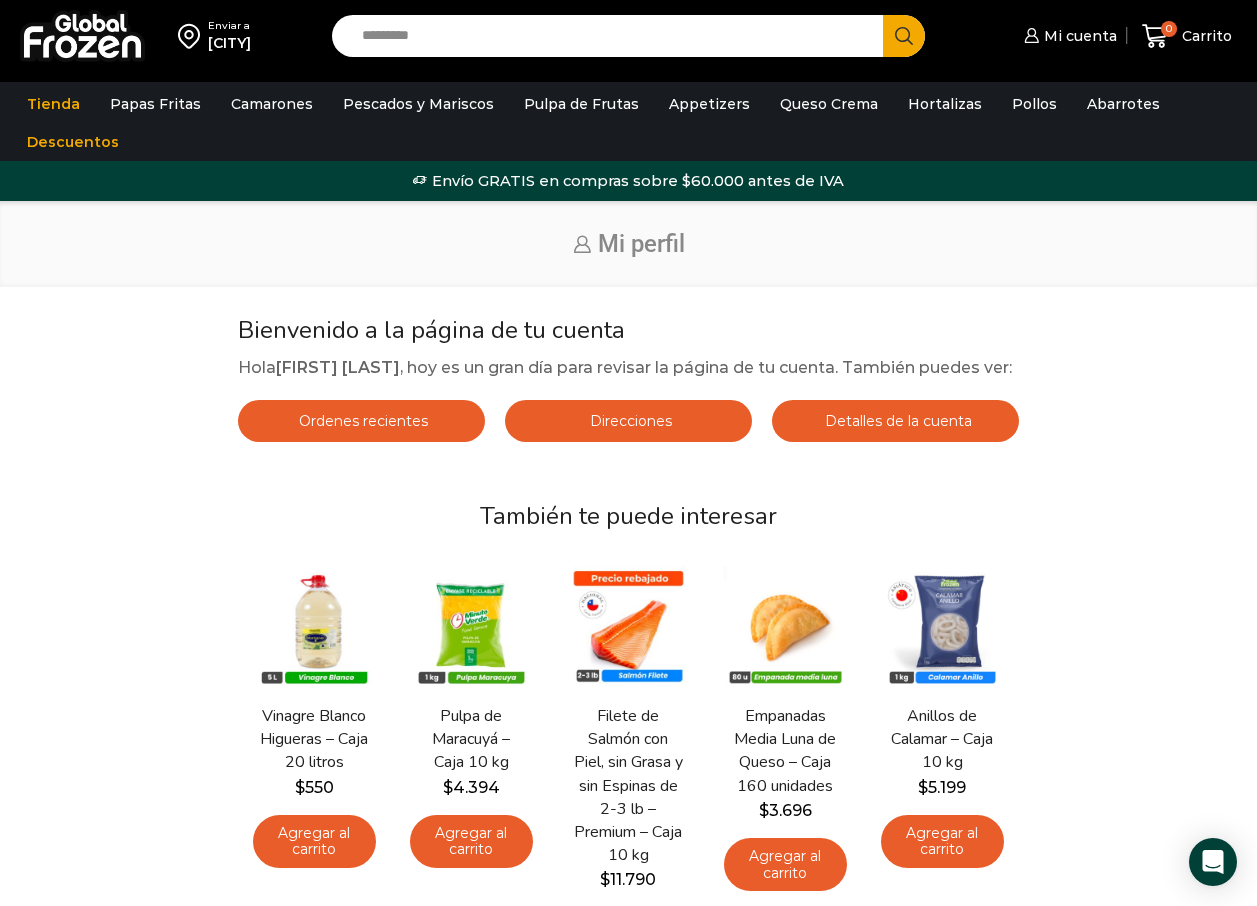 click on "Search input" at bounding box center (613, 36) 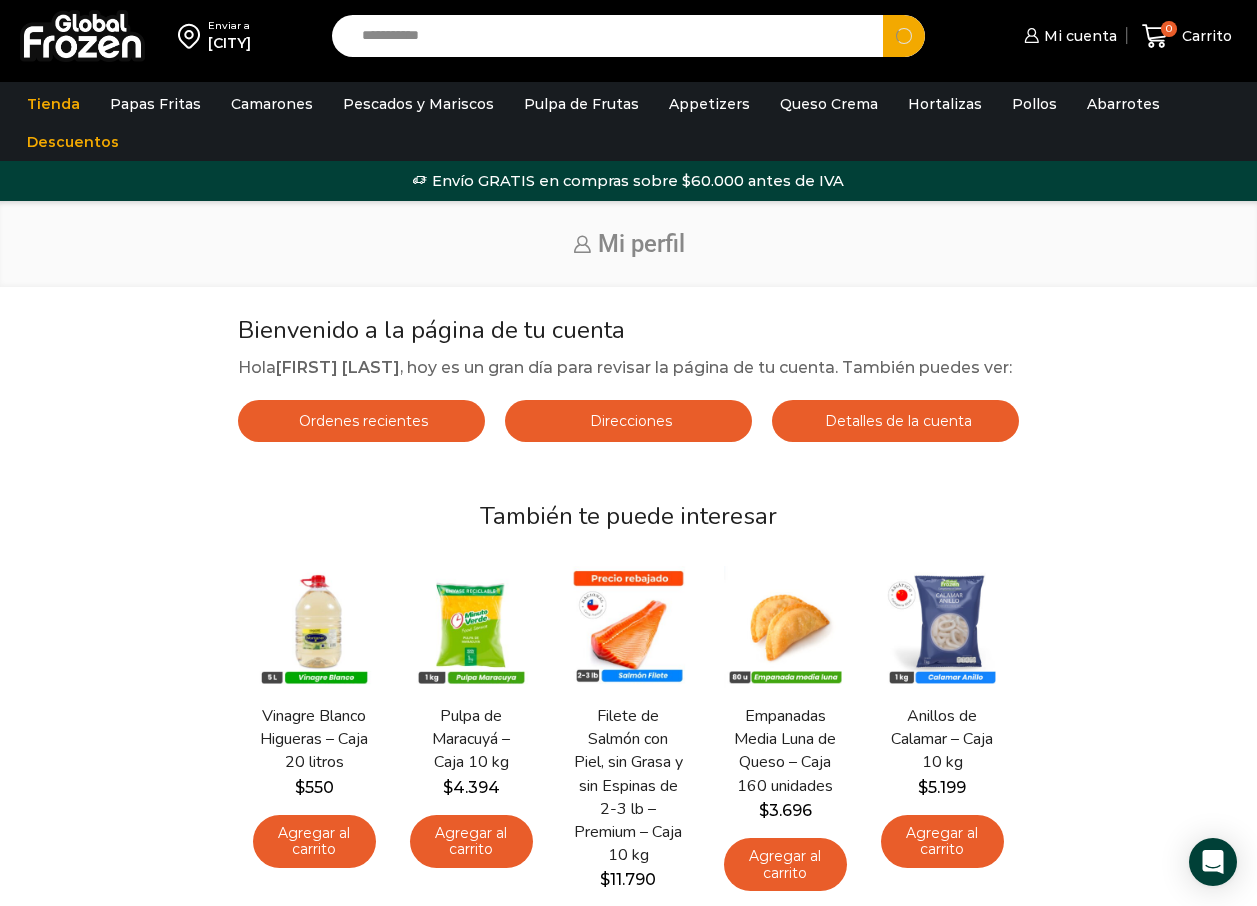 type on "**********" 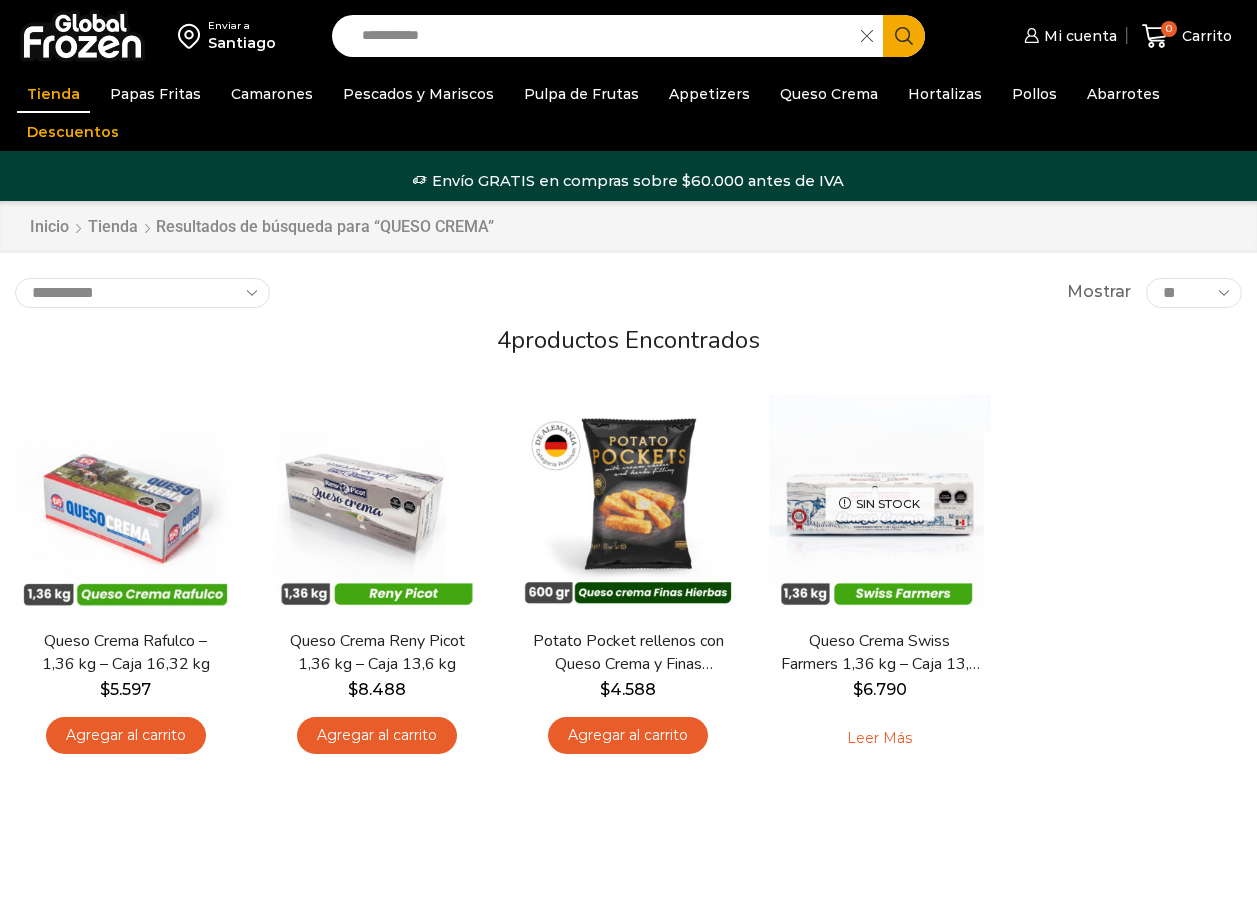 scroll, scrollTop: 0, scrollLeft: 0, axis: both 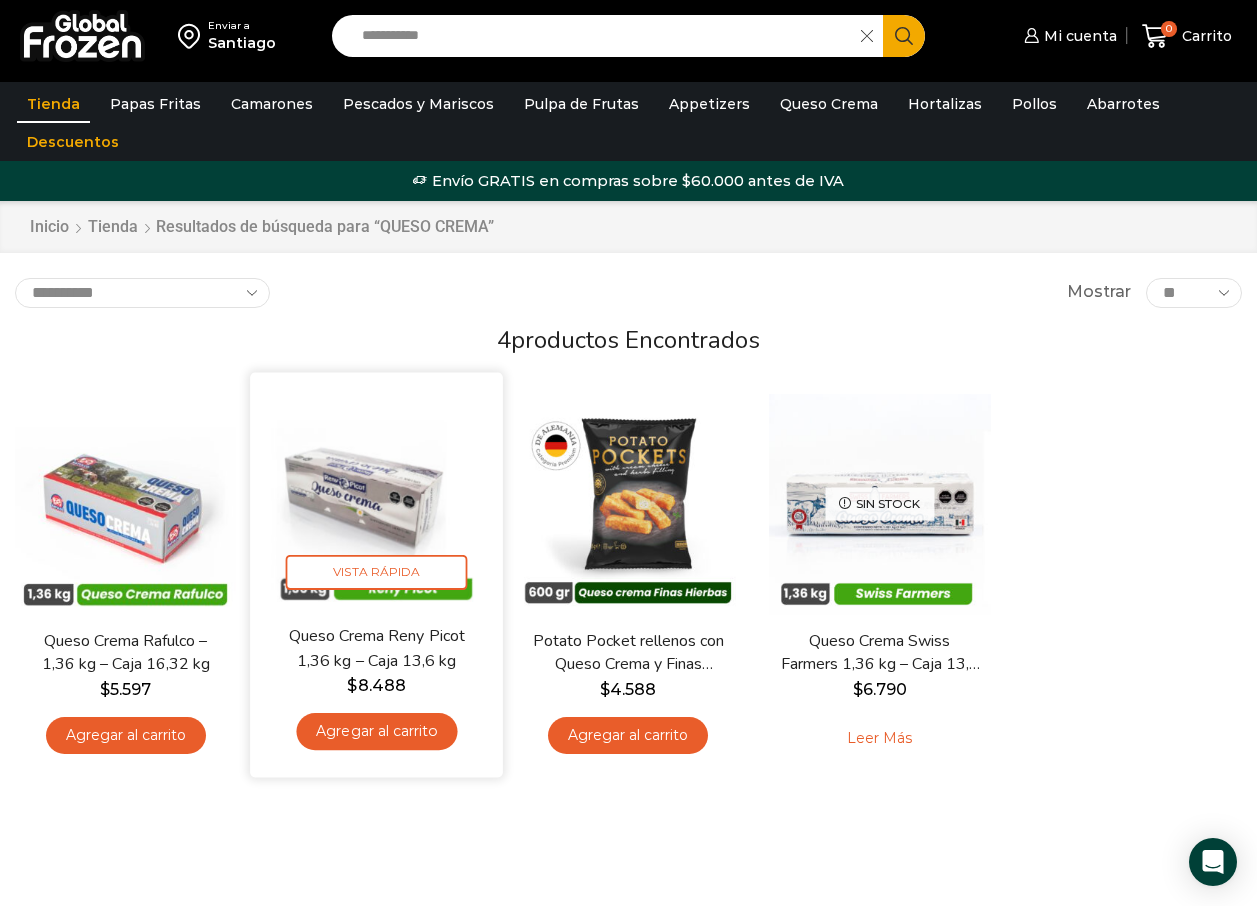 click on "Agregar al carrito" at bounding box center (377, 731) 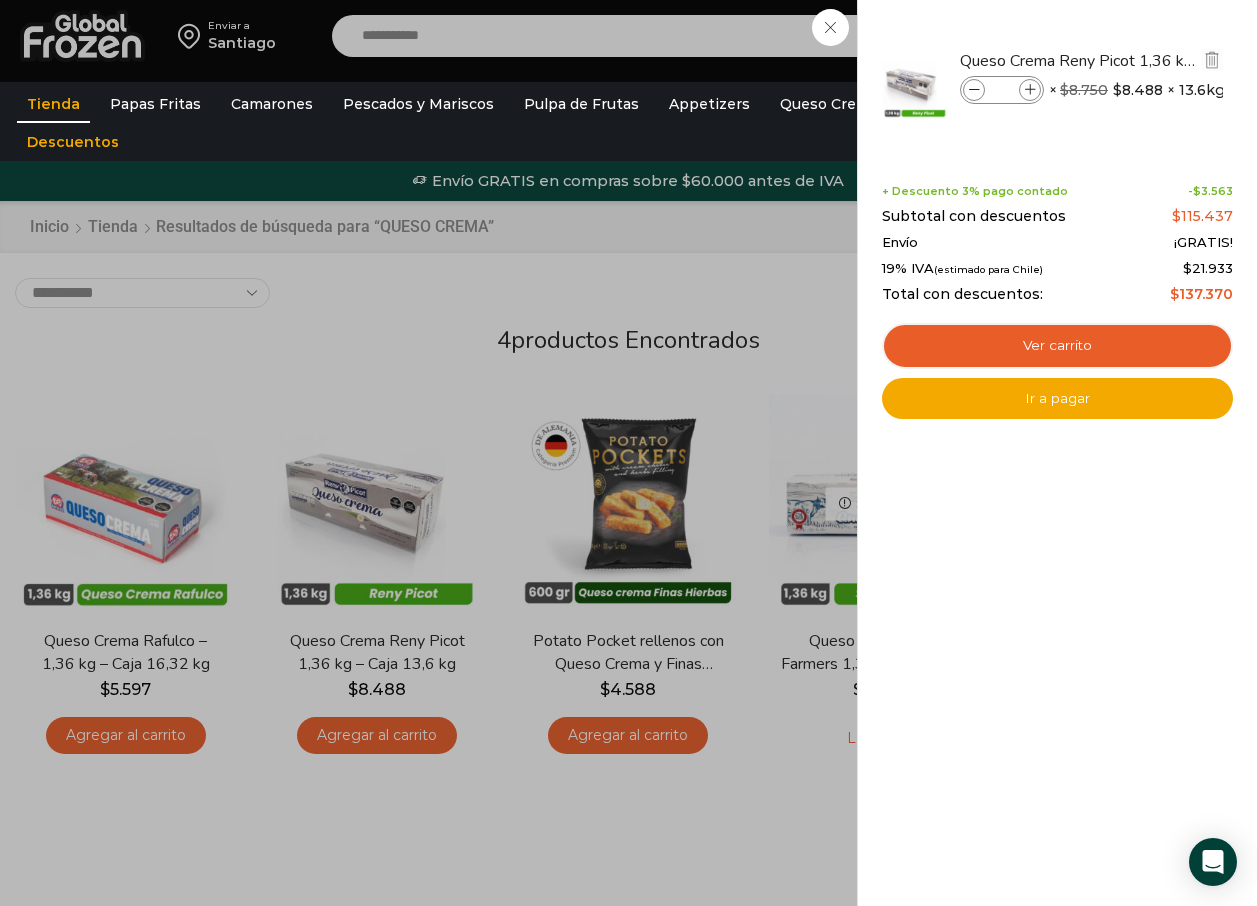 click at bounding box center [1030, 90] 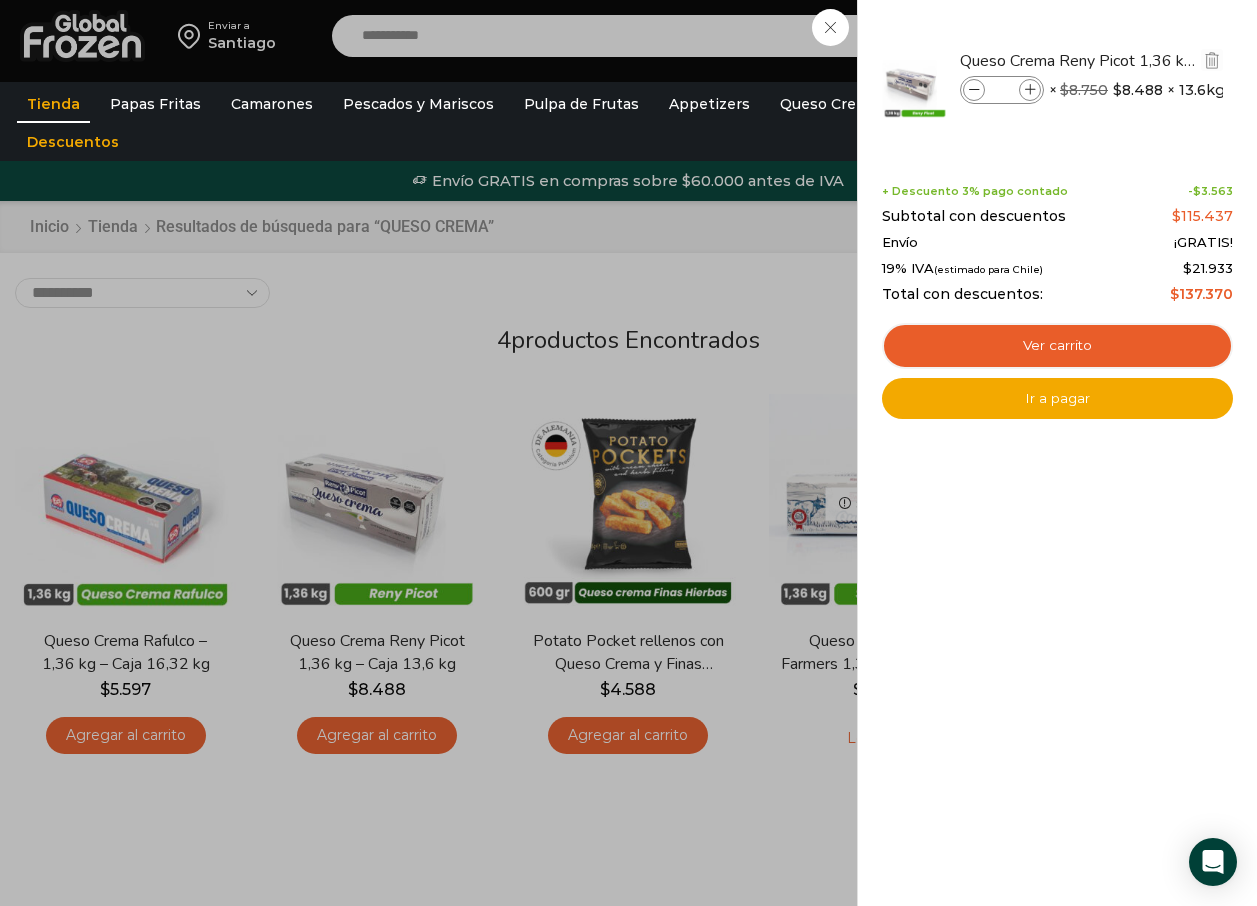 click at bounding box center [1030, 90] 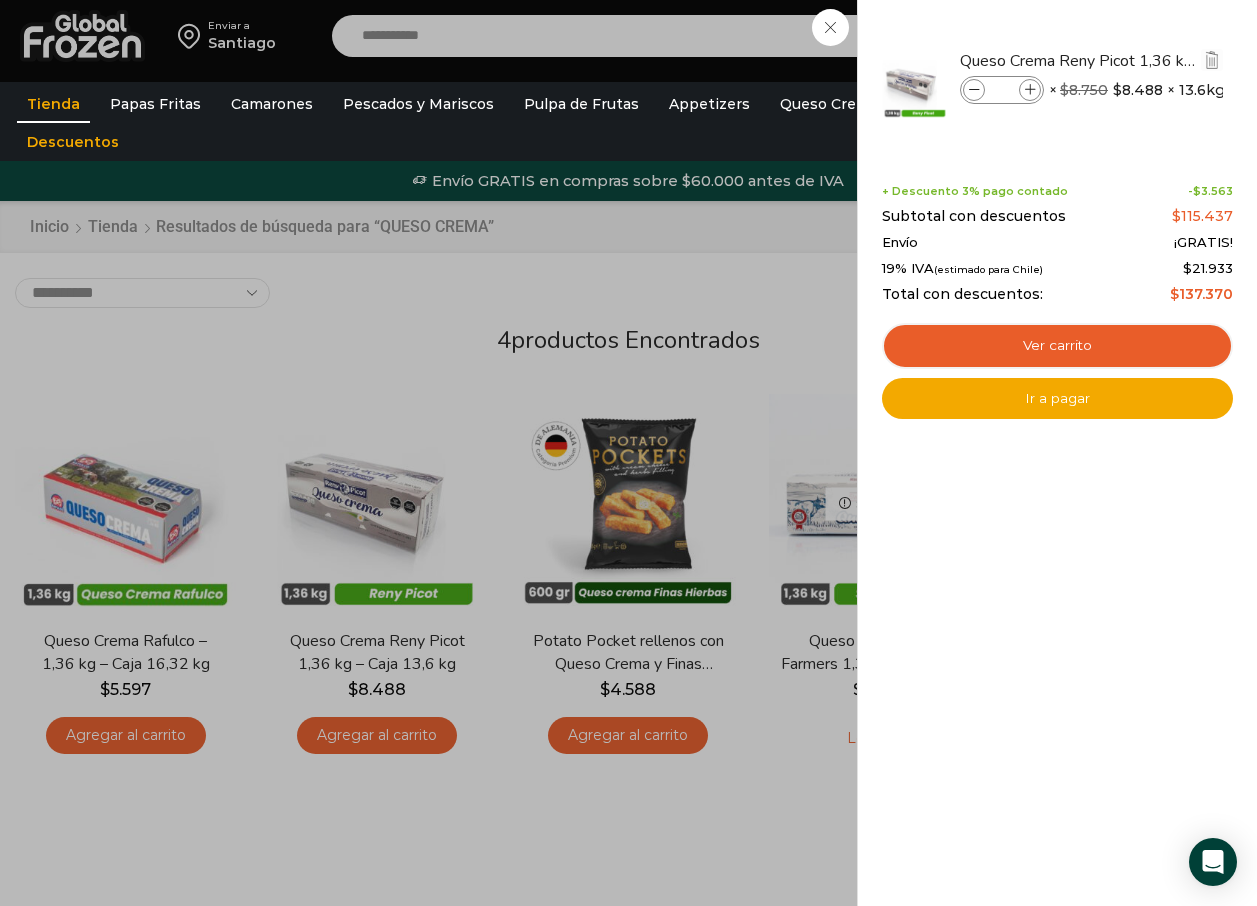 click at bounding box center [1030, 90] 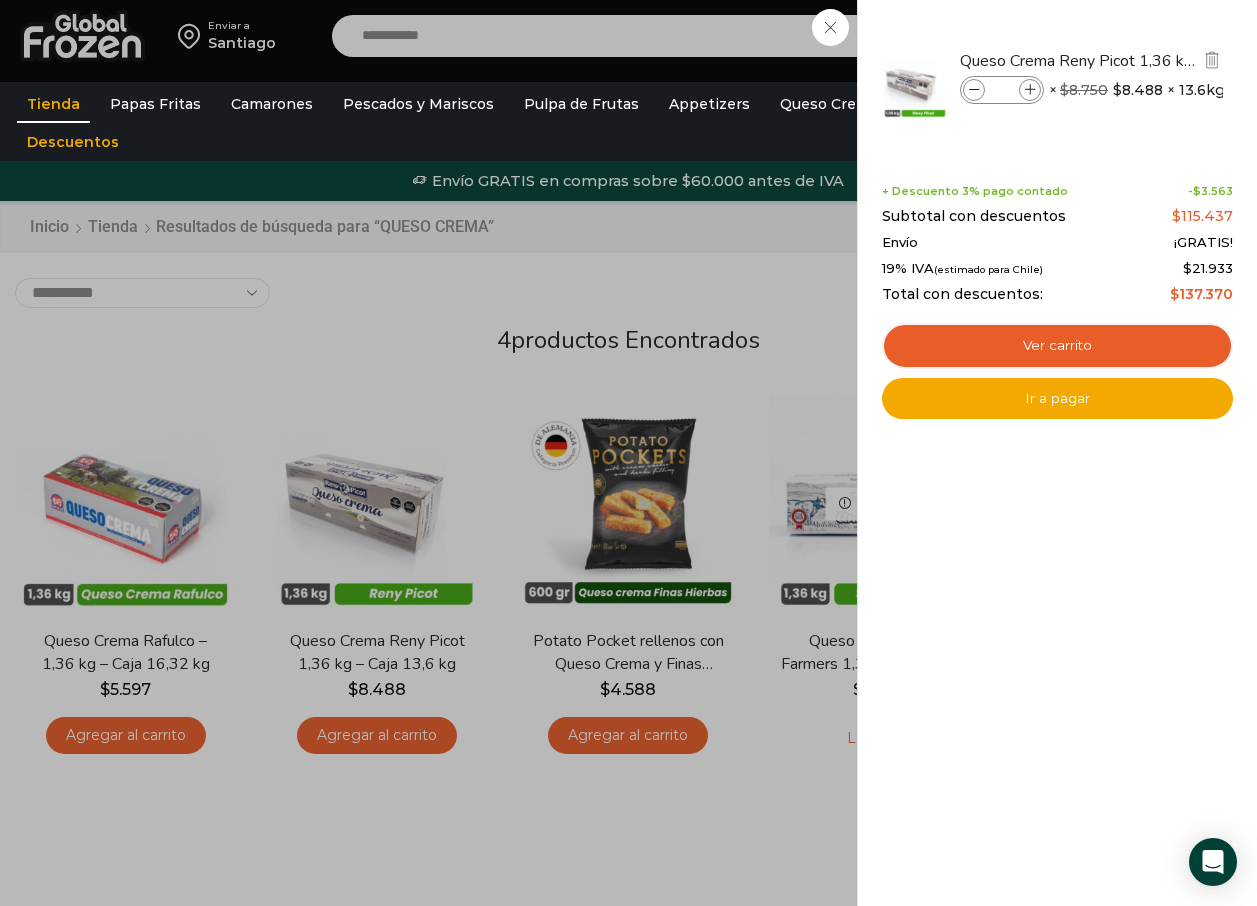 click at bounding box center (1030, 90) 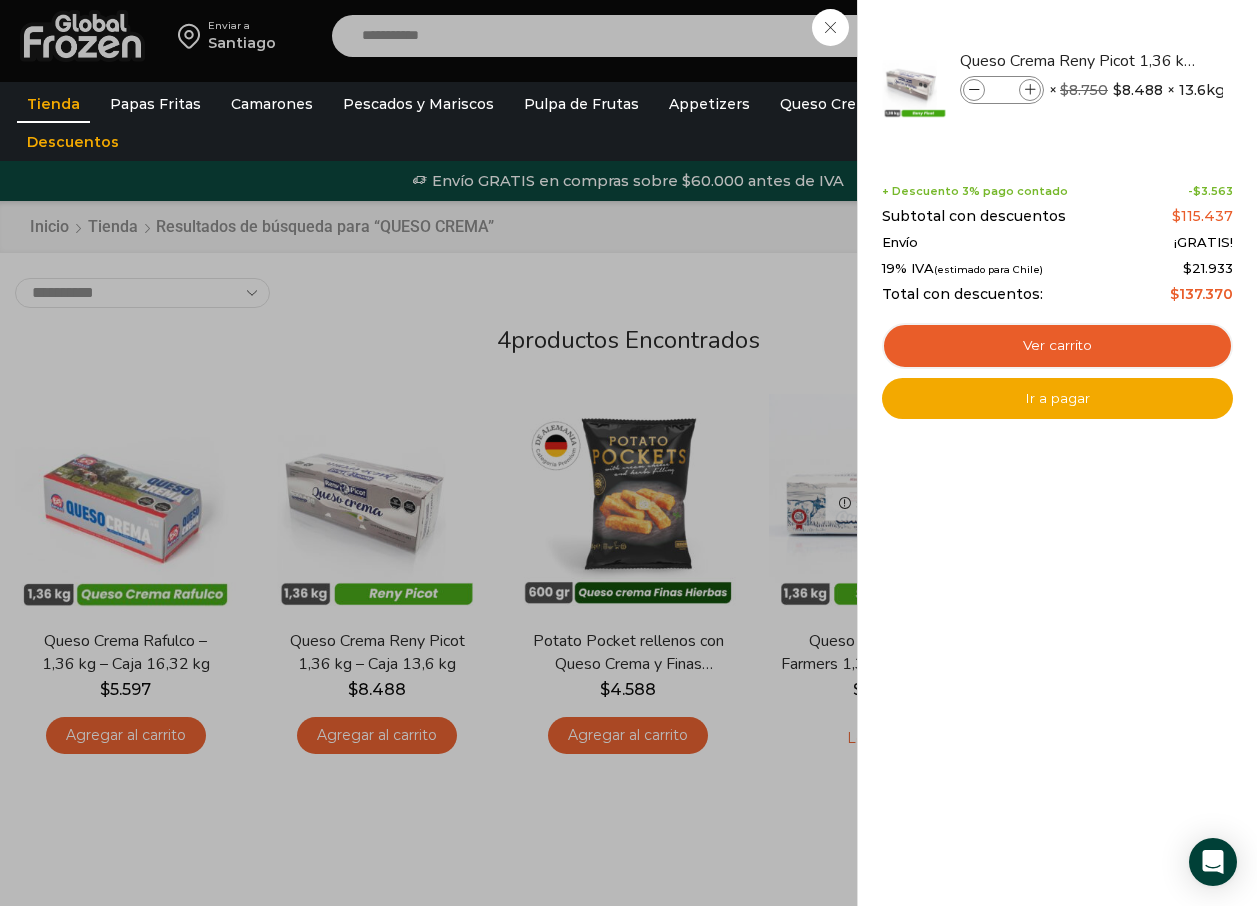 click on "1
Carrito
1
1
Shopping Cart
*" at bounding box center (1187, 36) 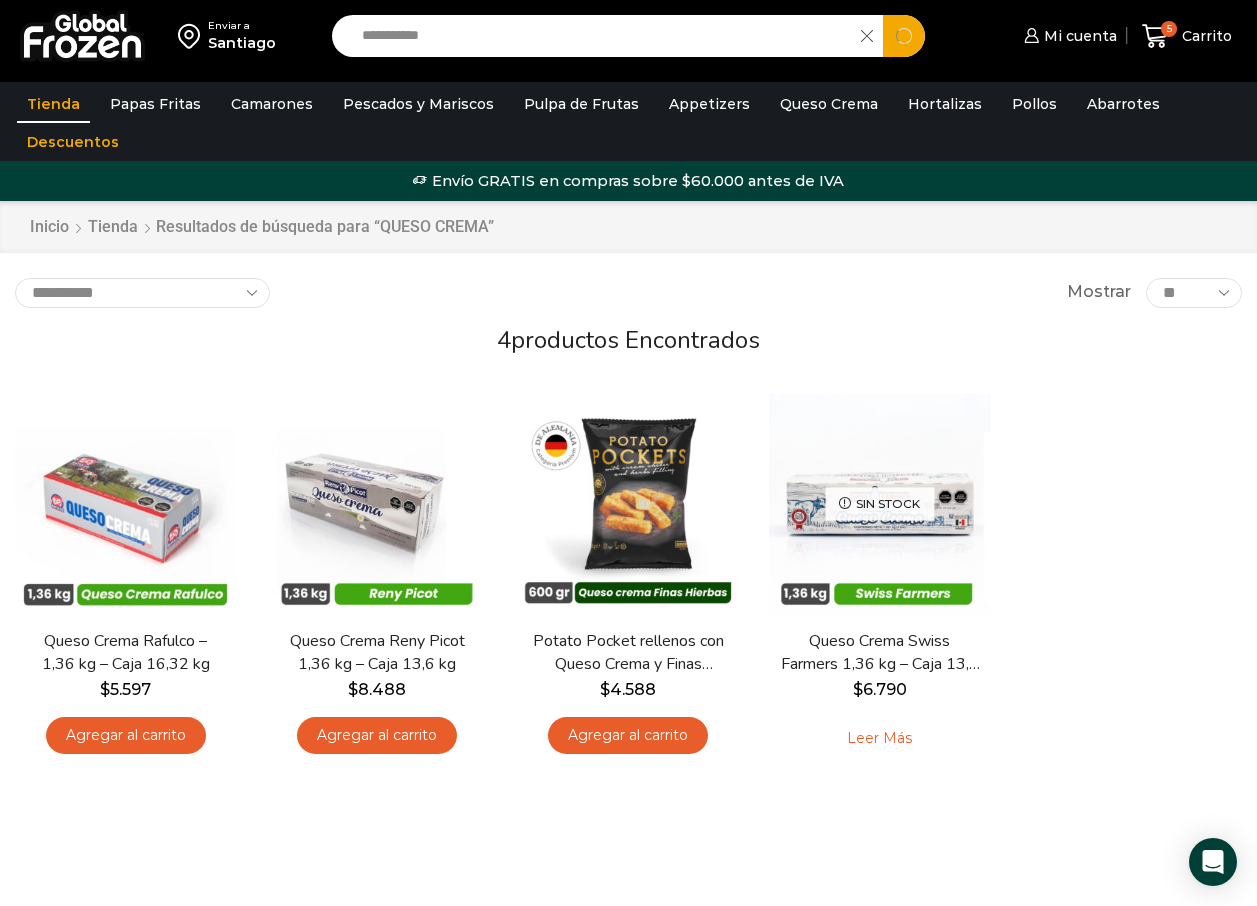 click on "**********" at bounding box center (602, 36) 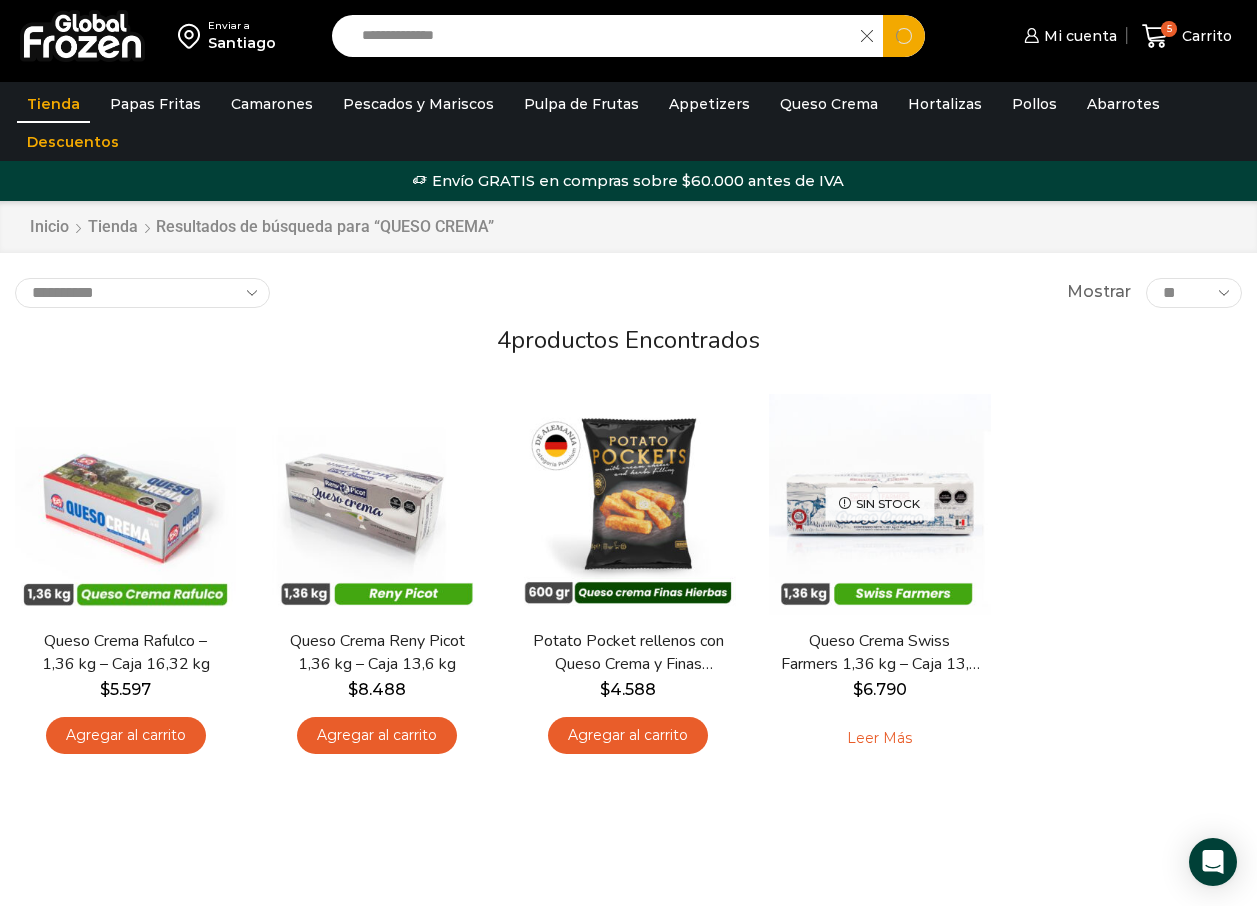 type on "**********" 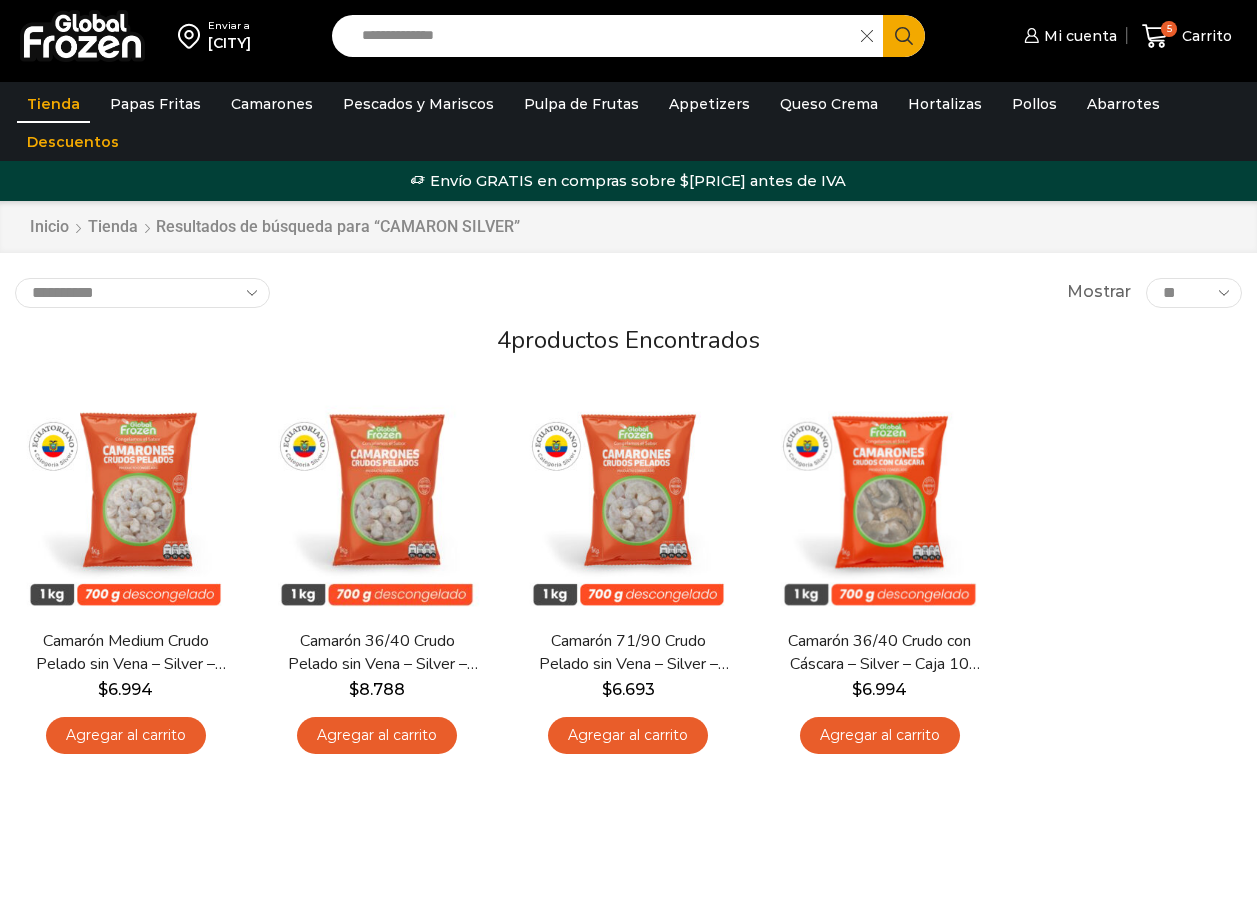 scroll, scrollTop: 0, scrollLeft: 0, axis: both 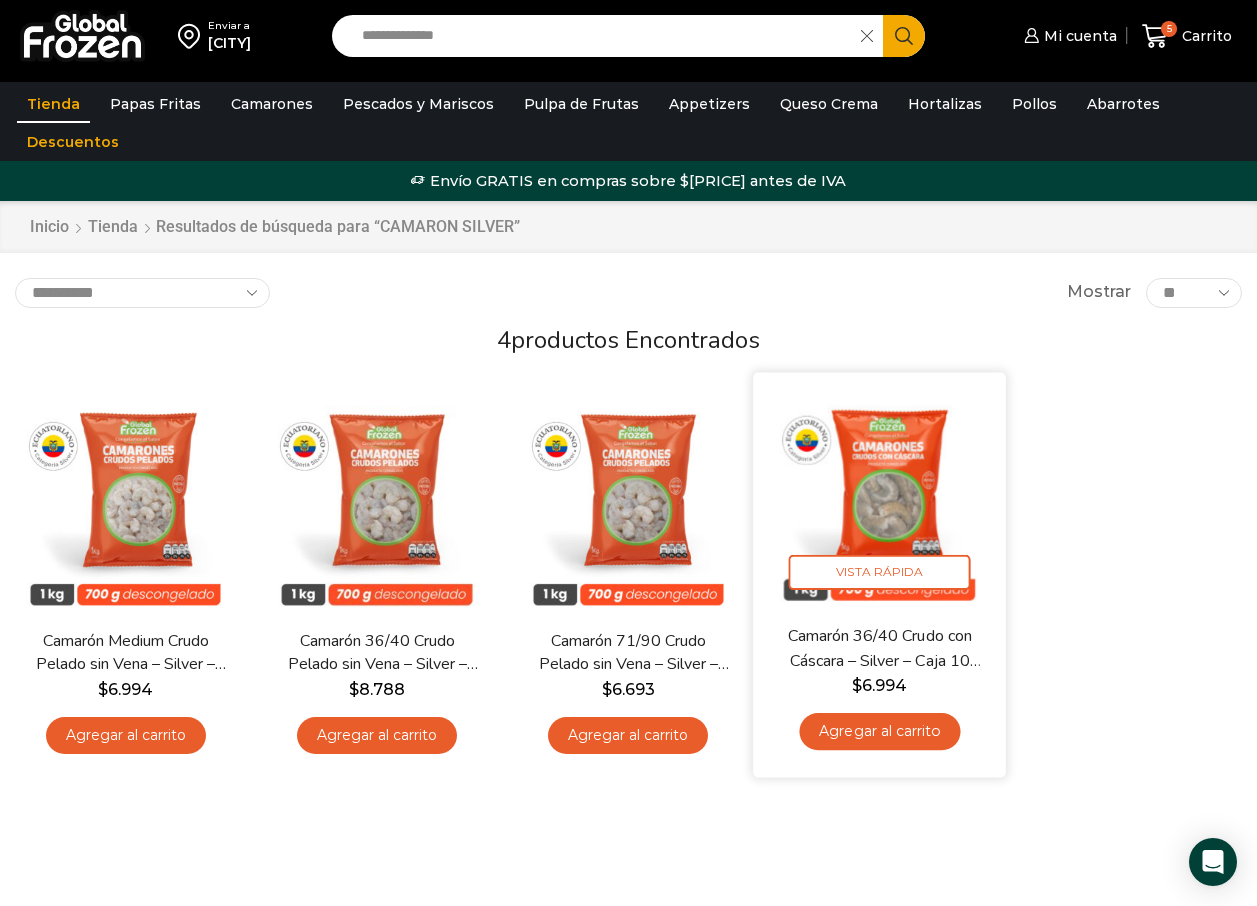 click at bounding box center [879, 498] 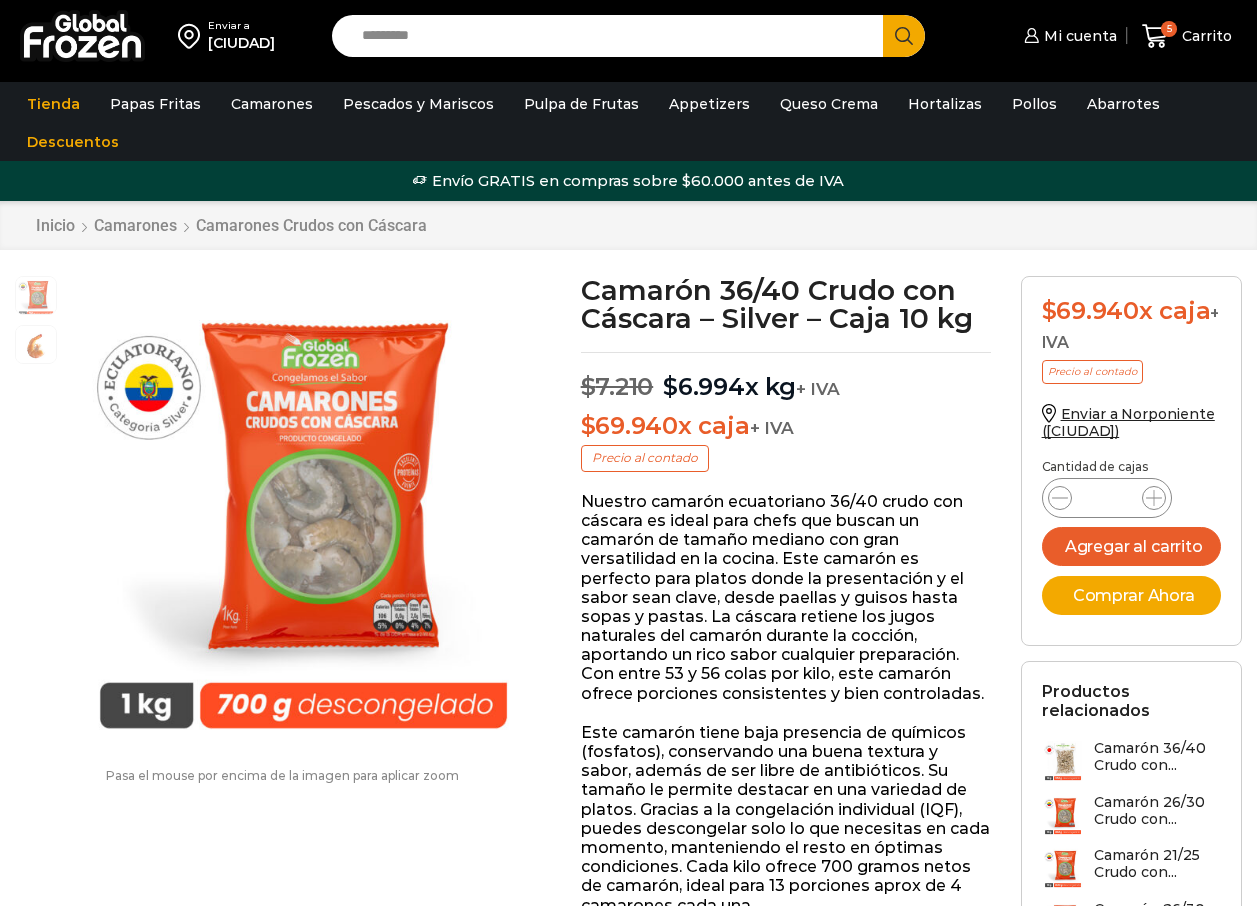 scroll, scrollTop: 1, scrollLeft: 0, axis: vertical 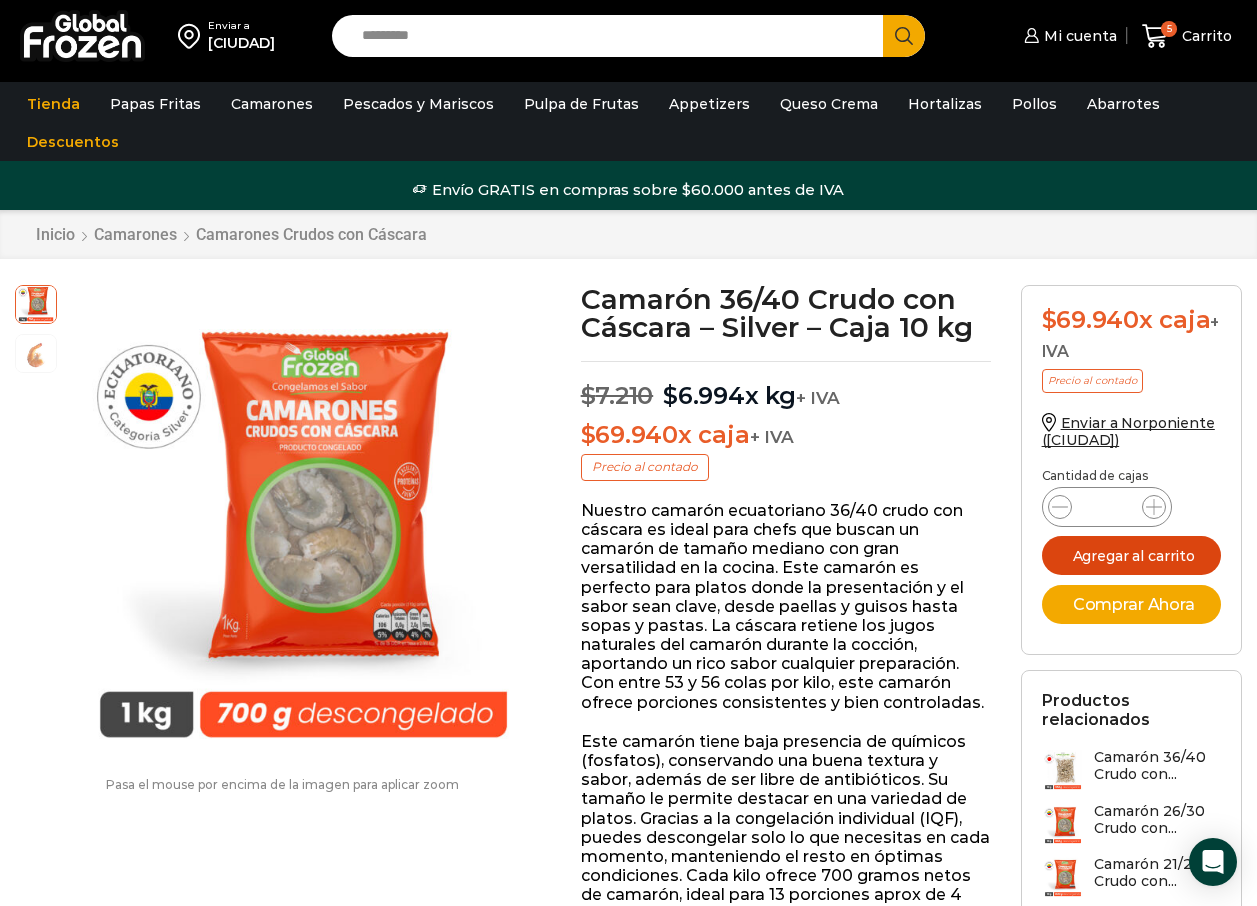 click on "Agregar al carrito" at bounding box center (1131, 555) 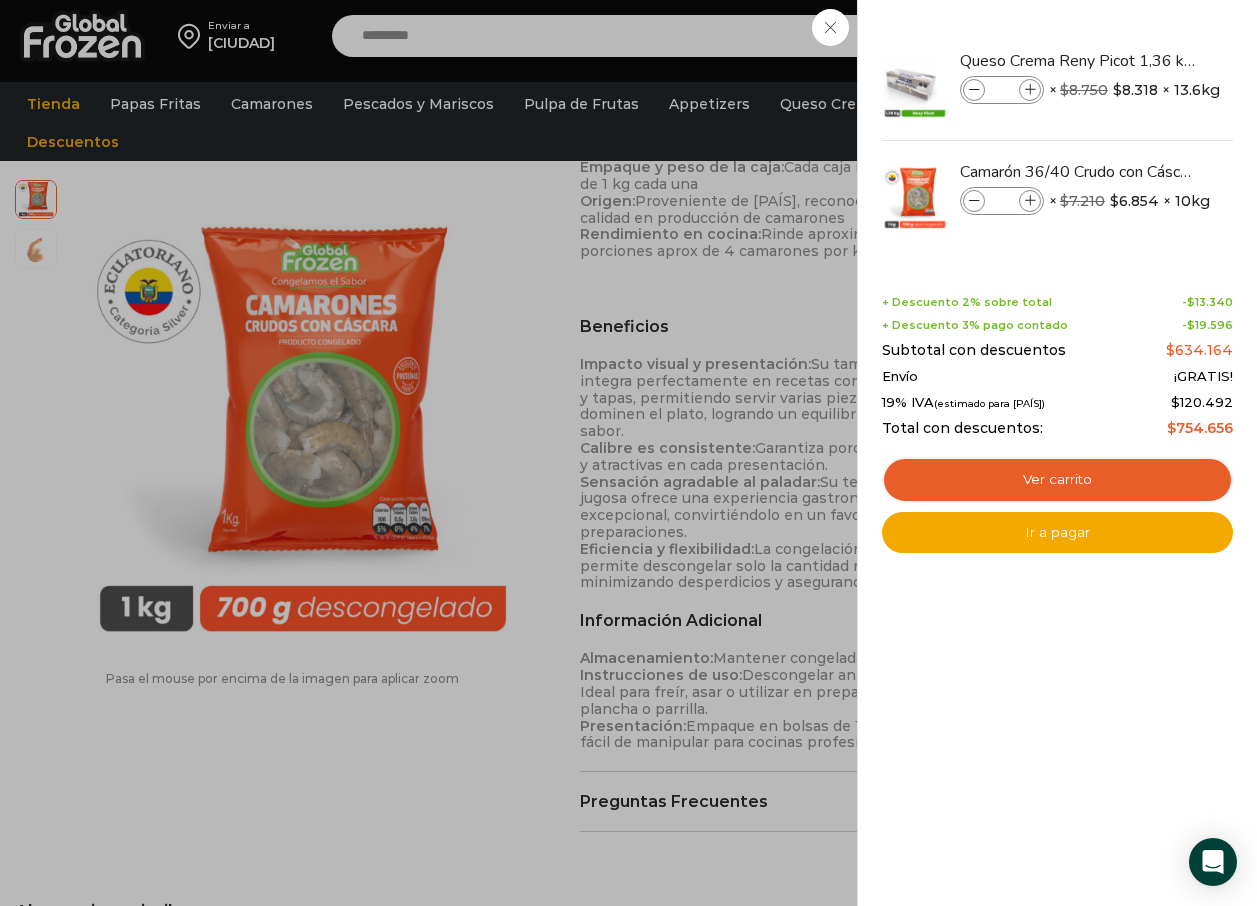 scroll, scrollTop: 1201, scrollLeft: 0, axis: vertical 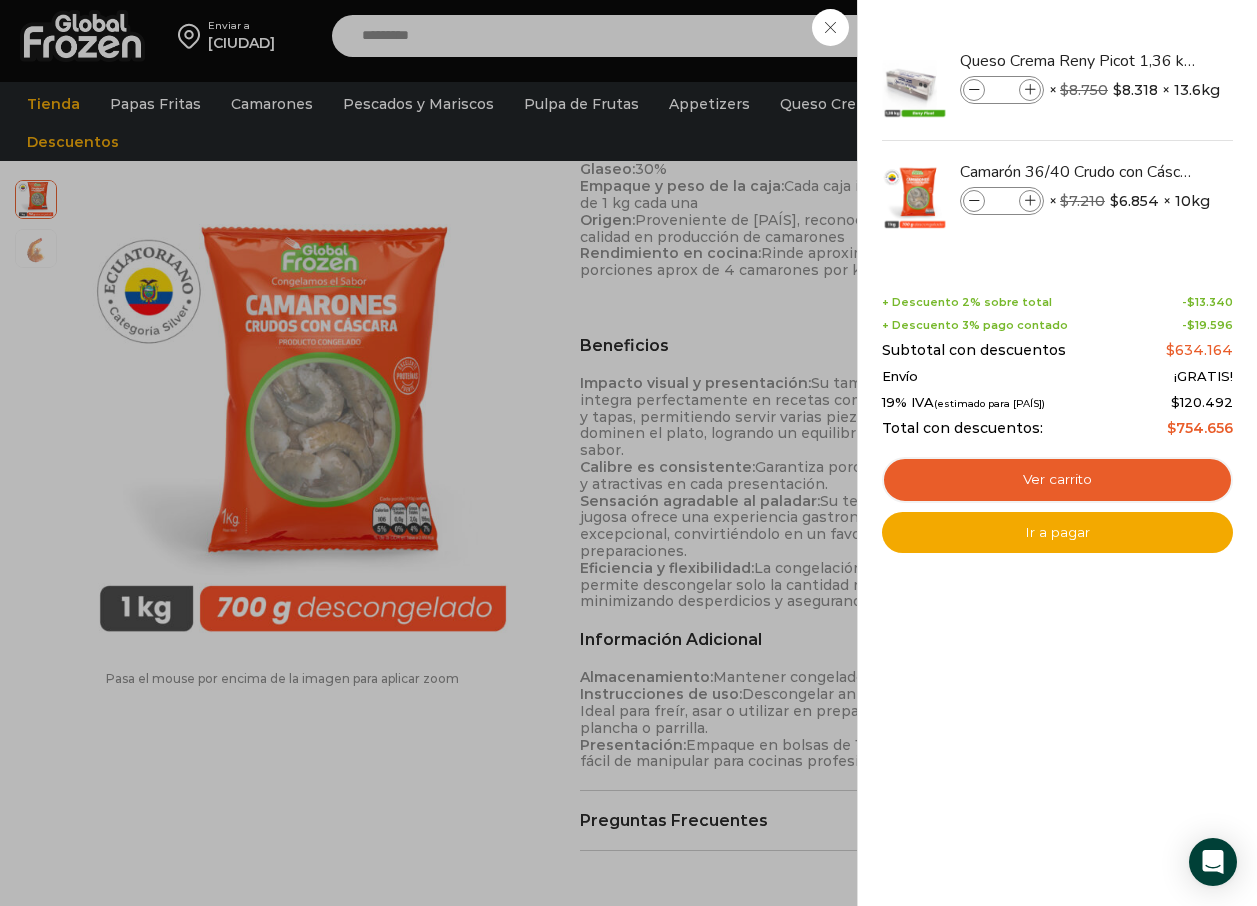 click on "6
Carrito
6
6
Shopping Cart
*" at bounding box center (1187, 36) 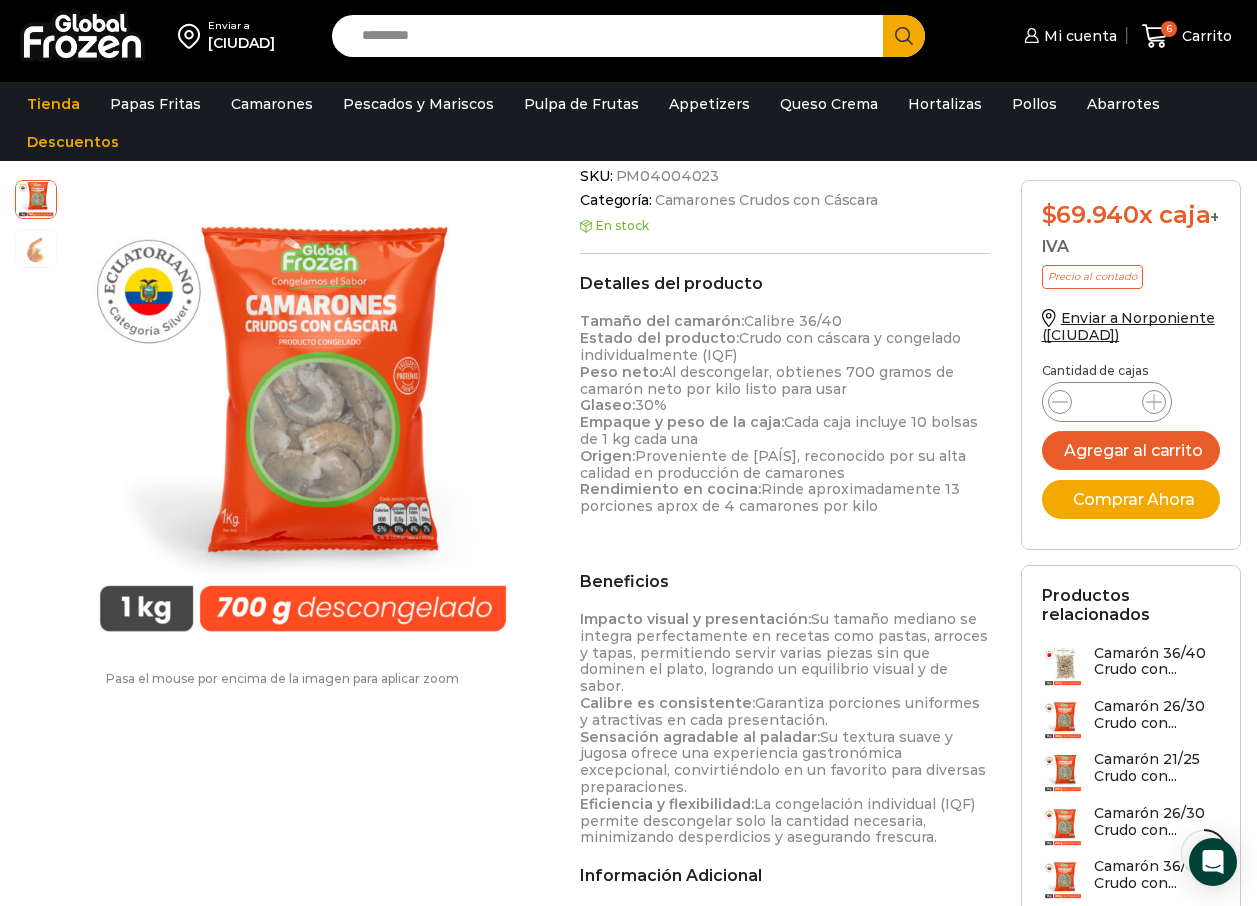 scroll, scrollTop: 801, scrollLeft: 0, axis: vertical 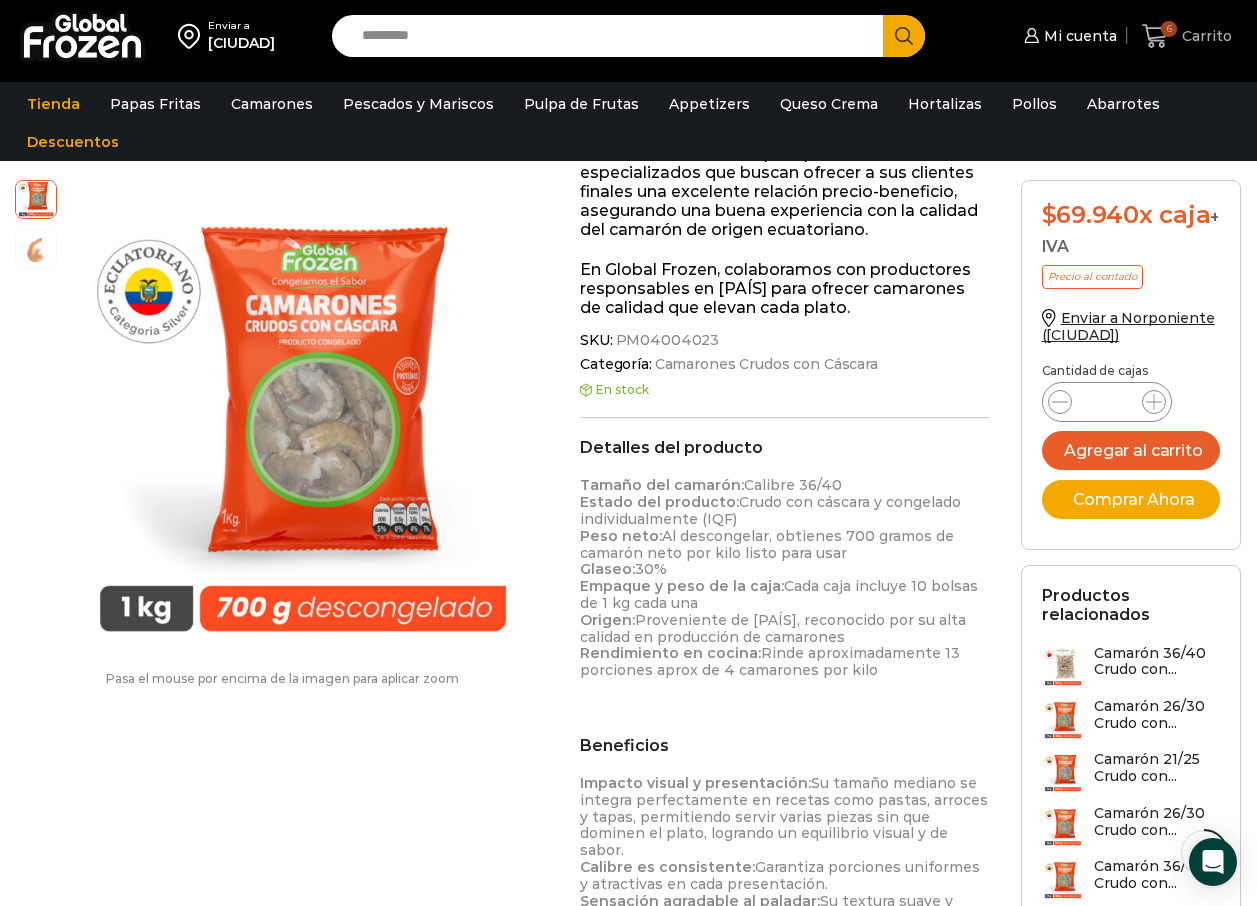 drag, startPoint x: 1190, startPoint y: 37, endPoint x: 1192, endPoint y: 109, distance: 72.02777 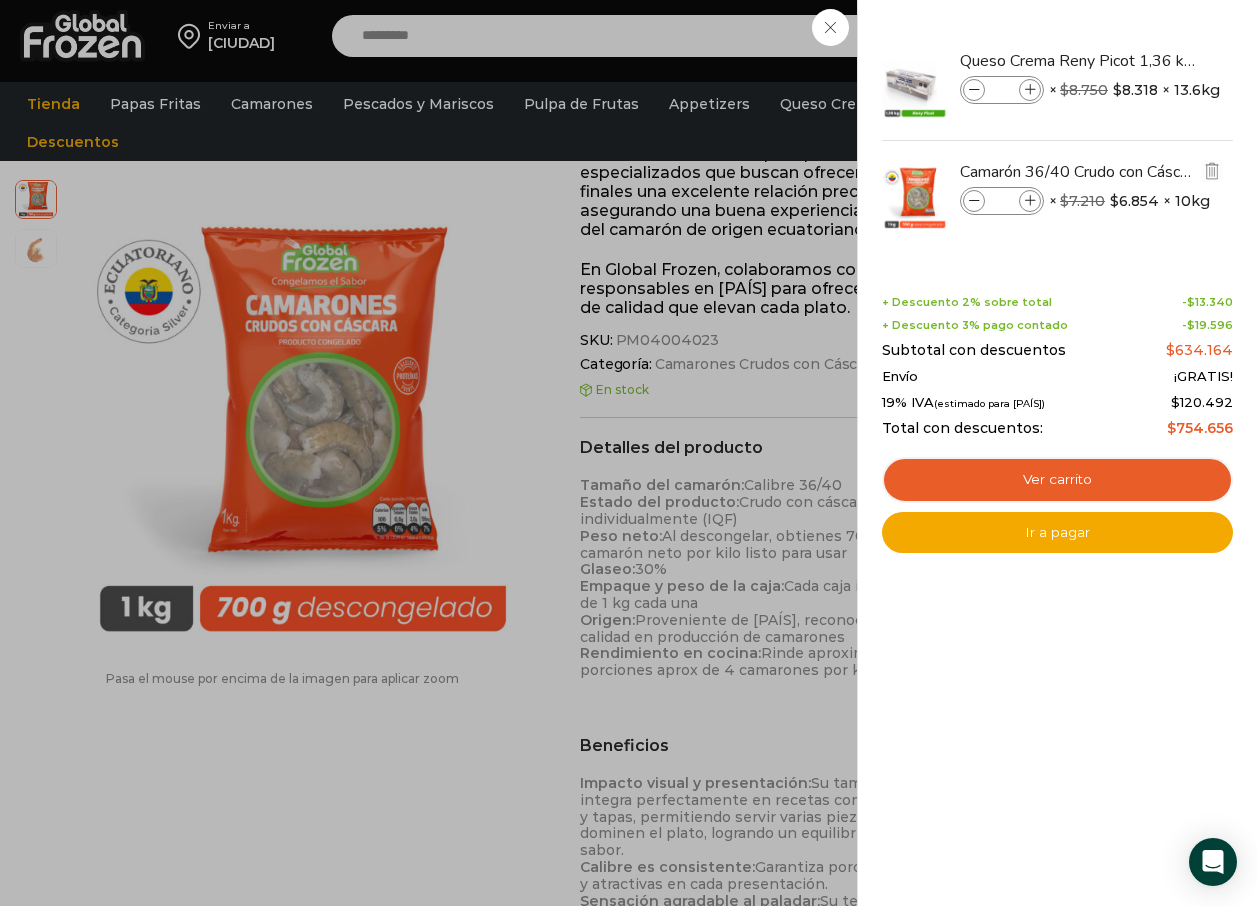 click at bounding box center [1030, 201] 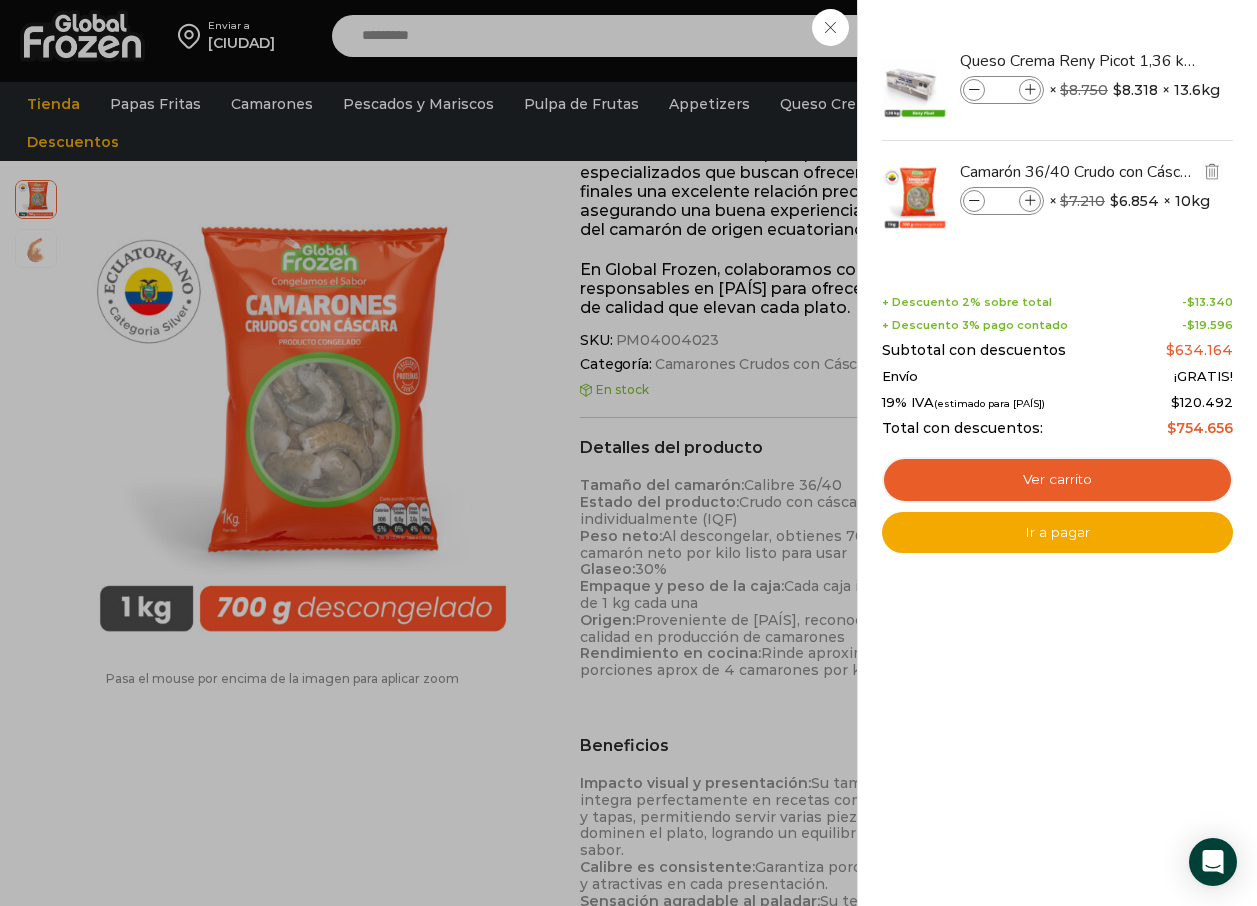 click on "*" at bounding box center [1002, 201] 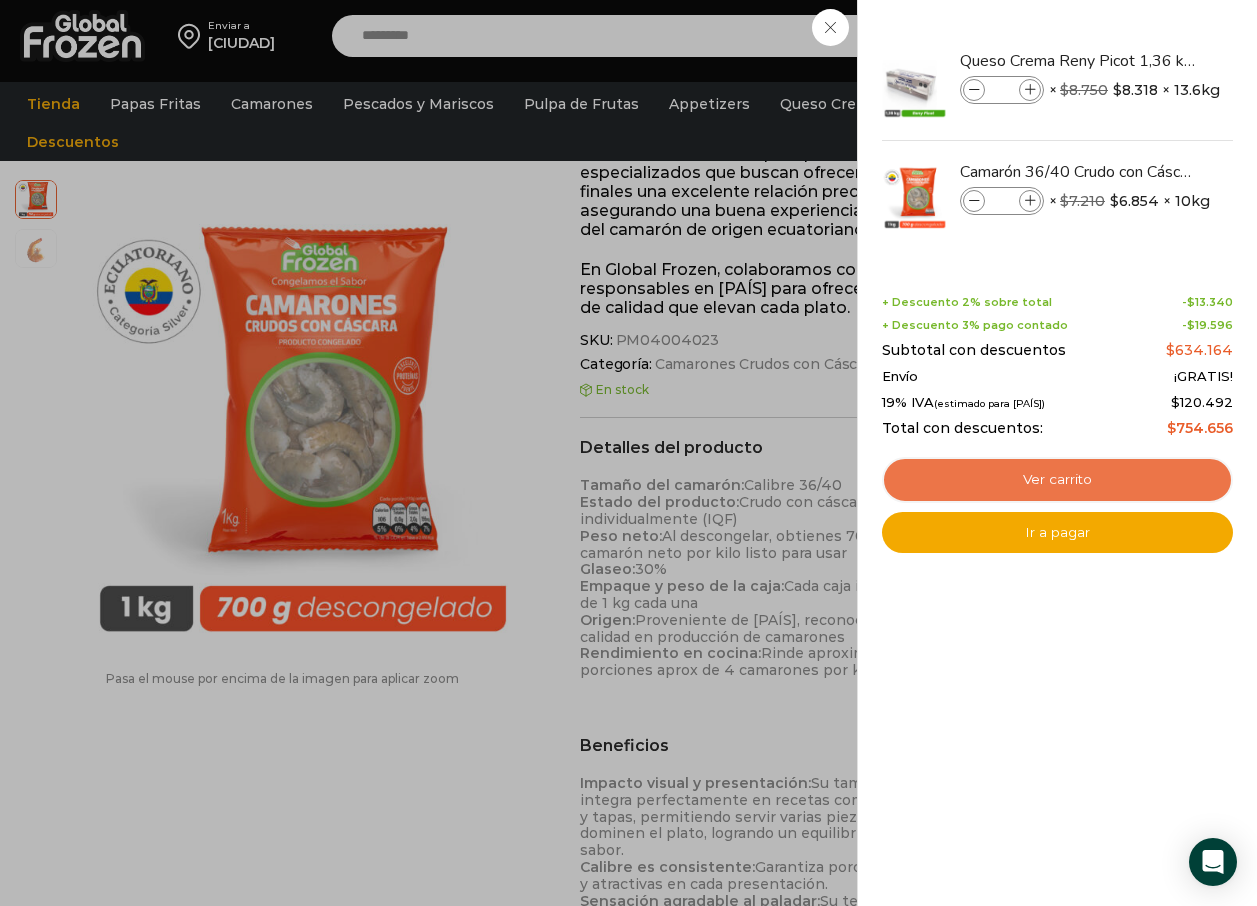 type on "**" 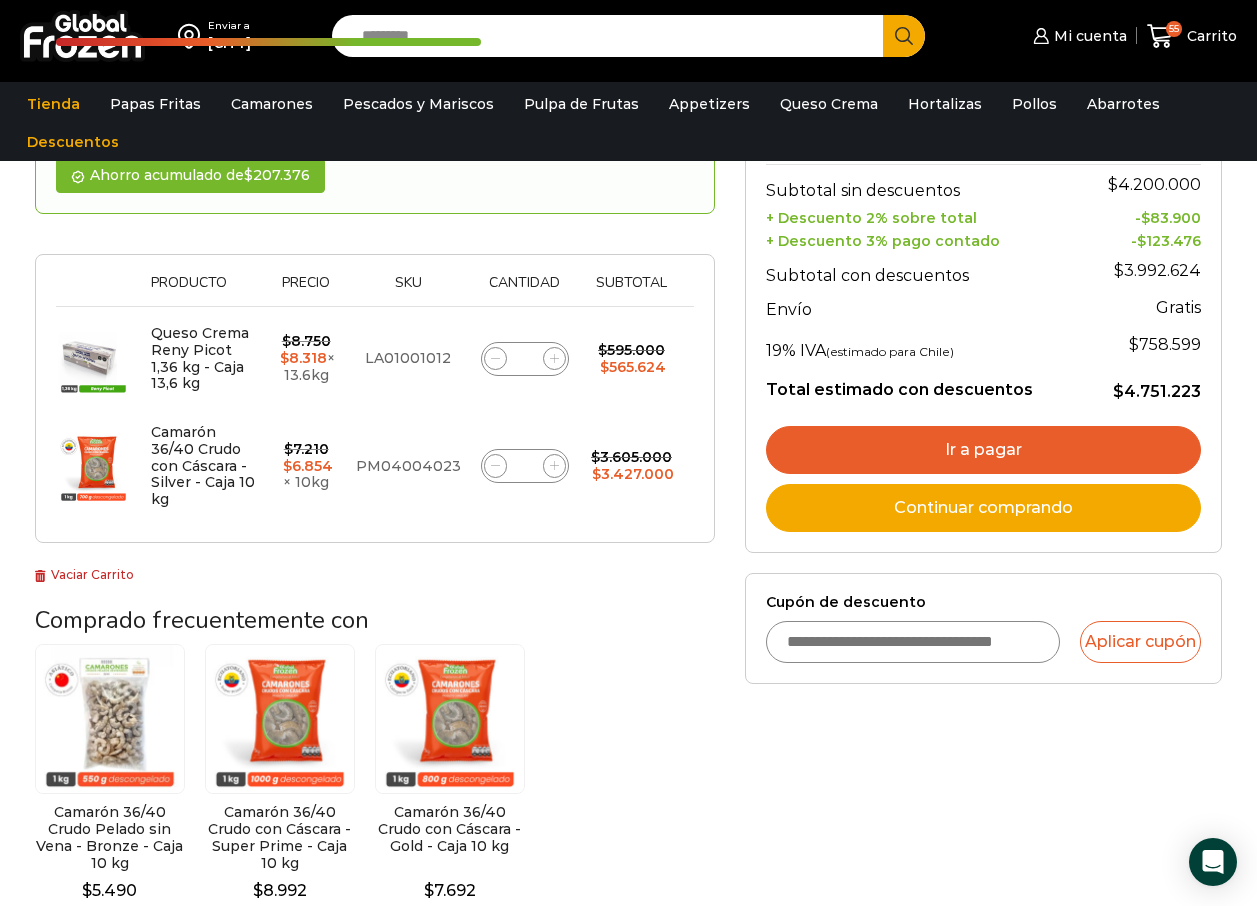 scroll, scrollTop: 300, scrollLeft: 0, axis: vertical 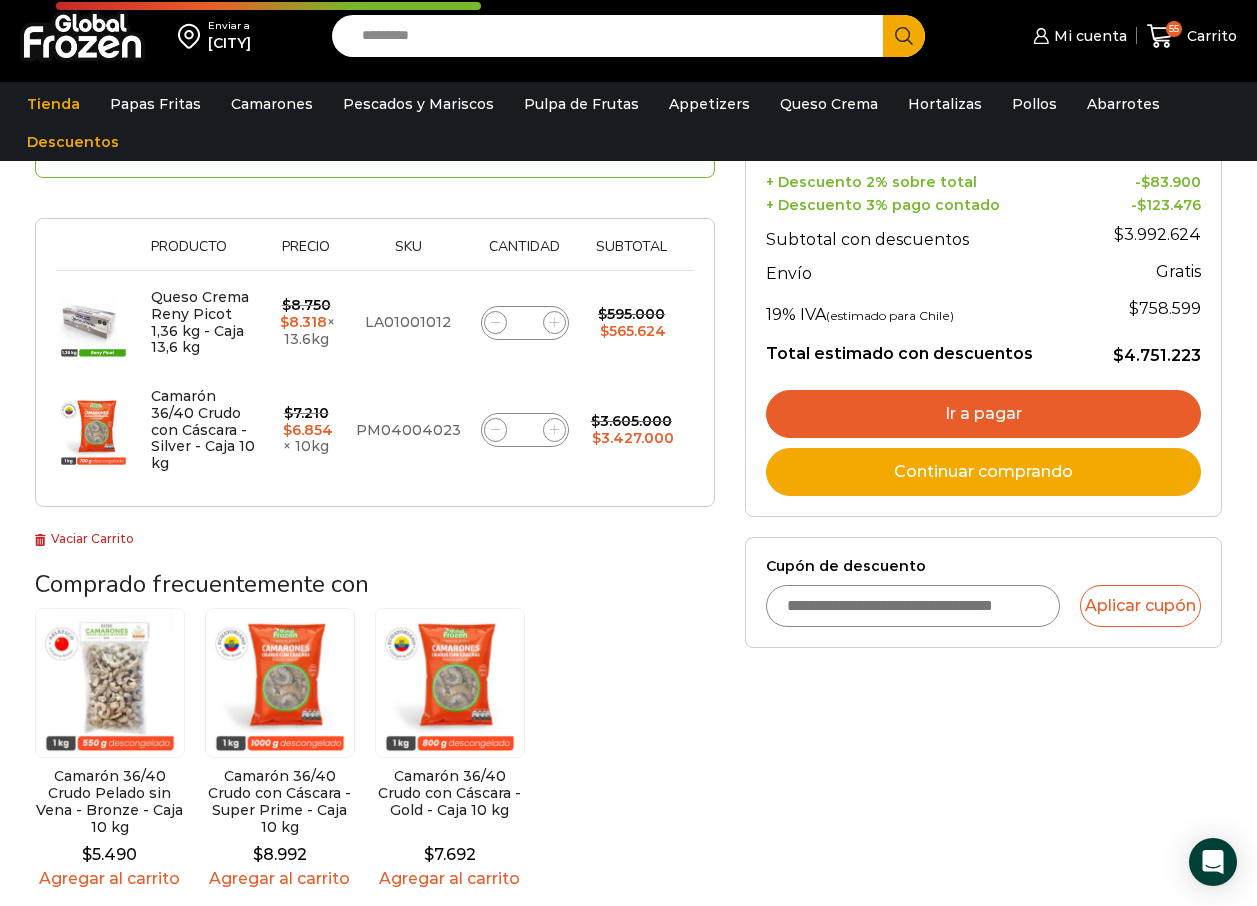click on "Cupón de descuento" at bounding box center (913, 606) 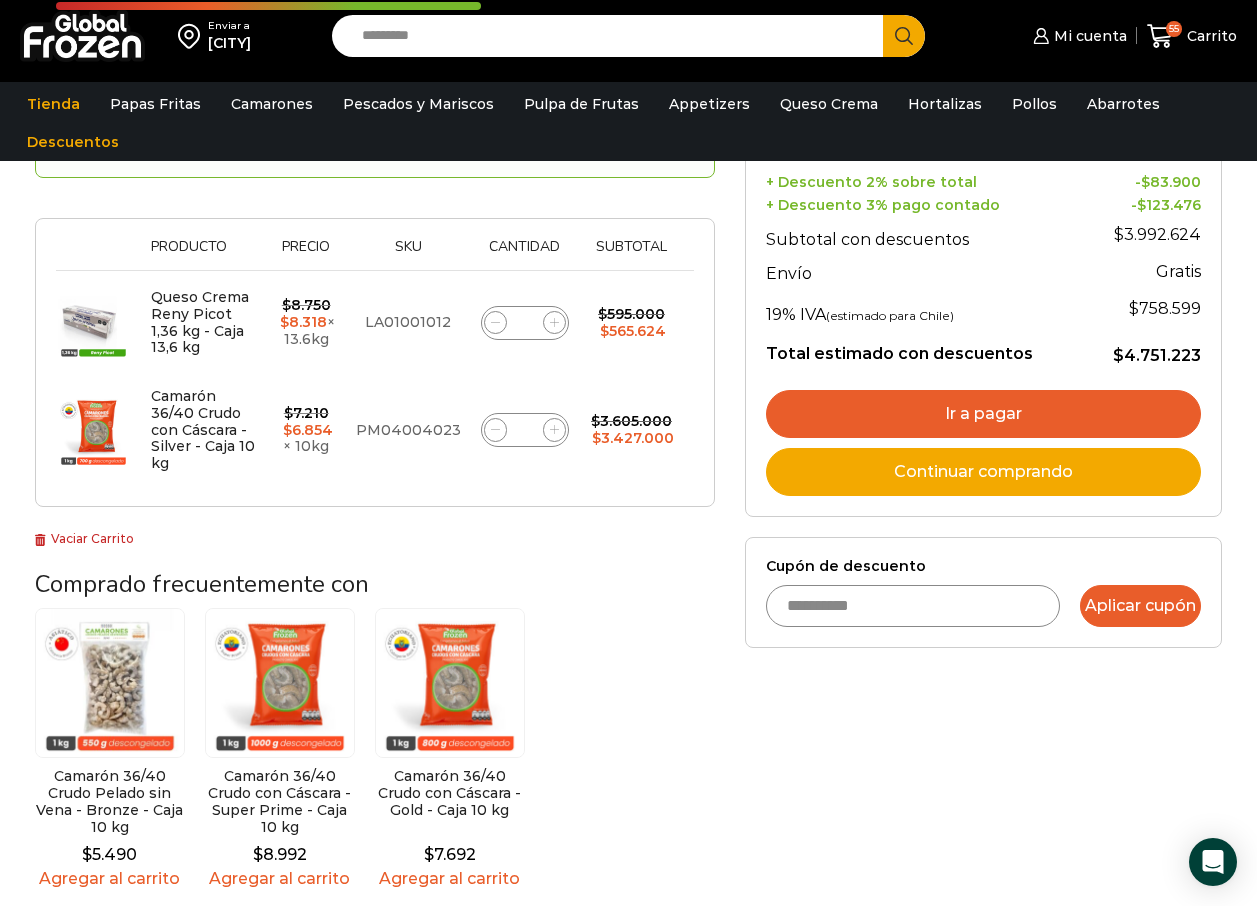 type on "**********" 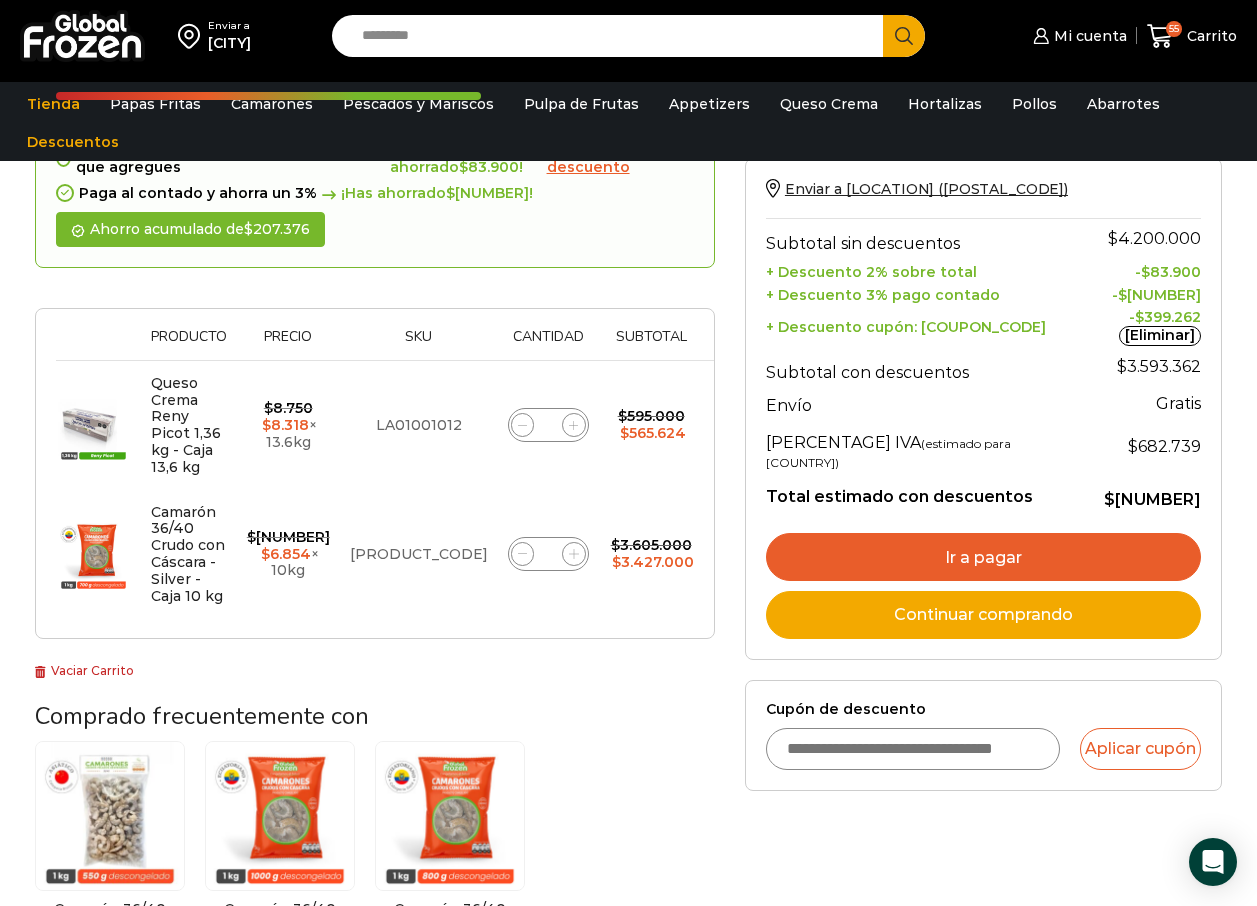 scroll, scrollTop: 300, scrollLeft: 0, axis: vertical 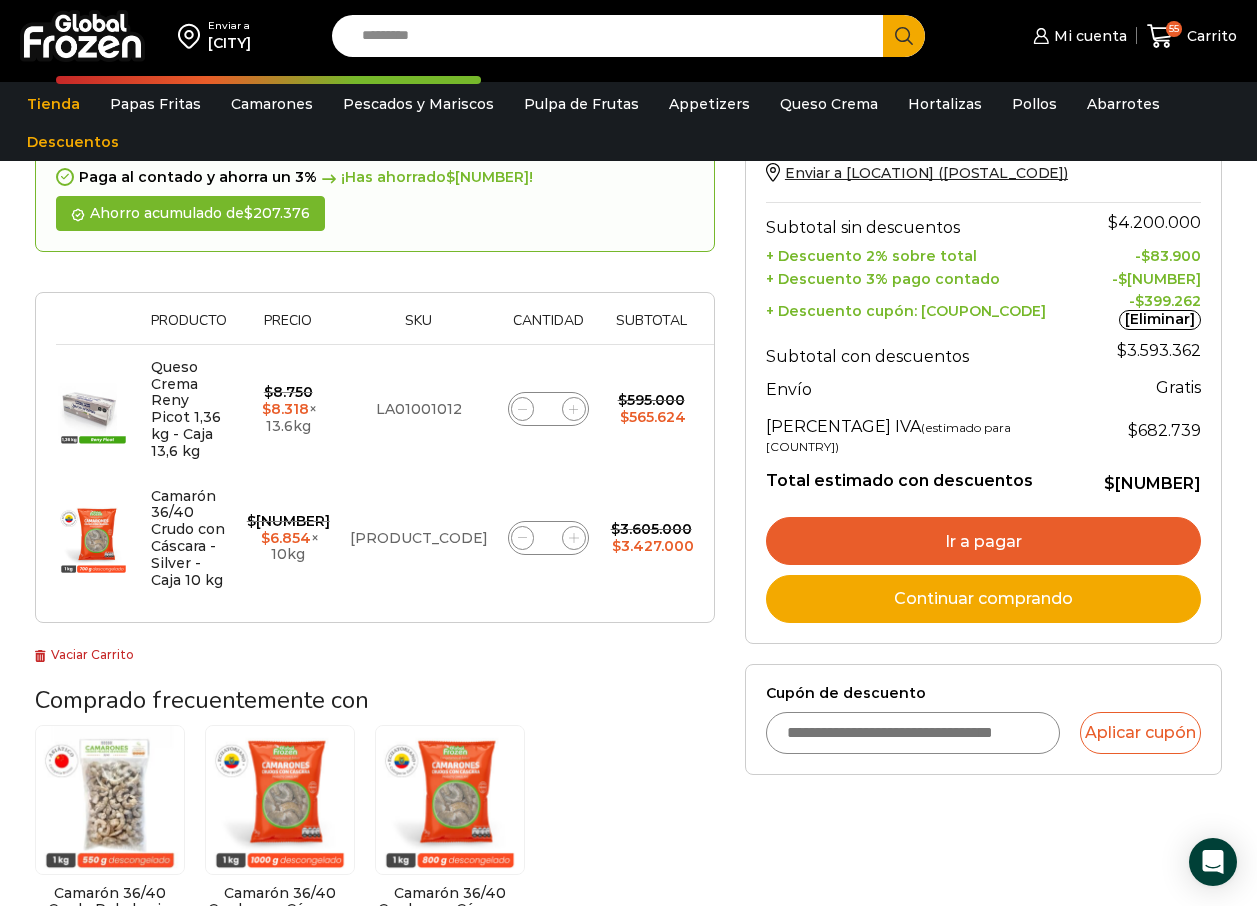 click on "**" at bounding box center [548, 538] 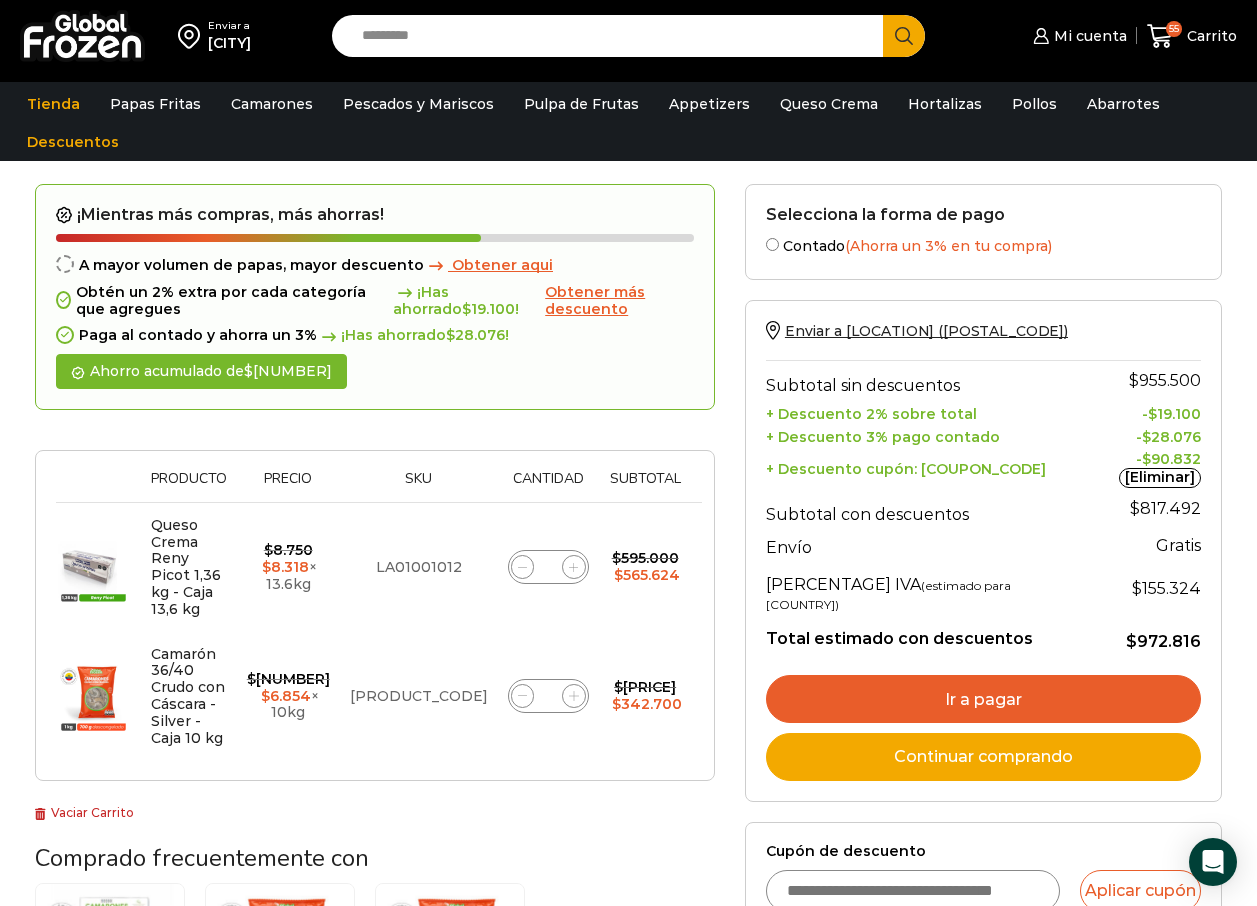 scroll, scrollTop: 141, scrollLeft: 0, axis: vertical 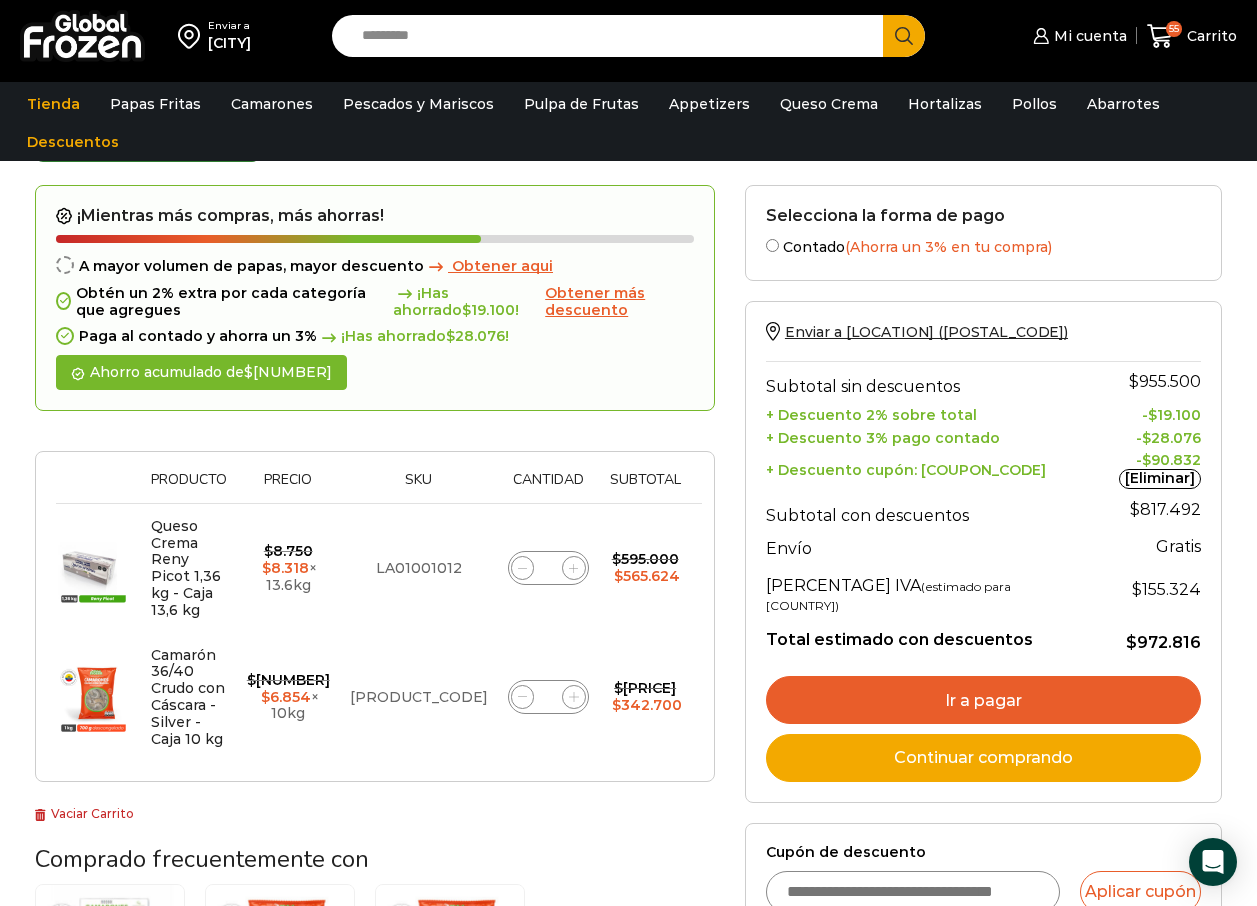 click on "*" at bounding box center (548, 568) 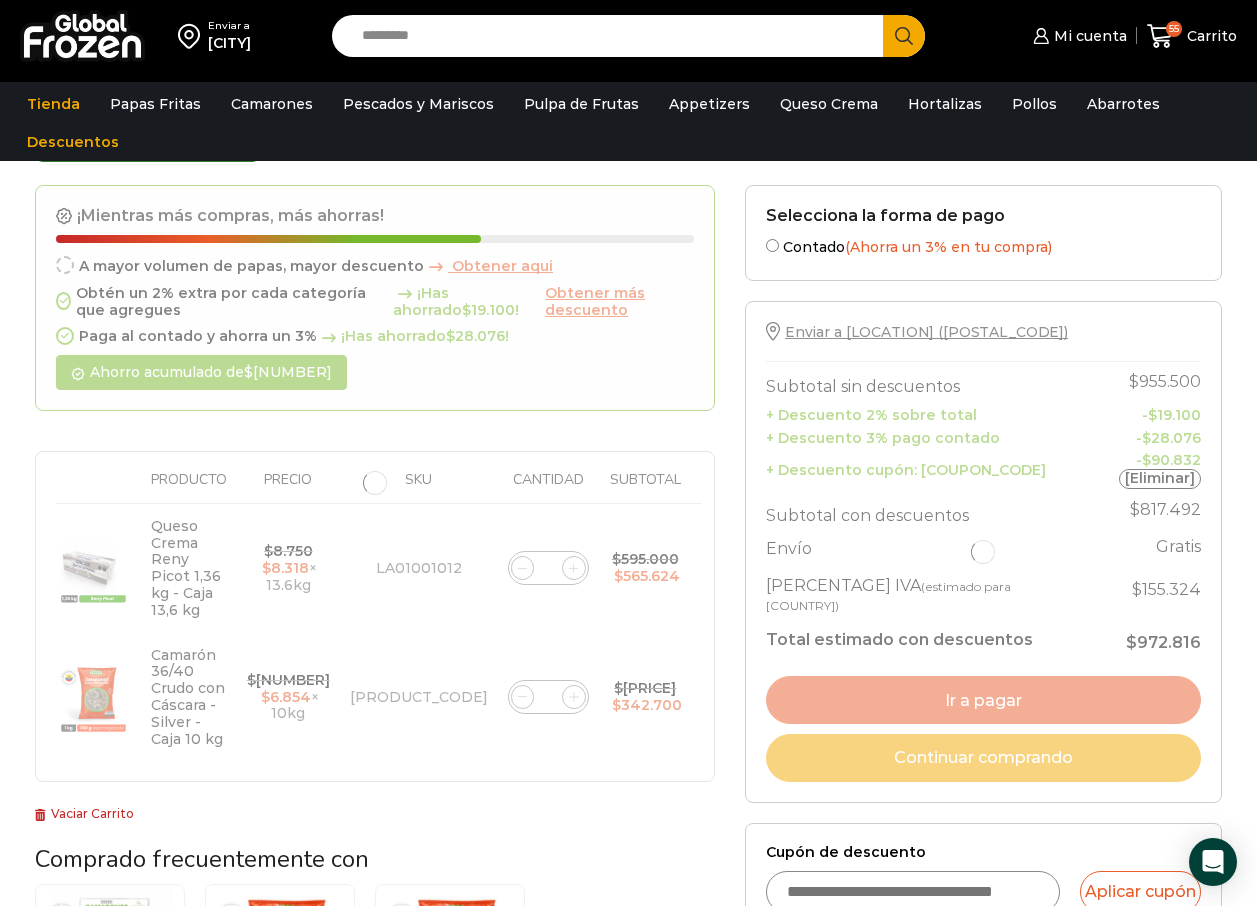 type on "*" 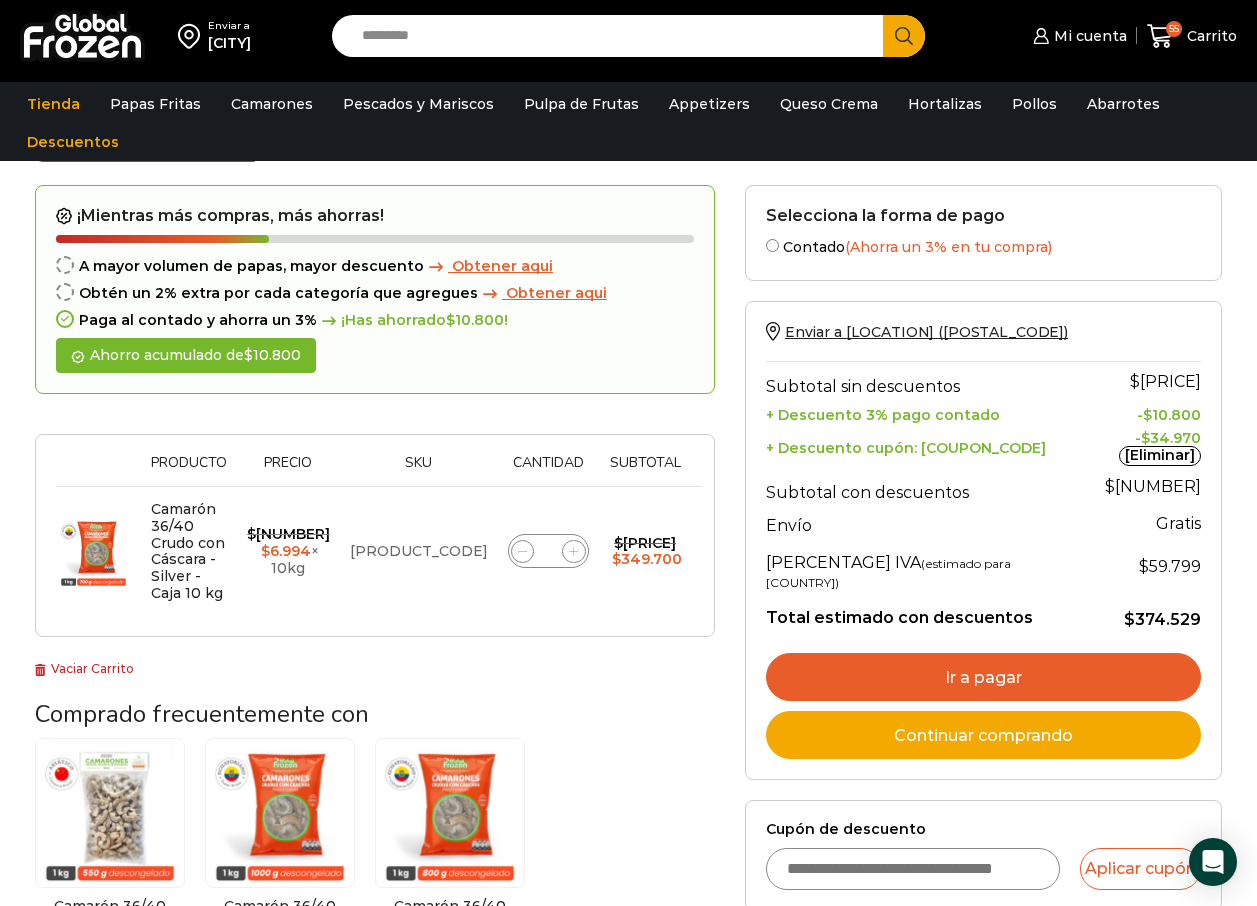 click on "*" at bounding box center (548, 551) 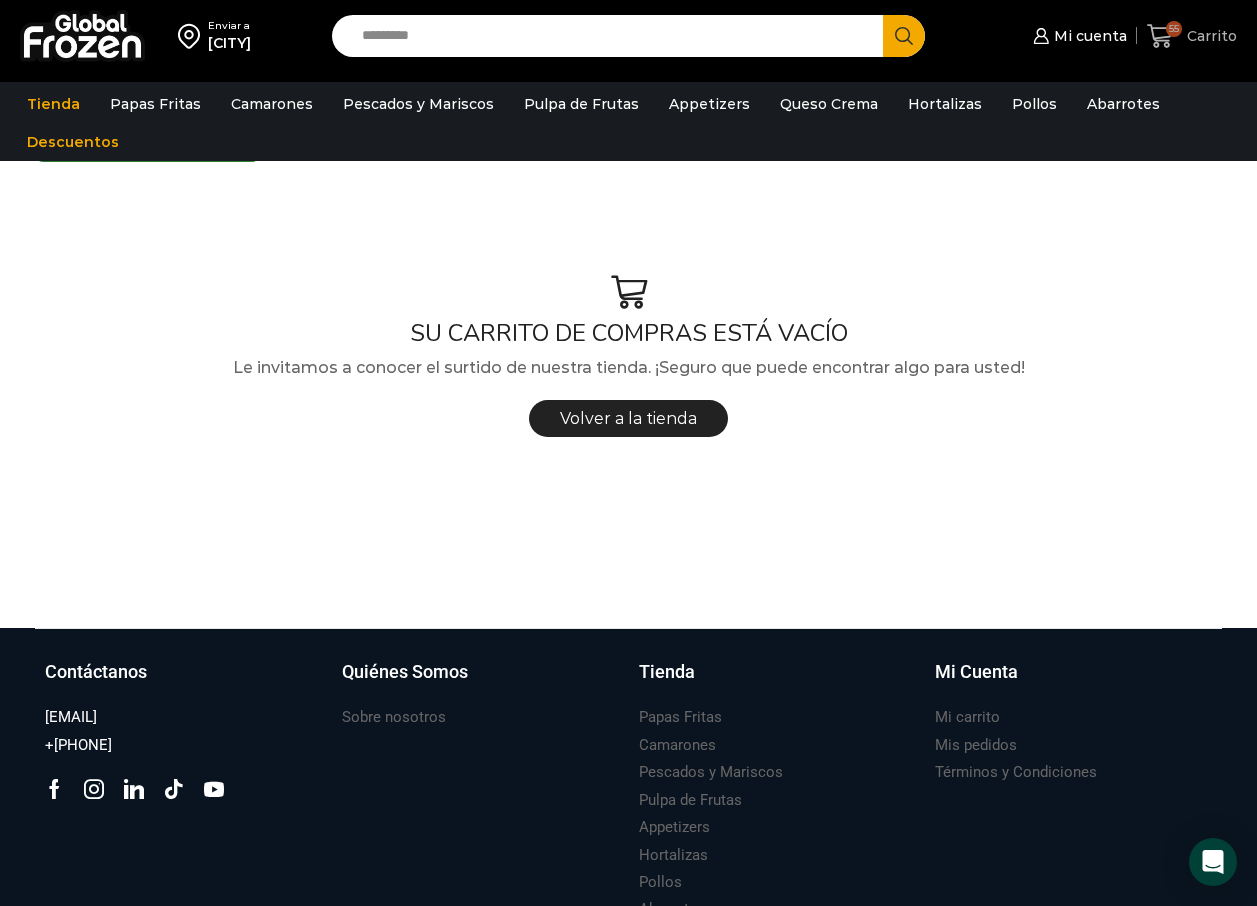 click at bounding box center [1160, 36] 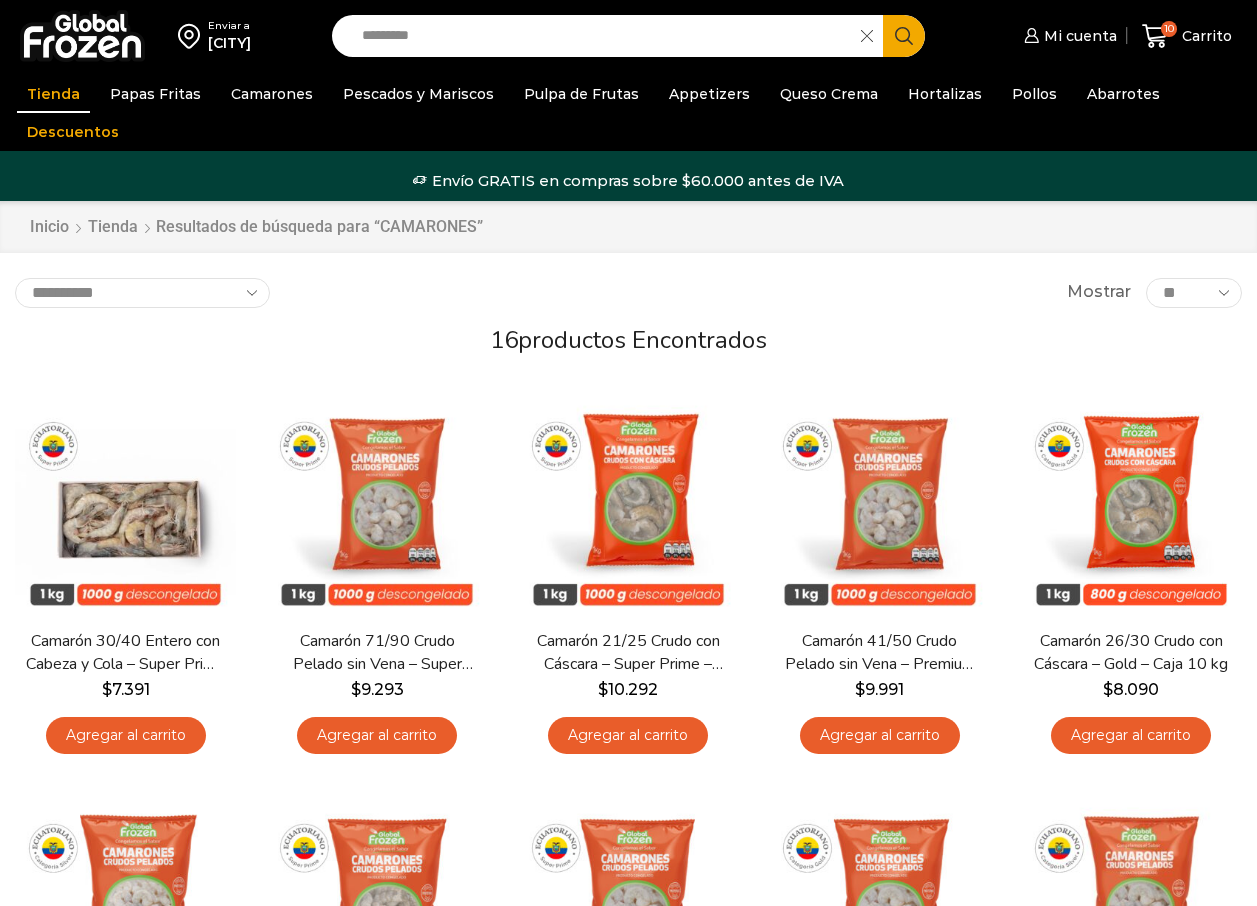 scroll, scrollTop: 1100, scrollLeft: 0, axis: vertical 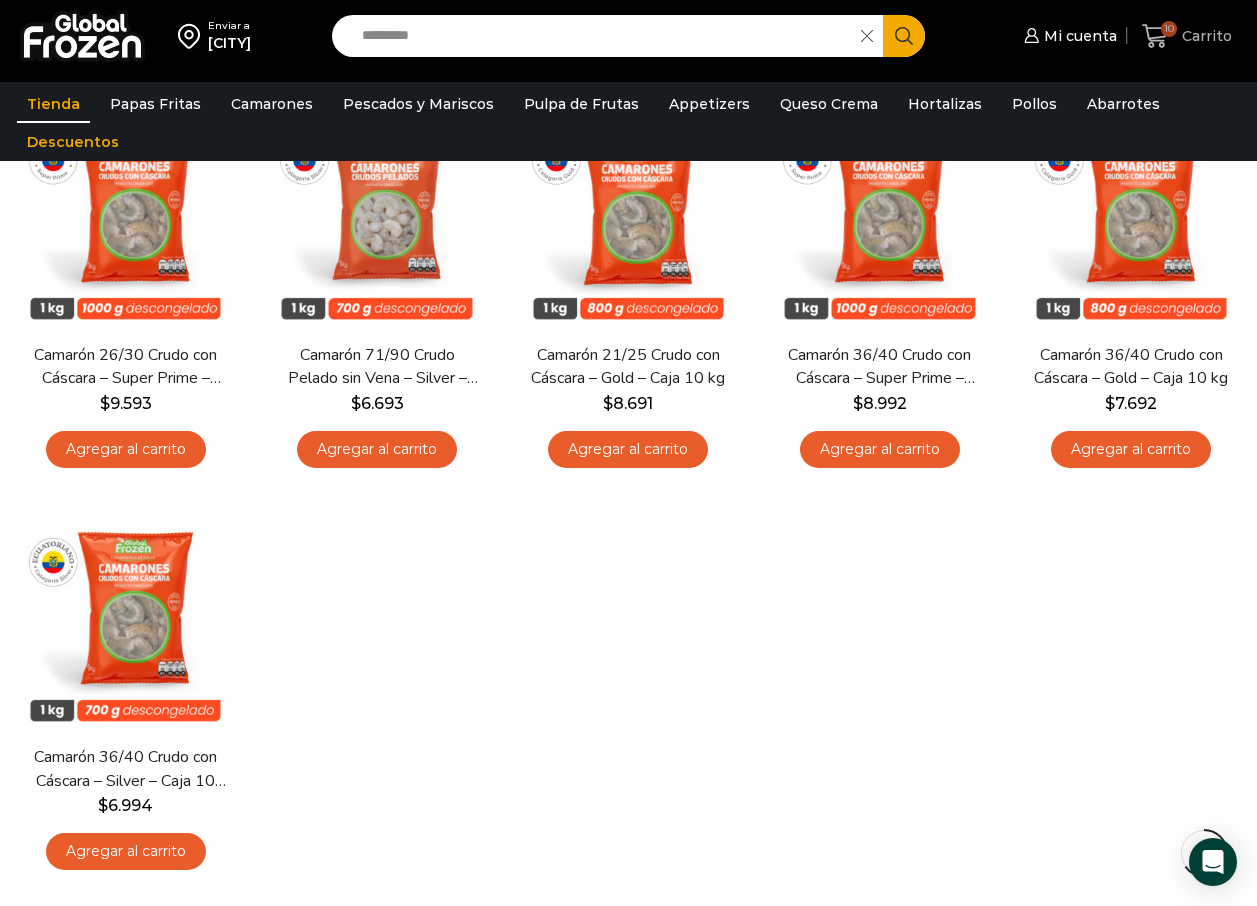 click at bounding box center [1155, 36] 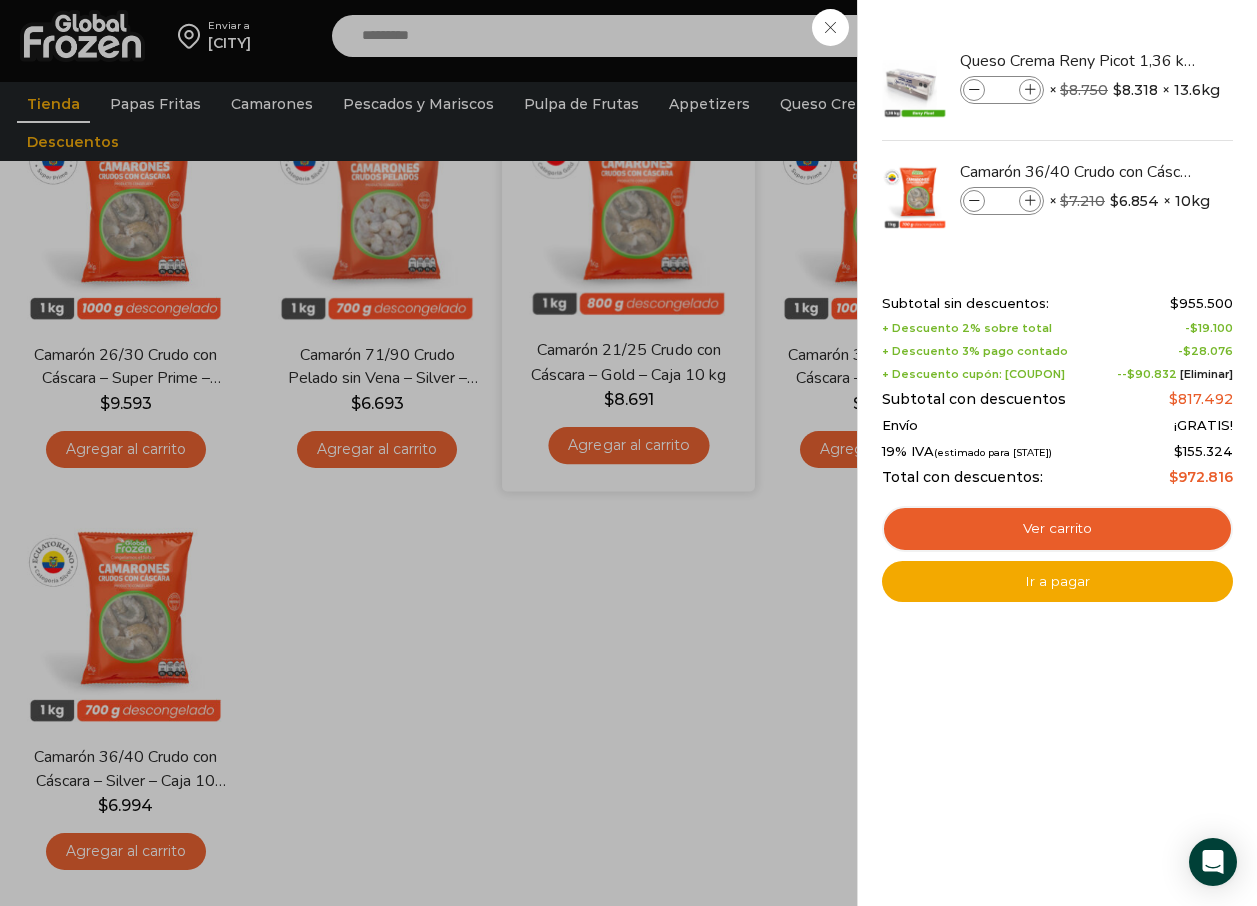 drag, startPoint x: 677, startPoint y: 639, endPoint x: 748, endPoint y: 349, distance: 298.5649 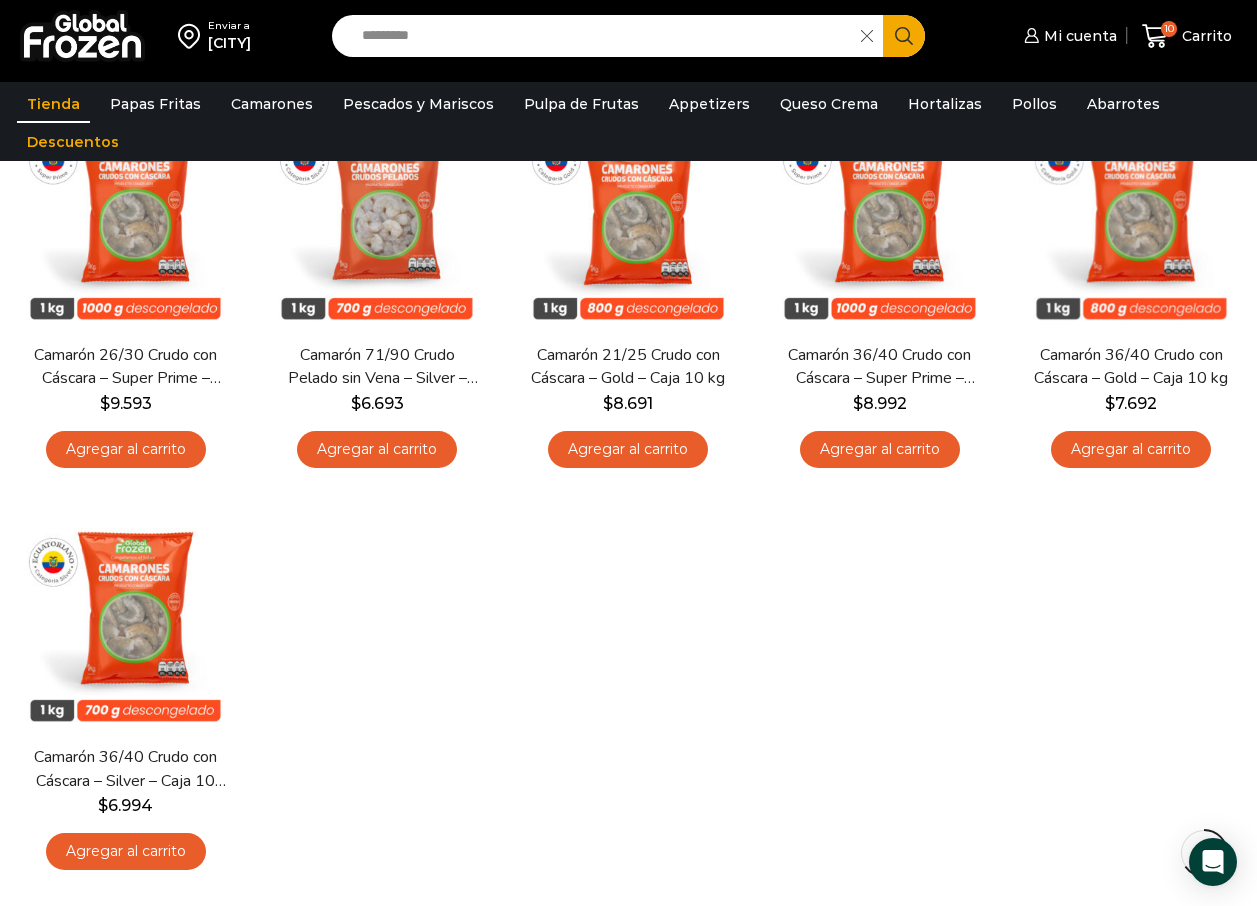 click at bounding box center (867, 36) 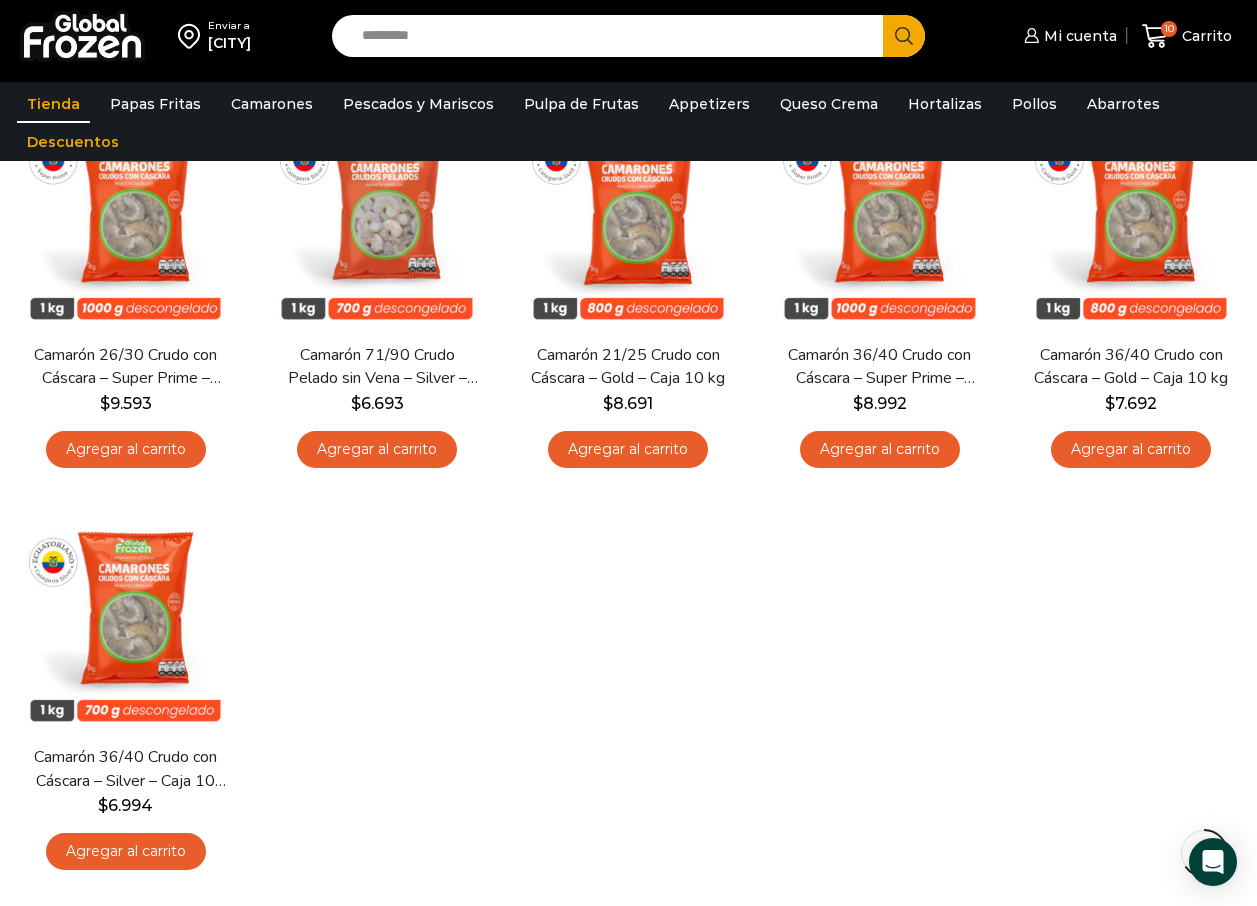 click on "Search input" at bounding box center (613, 36) 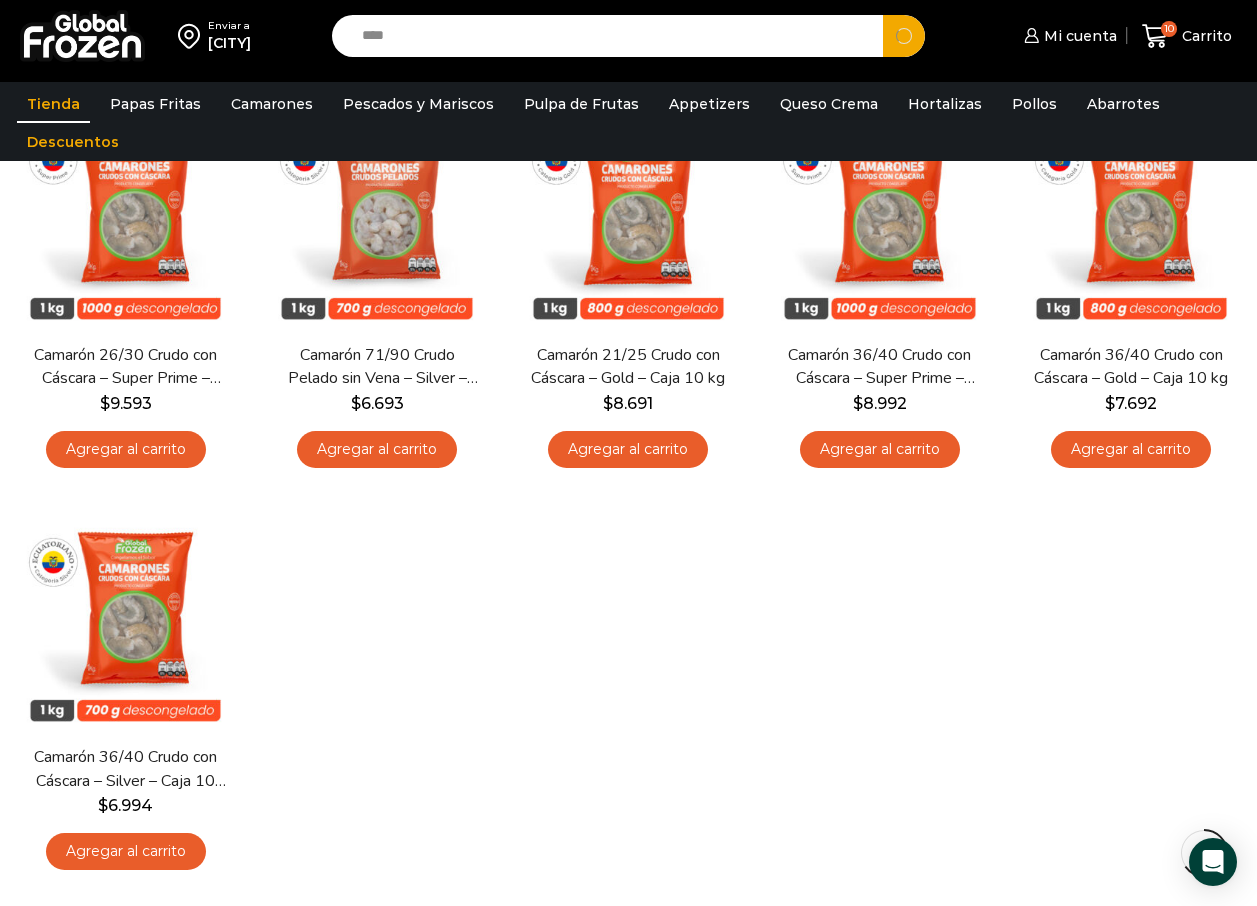 type on "****" 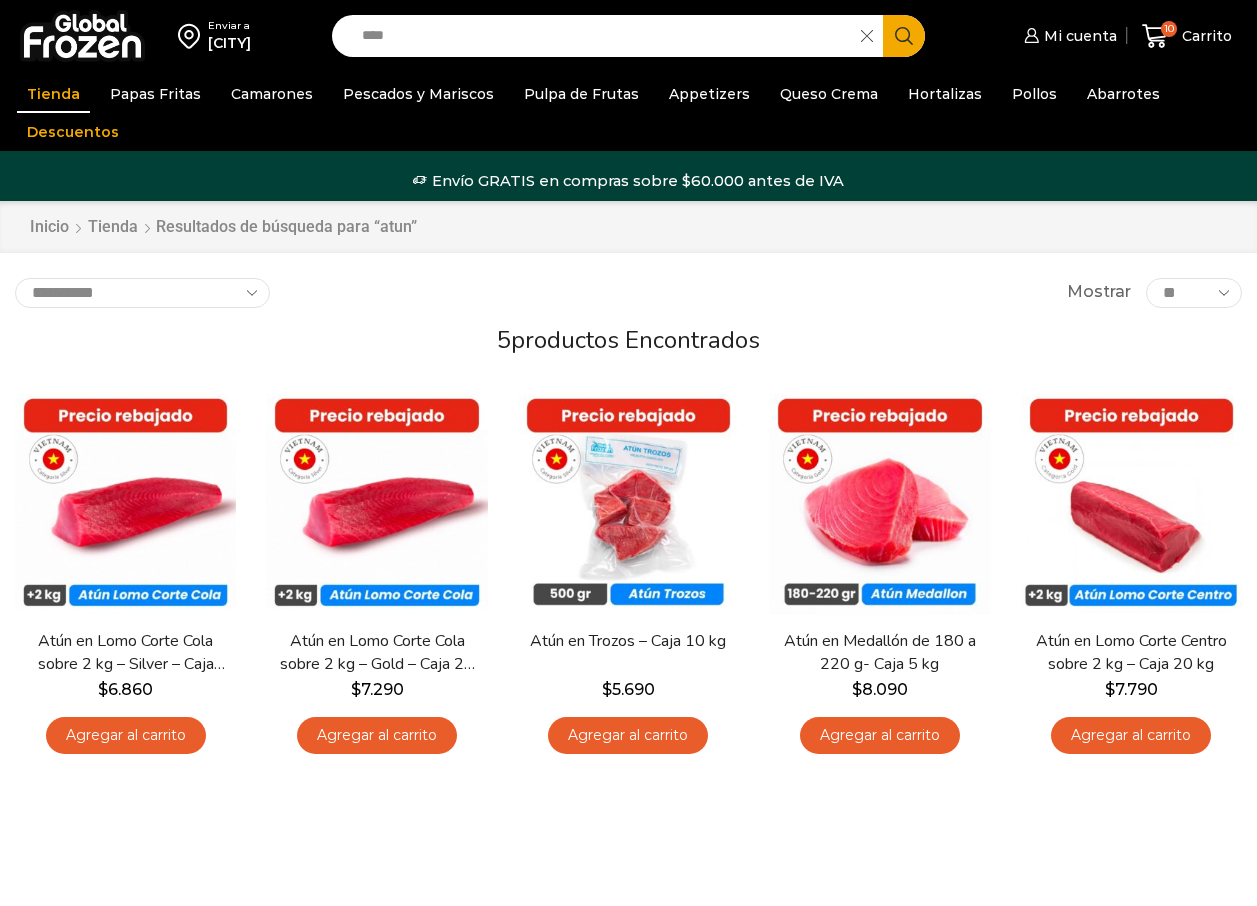 scroll, scrollTop: 0, scrollLeft: 0, axis: both 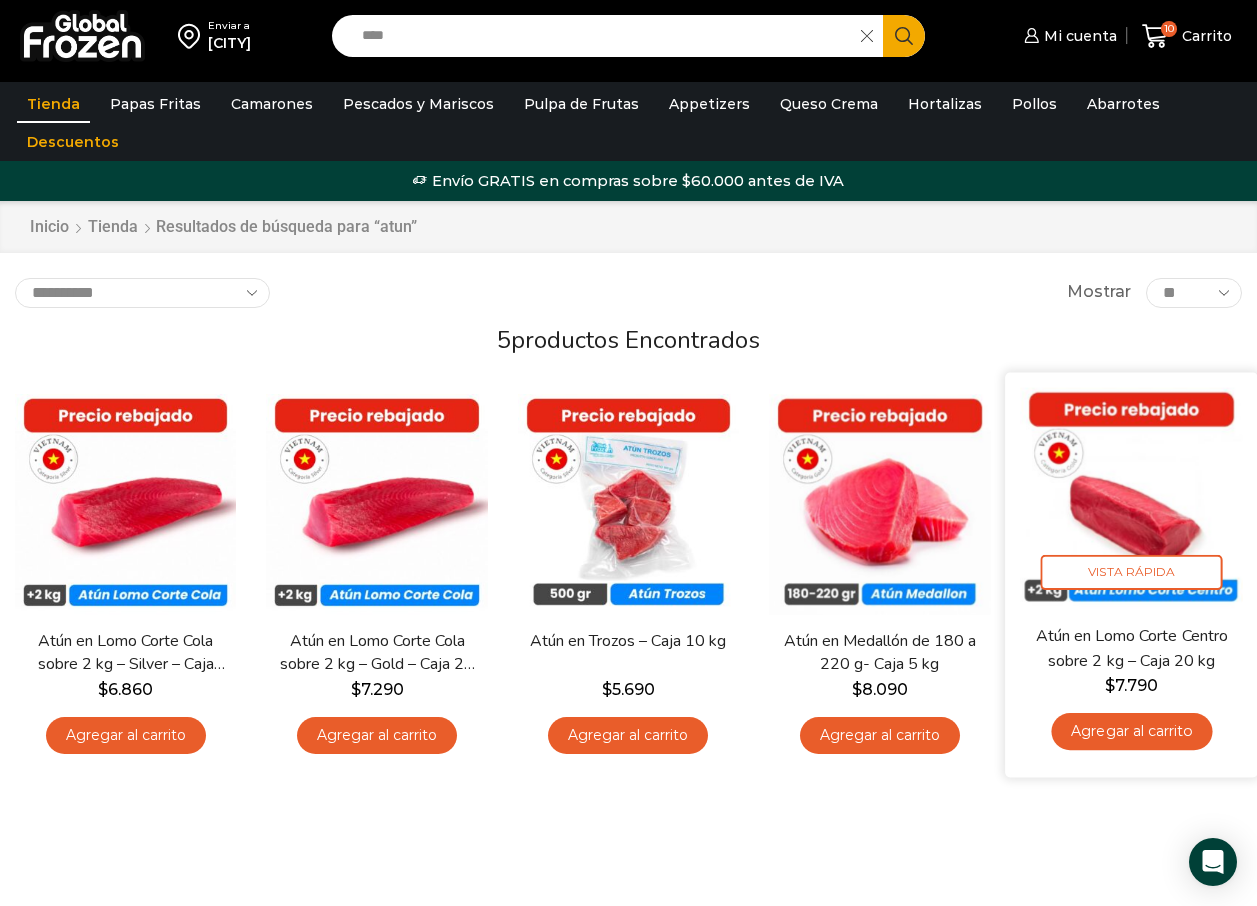 click at bounding box center (1131, 498) 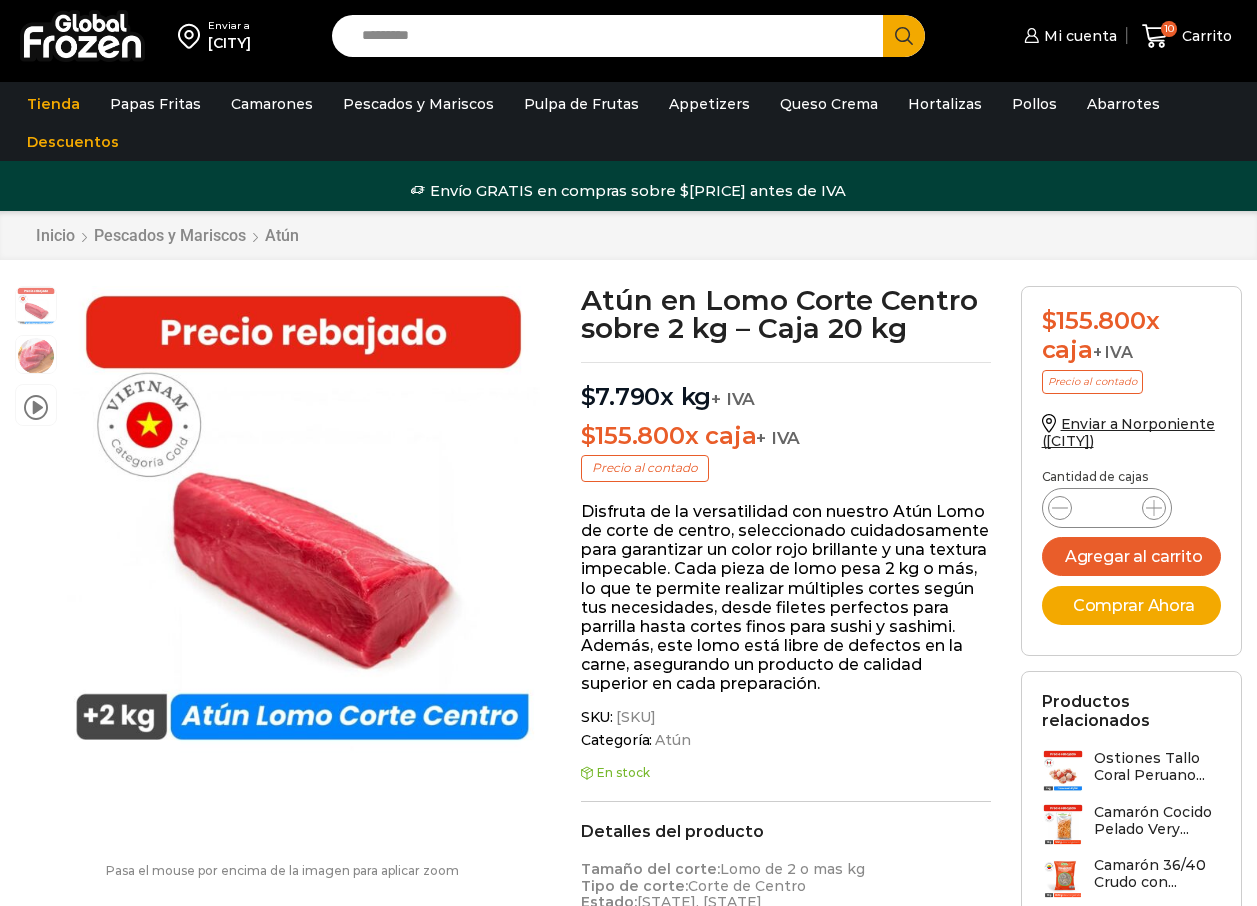 scroll, scrollTop: 1, scrollLeft: 0, axis: vertical 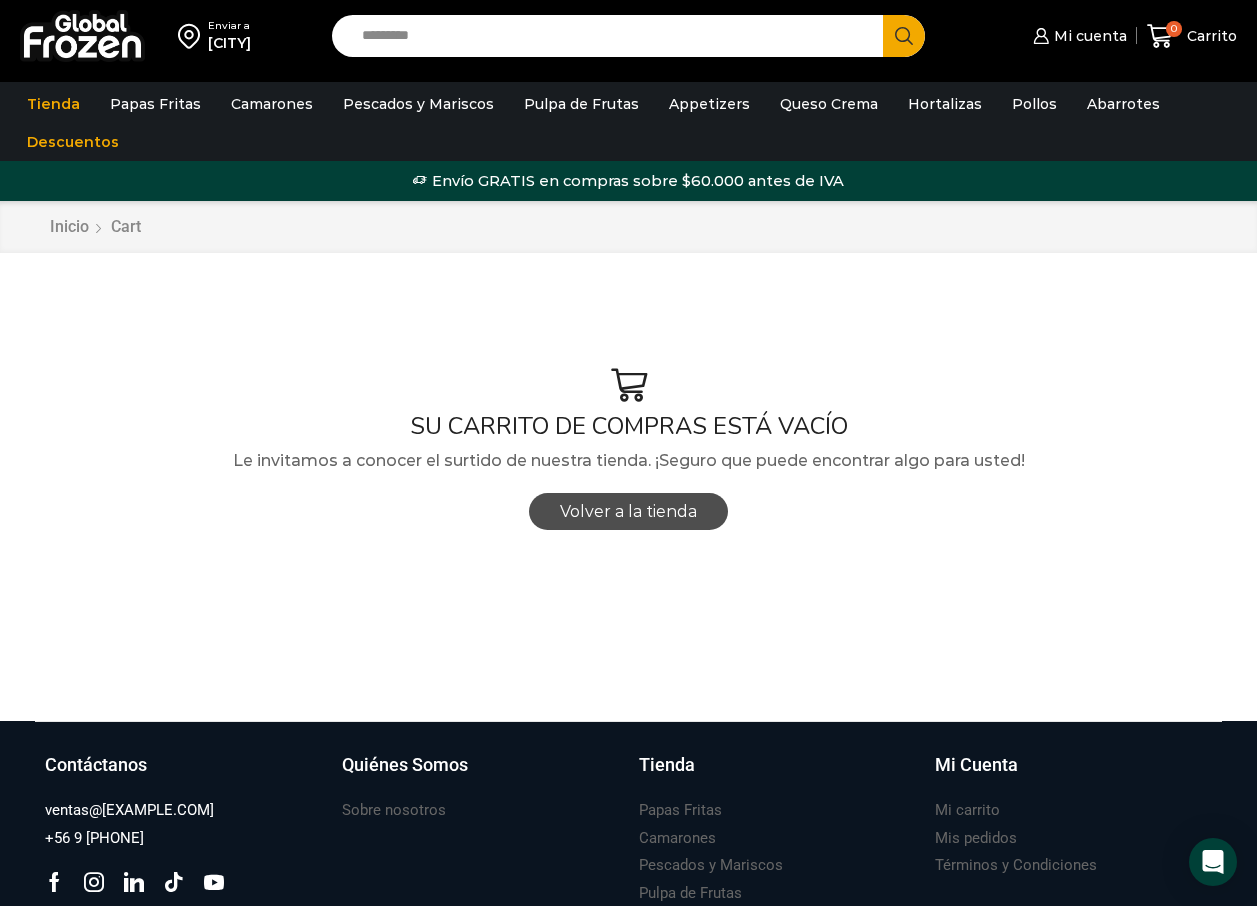click on "Volver a la tienda" at bounding box center (628, 511) 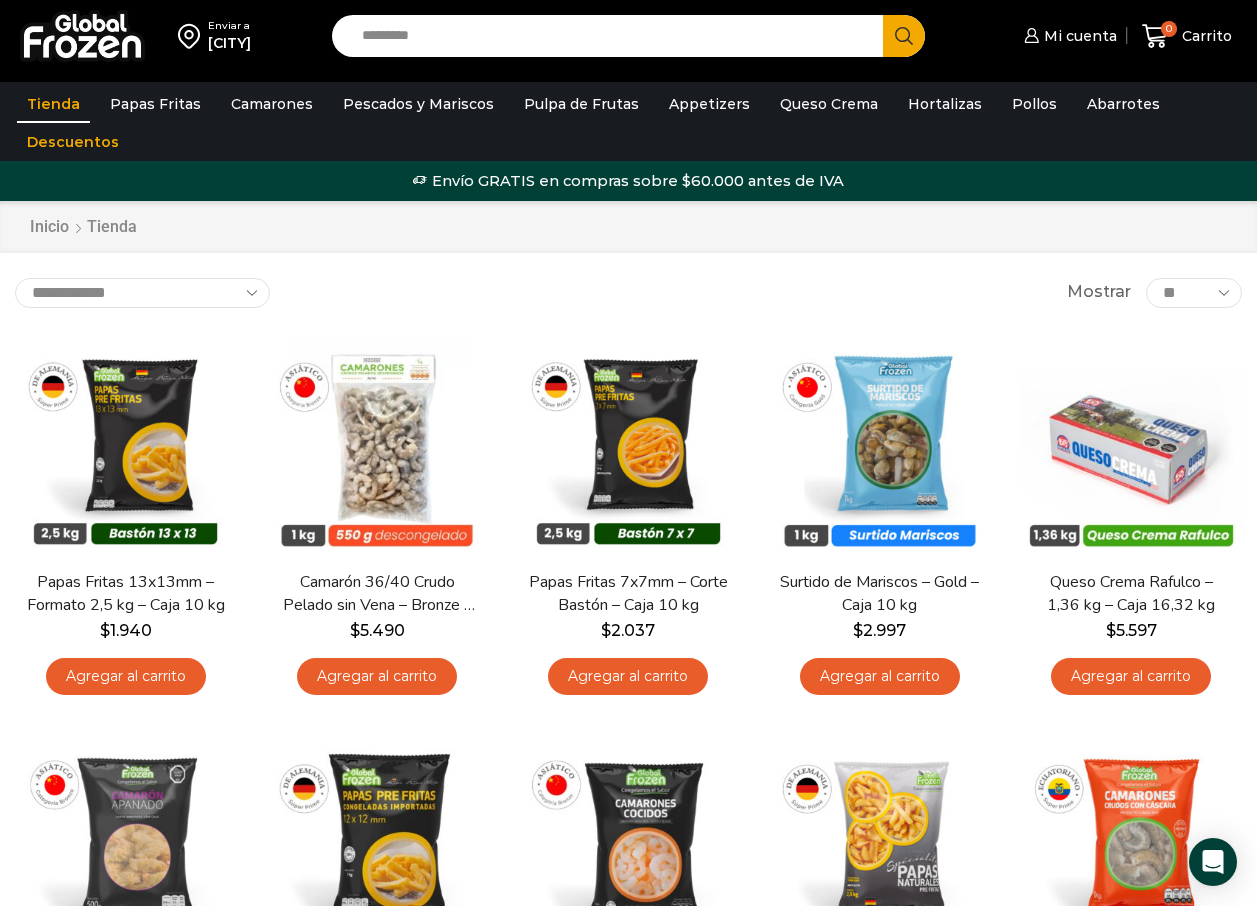 scroll, scrollTop: 0, scrollLeft: 0, axis: both 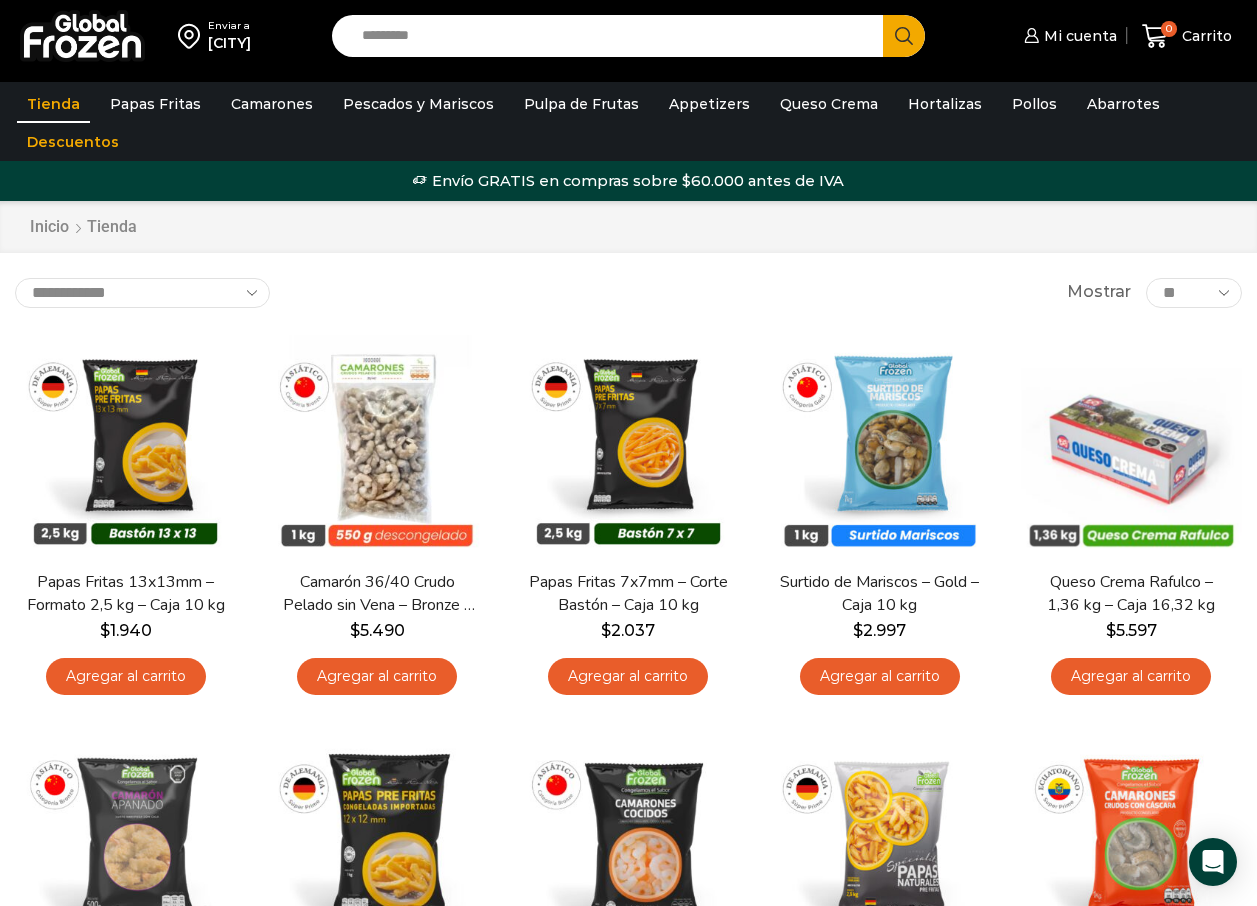 click on "Search input" at bounding box center (613, 36) 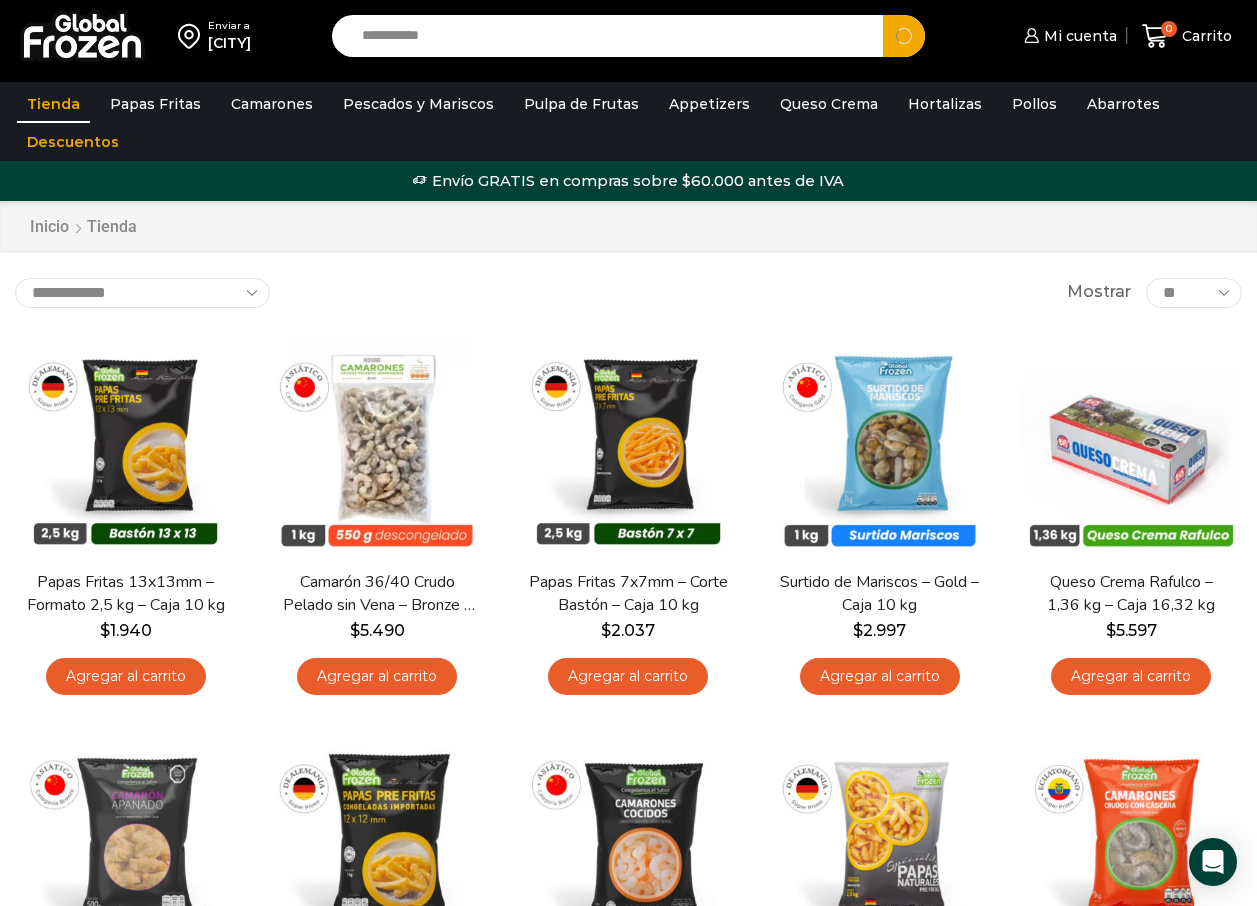 type on "**********" 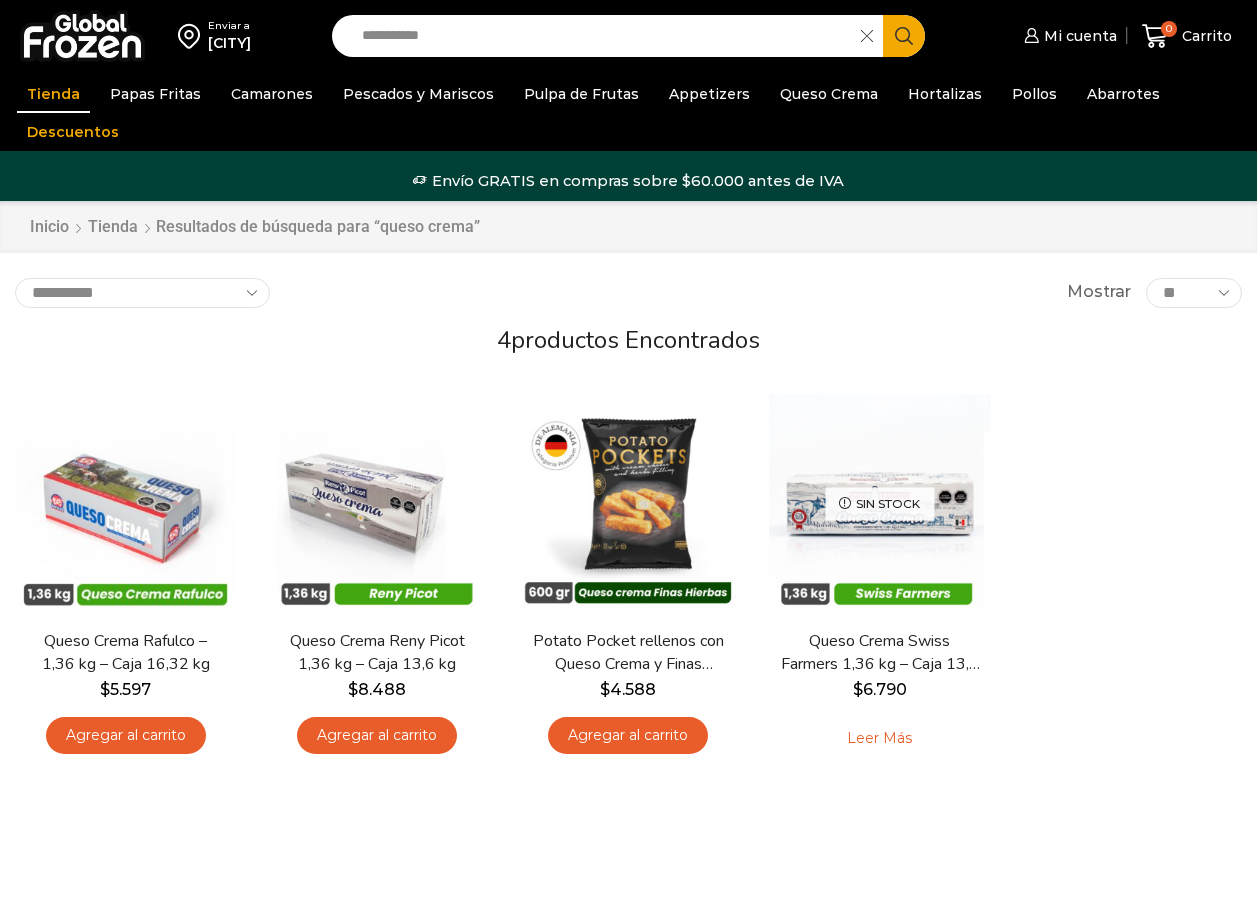 scroll, scrollTop: 0, scrollLeft: 0, axis: both 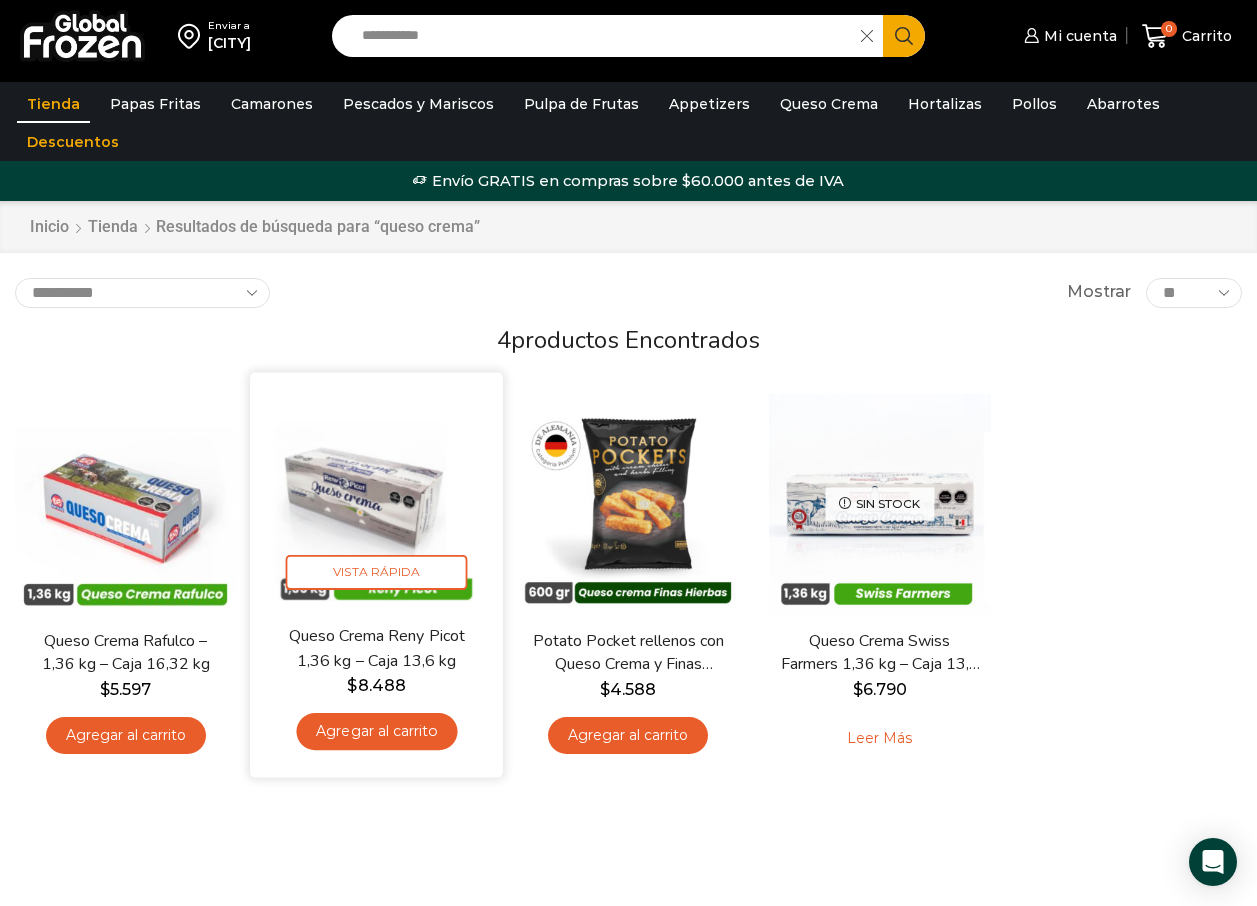click on "Agregar al carrito" at bounding box center (377, 731) 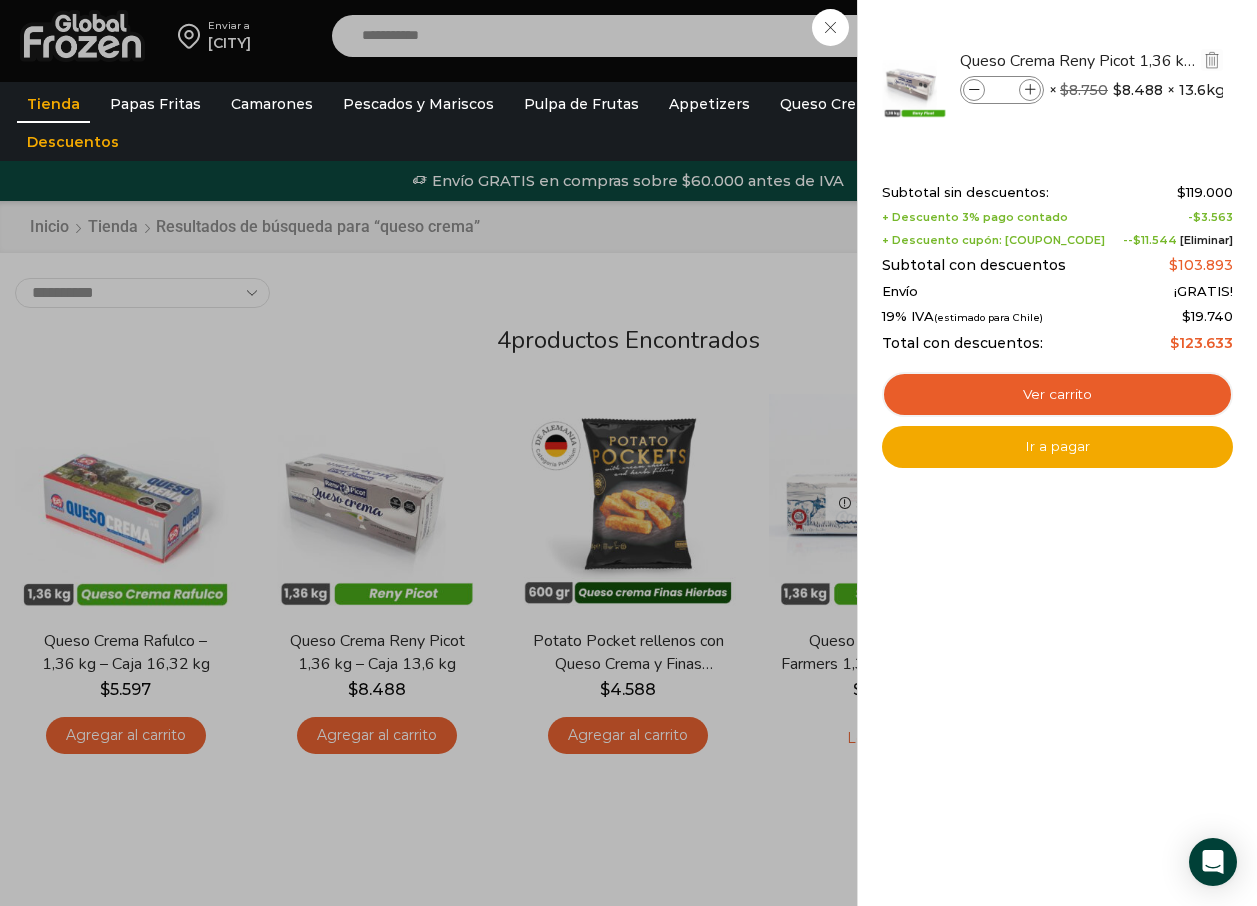 click at bounding box center (1030, 90) 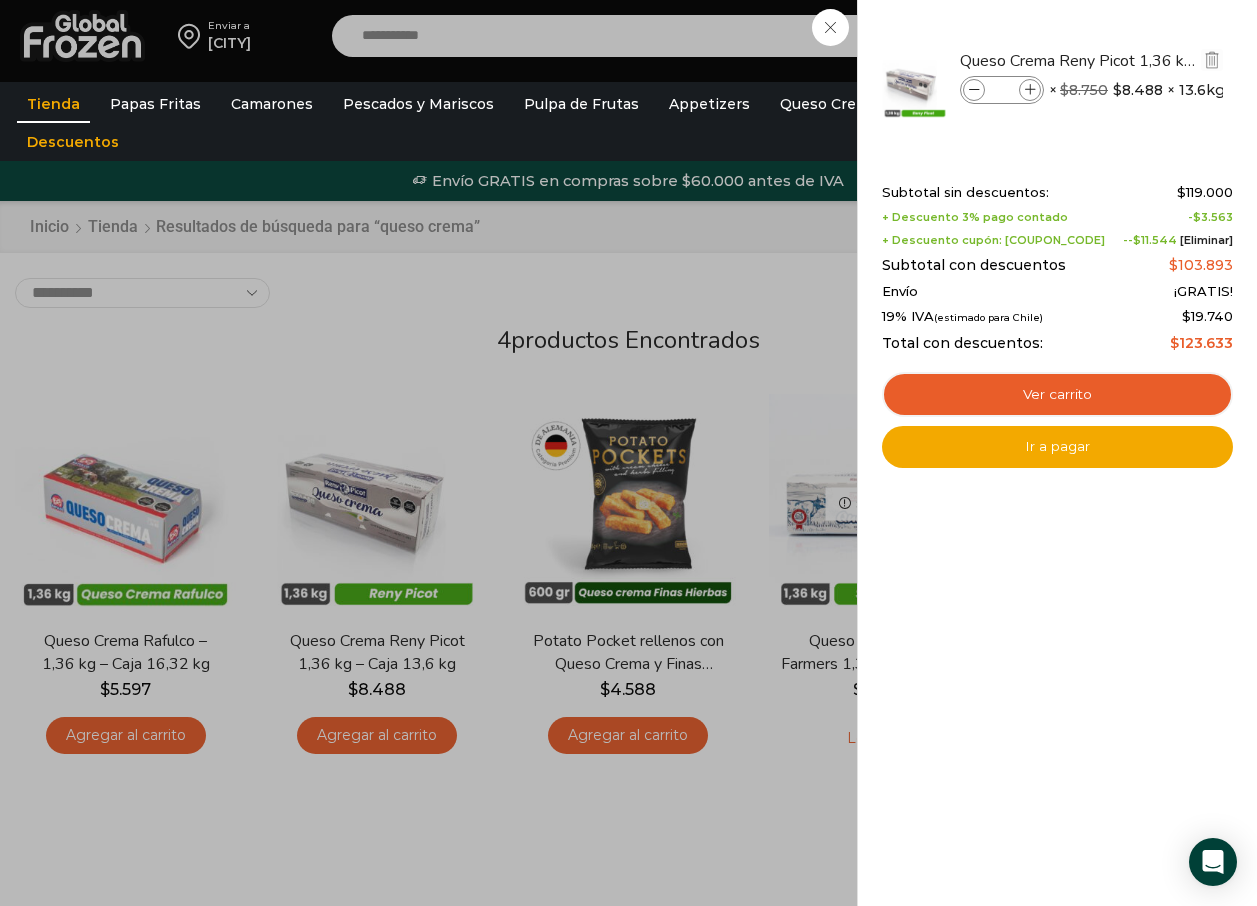 click at bounding box center (1030, 90) 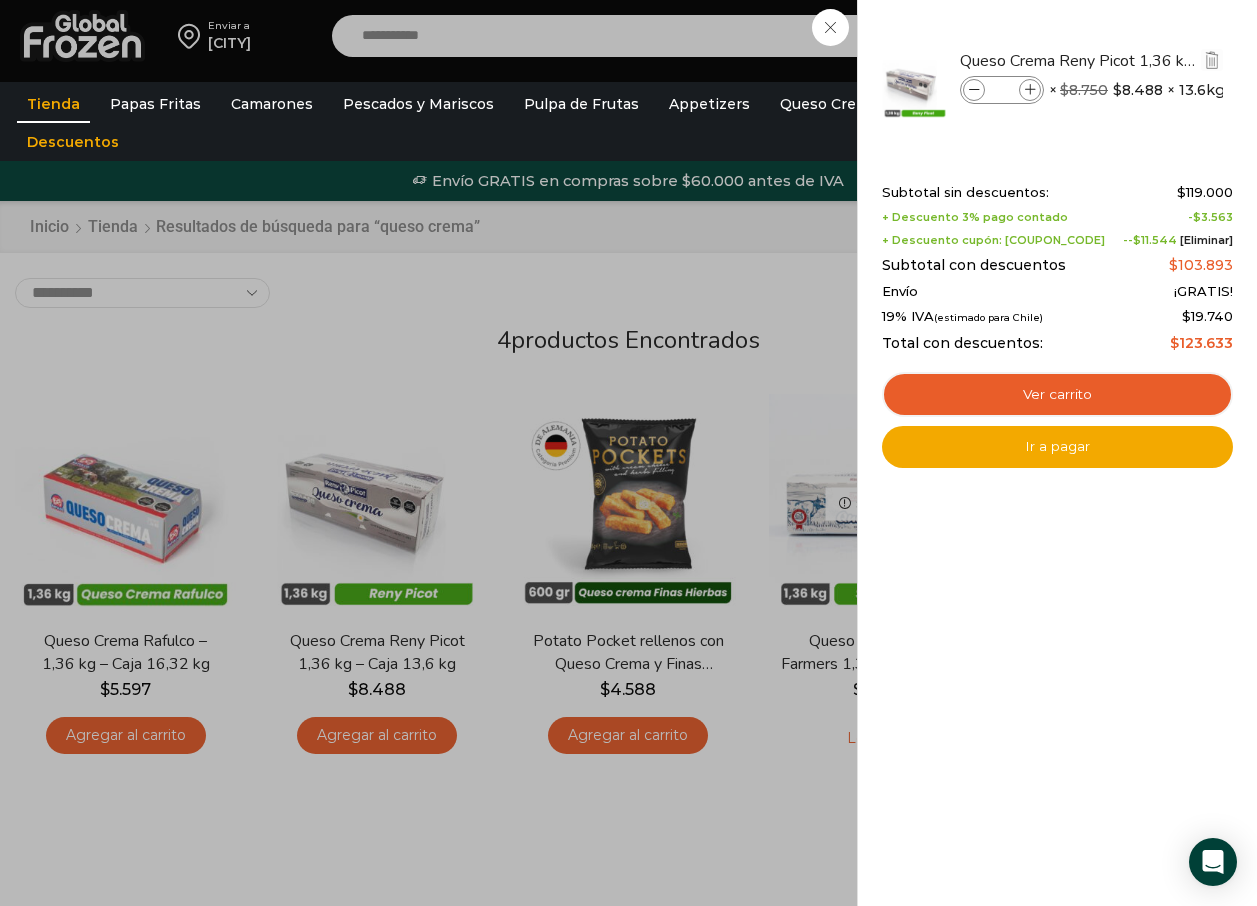click at bounding box center [1030, 90] 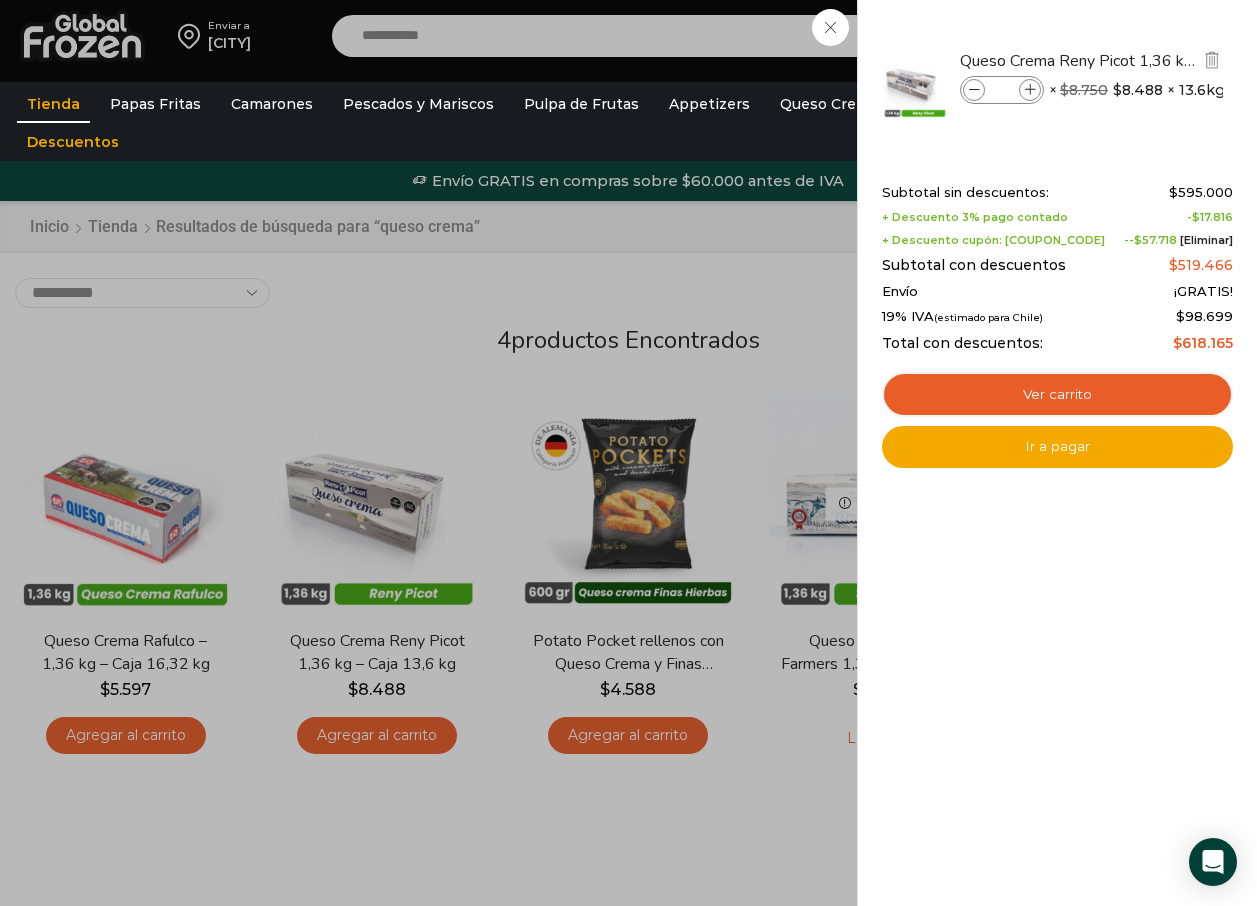 click on "*" at bounding box center [1002, 90] 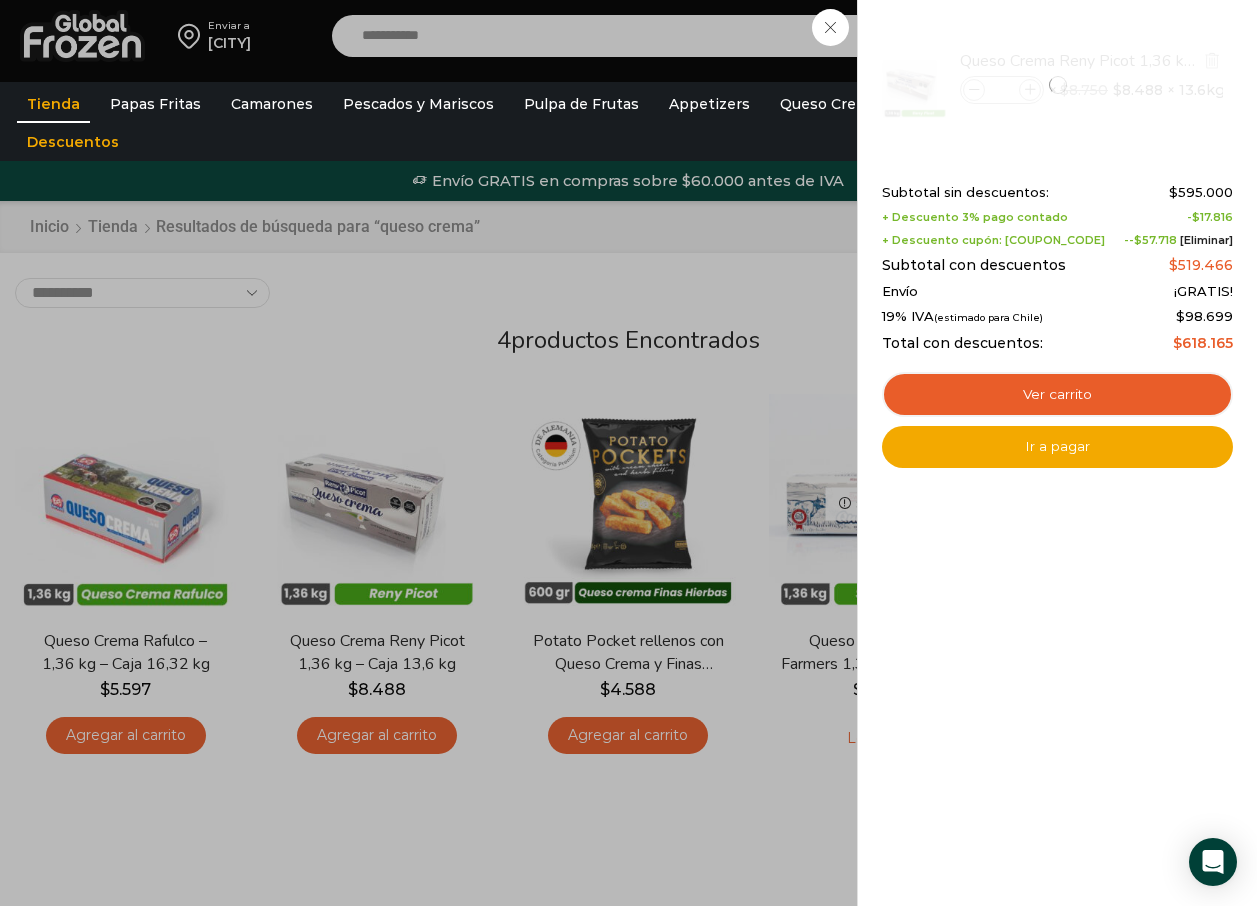 type on "*" 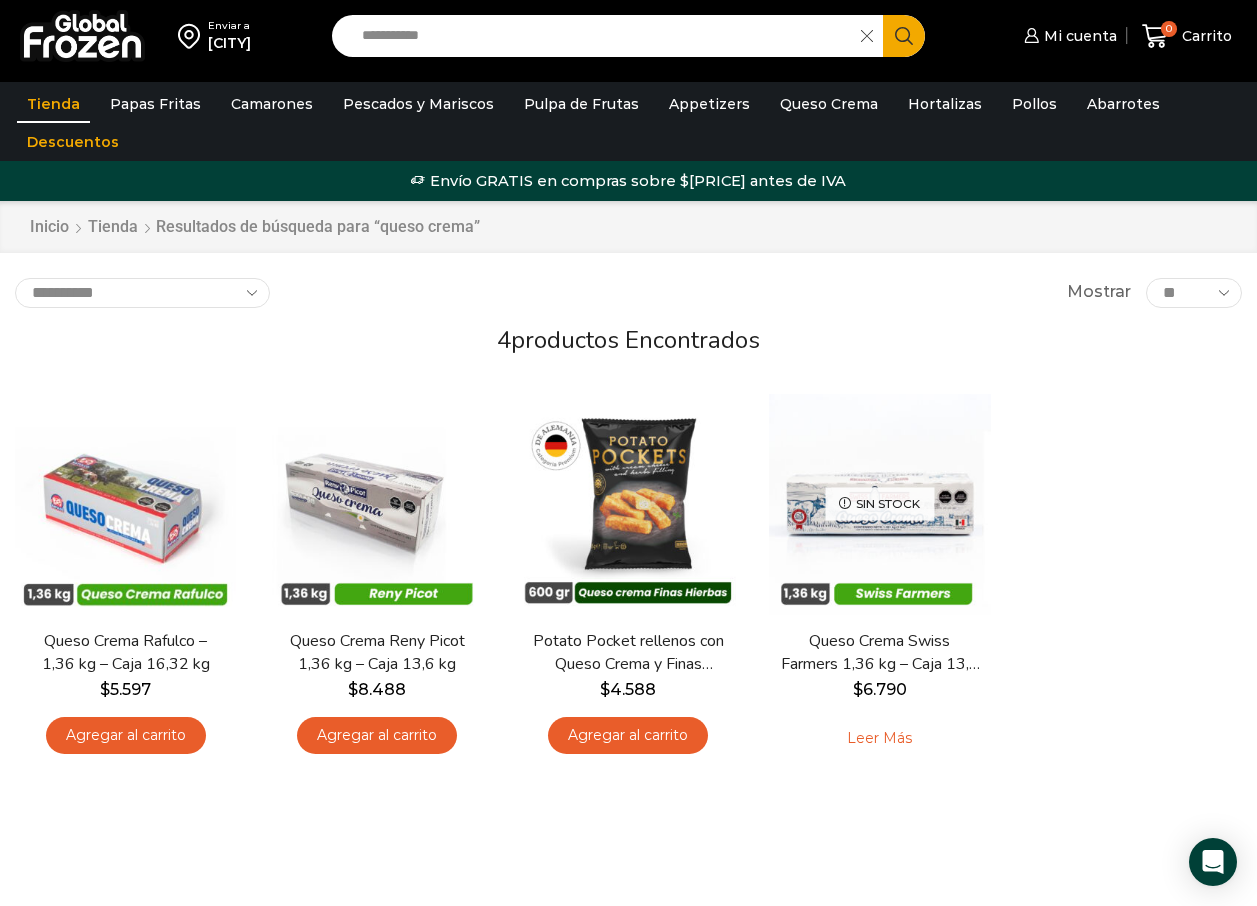 scroll, scrollTop: 0, scrollLeft: 0, axis: both 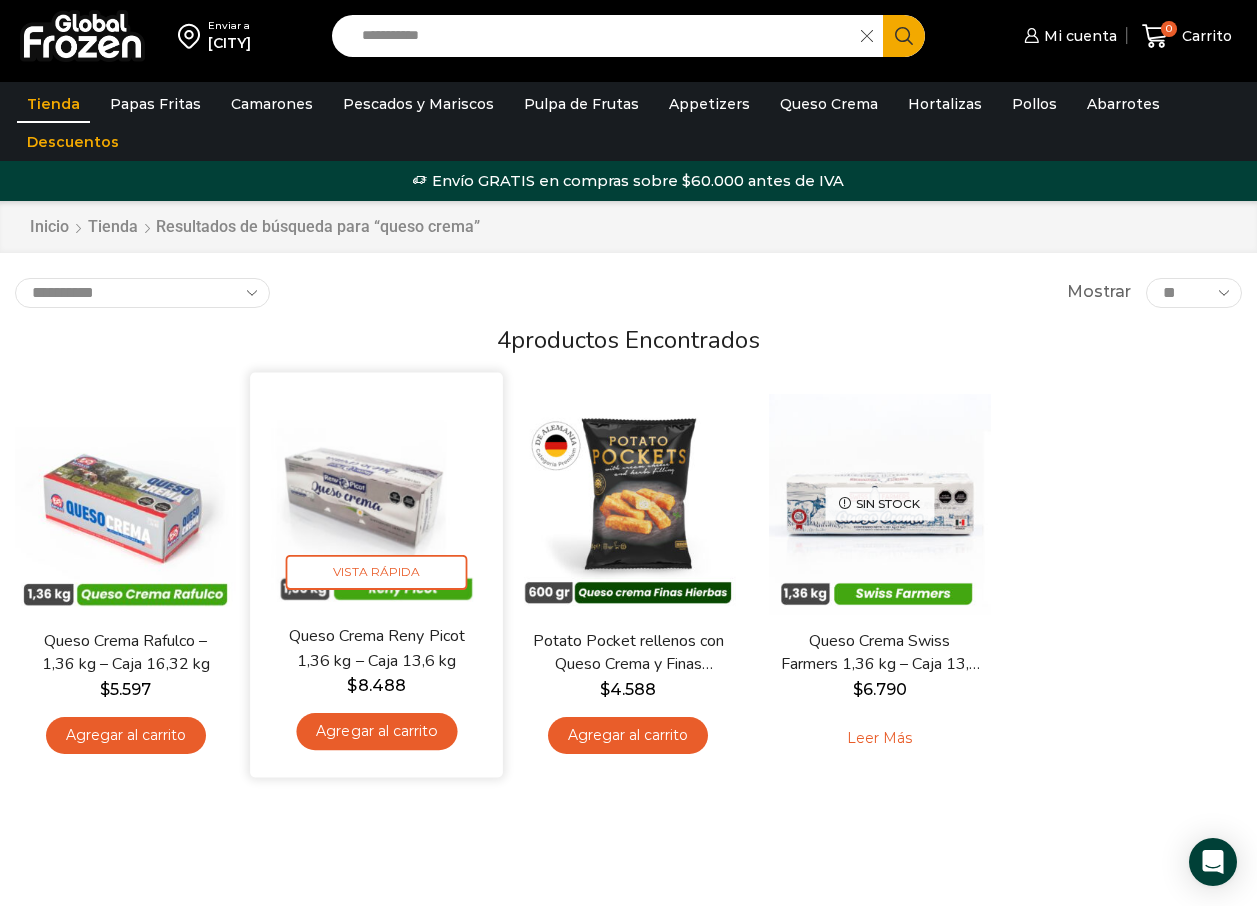 click at bounding box center [377, 498] 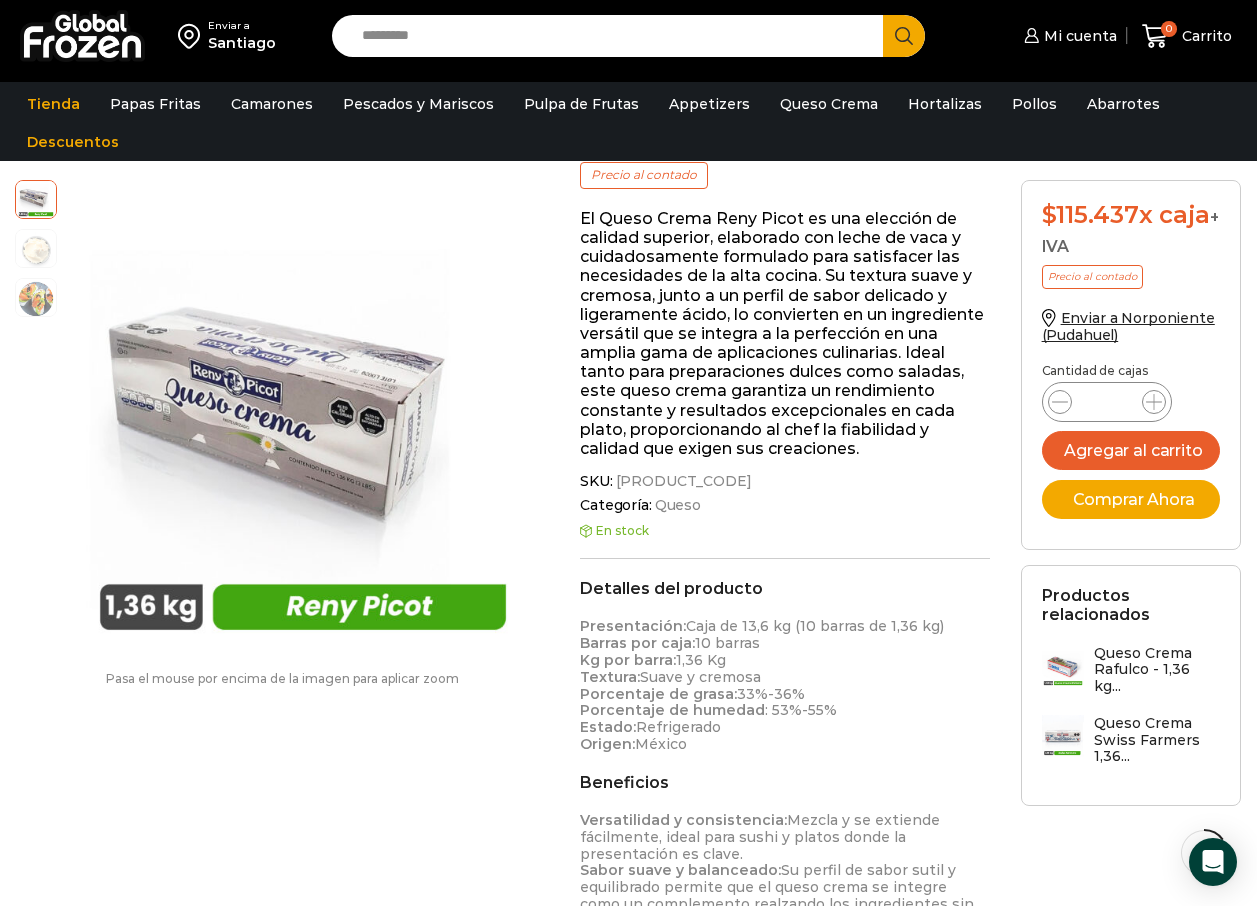 scroll, scrollTop: 301, scrollLeft: 0, axis: vertical 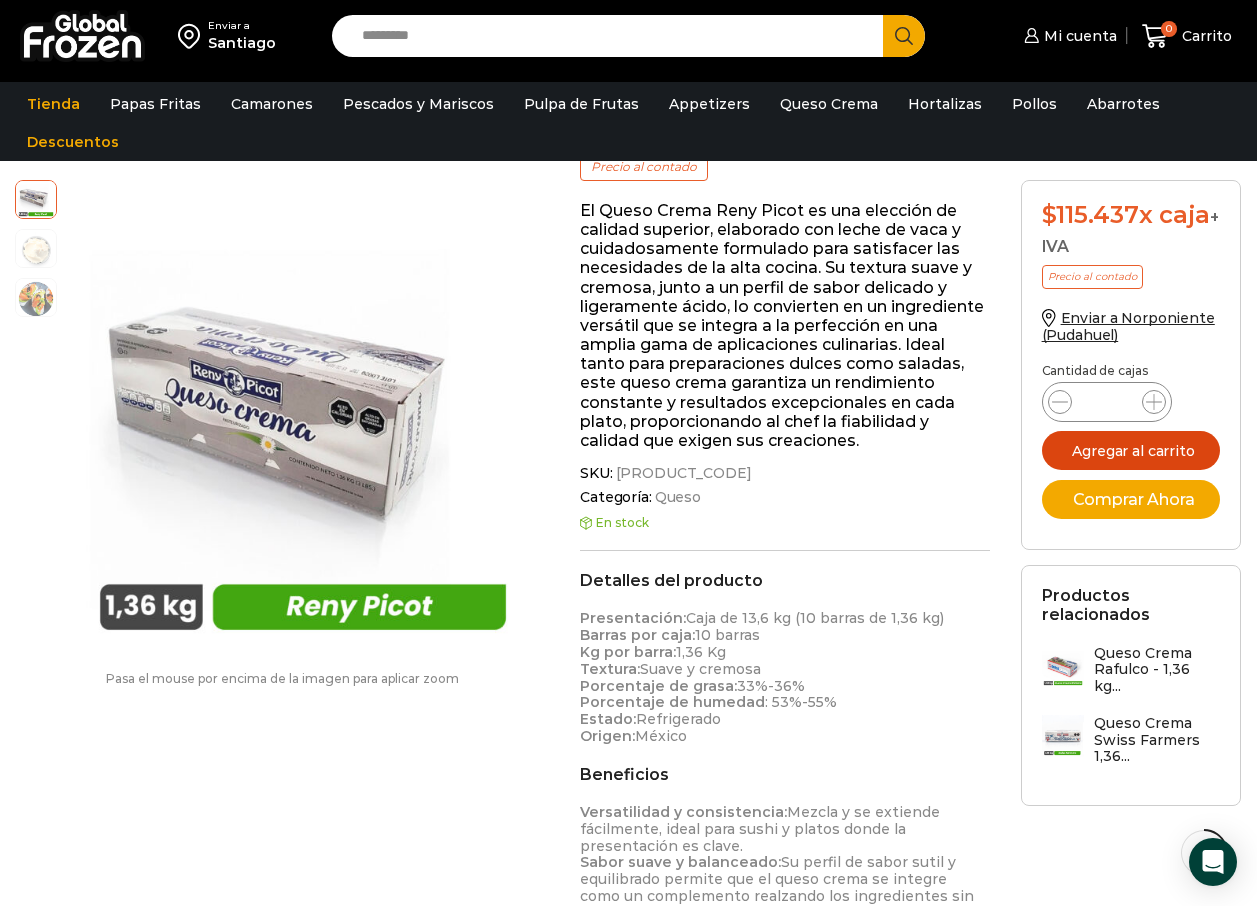 drag, startPoint x: 1150, startPoint y: 447, endPoint x: 407, endPoint y: 702, distance: 785.5406 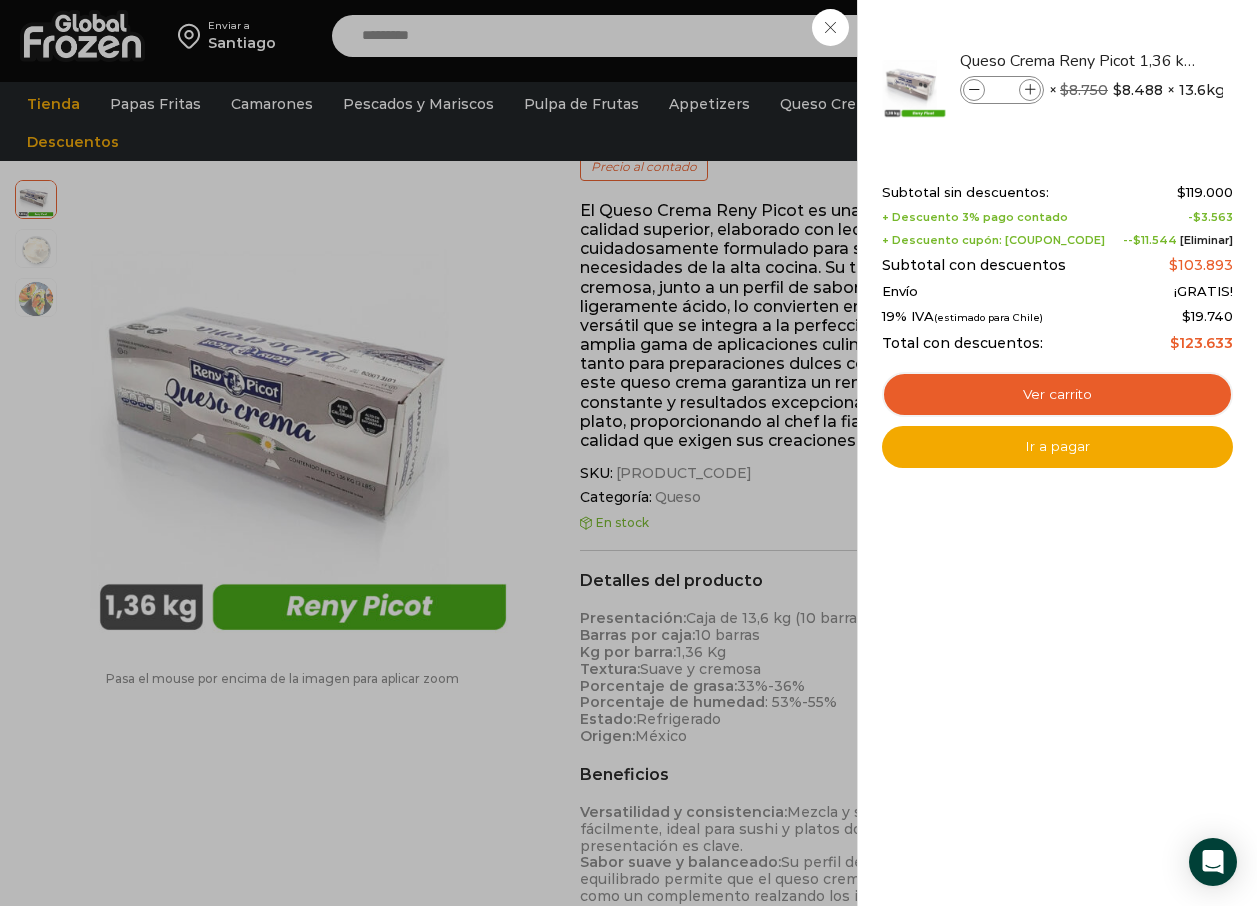 click on "1
Carrito
1
1
Shopping Cart
*" at bounding box center (1187, 36) 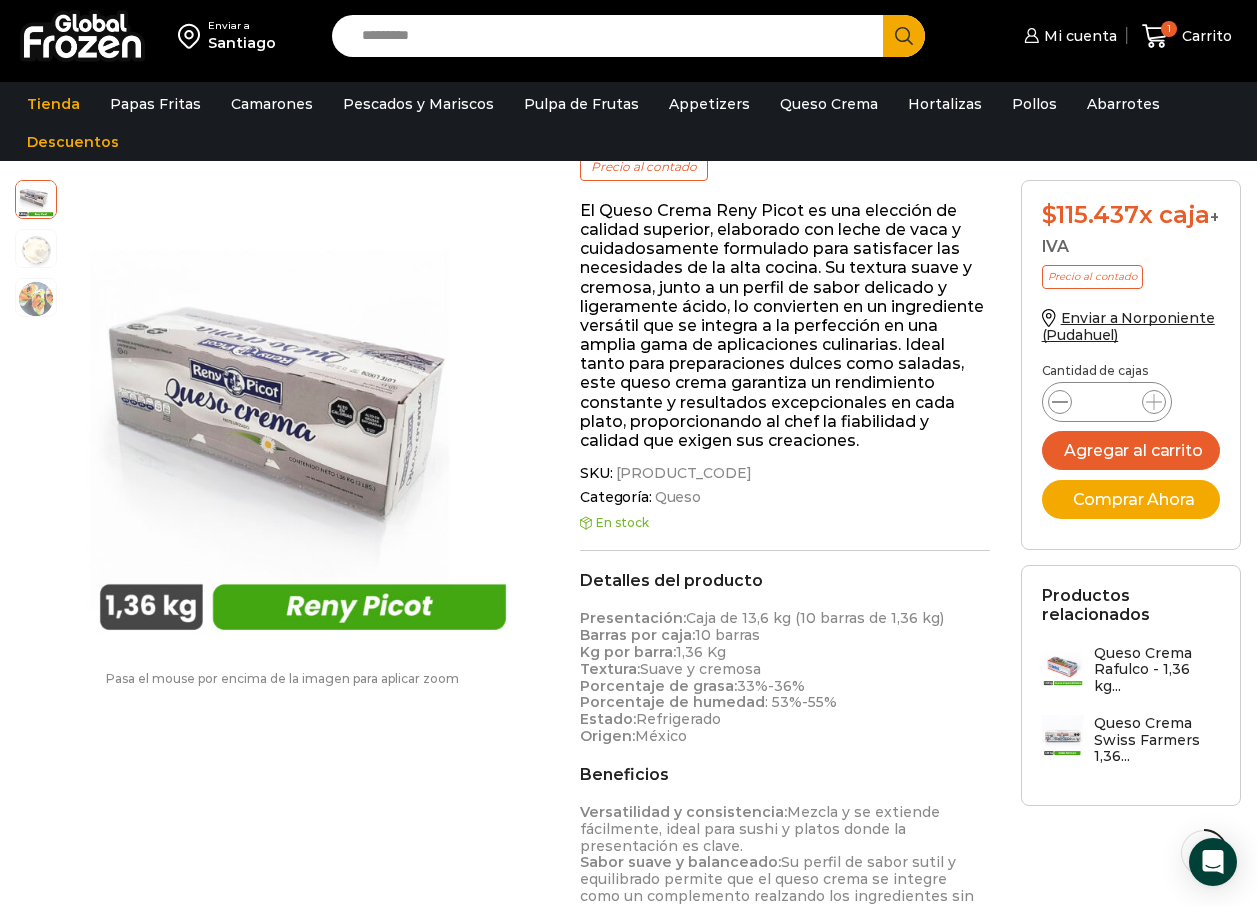 click at bounding box center [1060, 402] 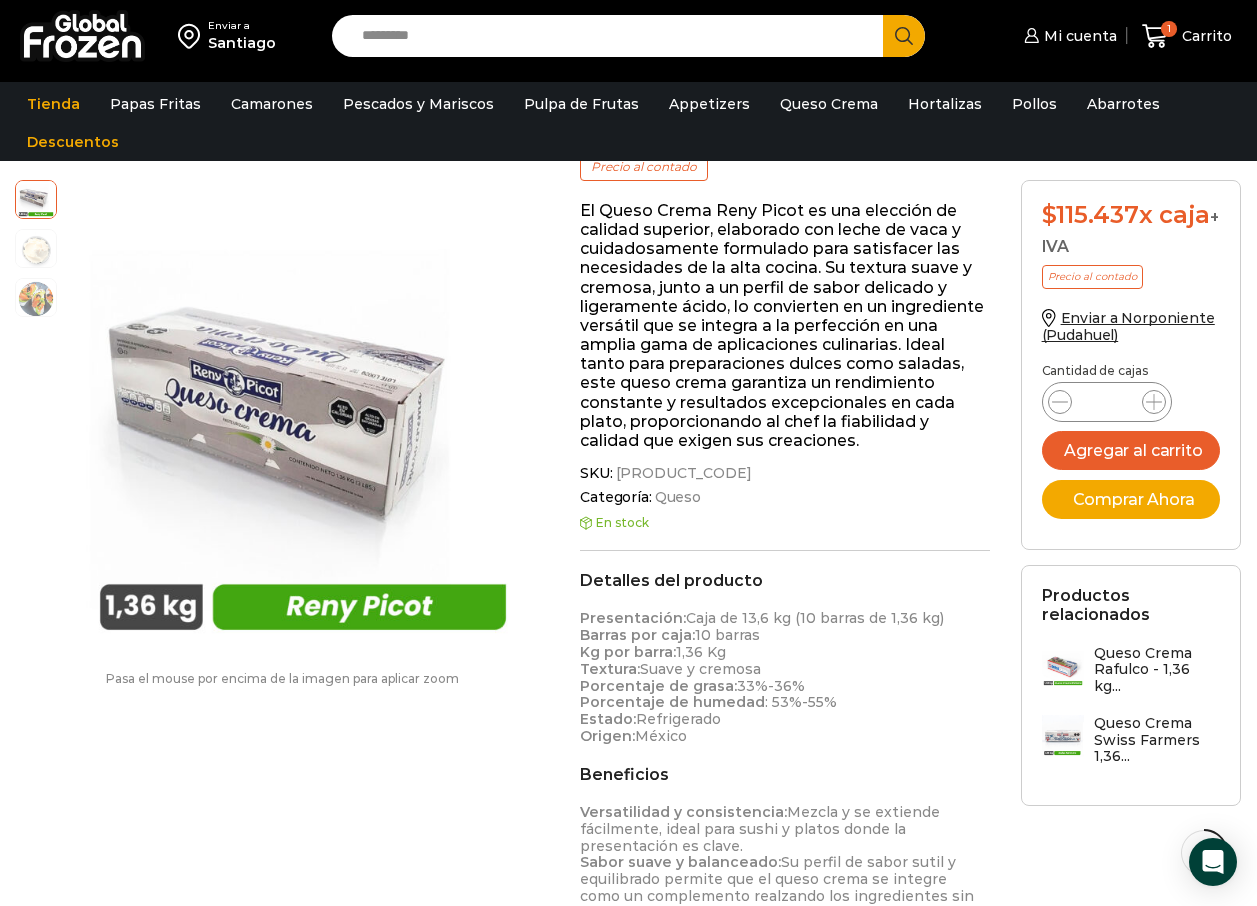 click on "*" at bounding box center (1107, 402) 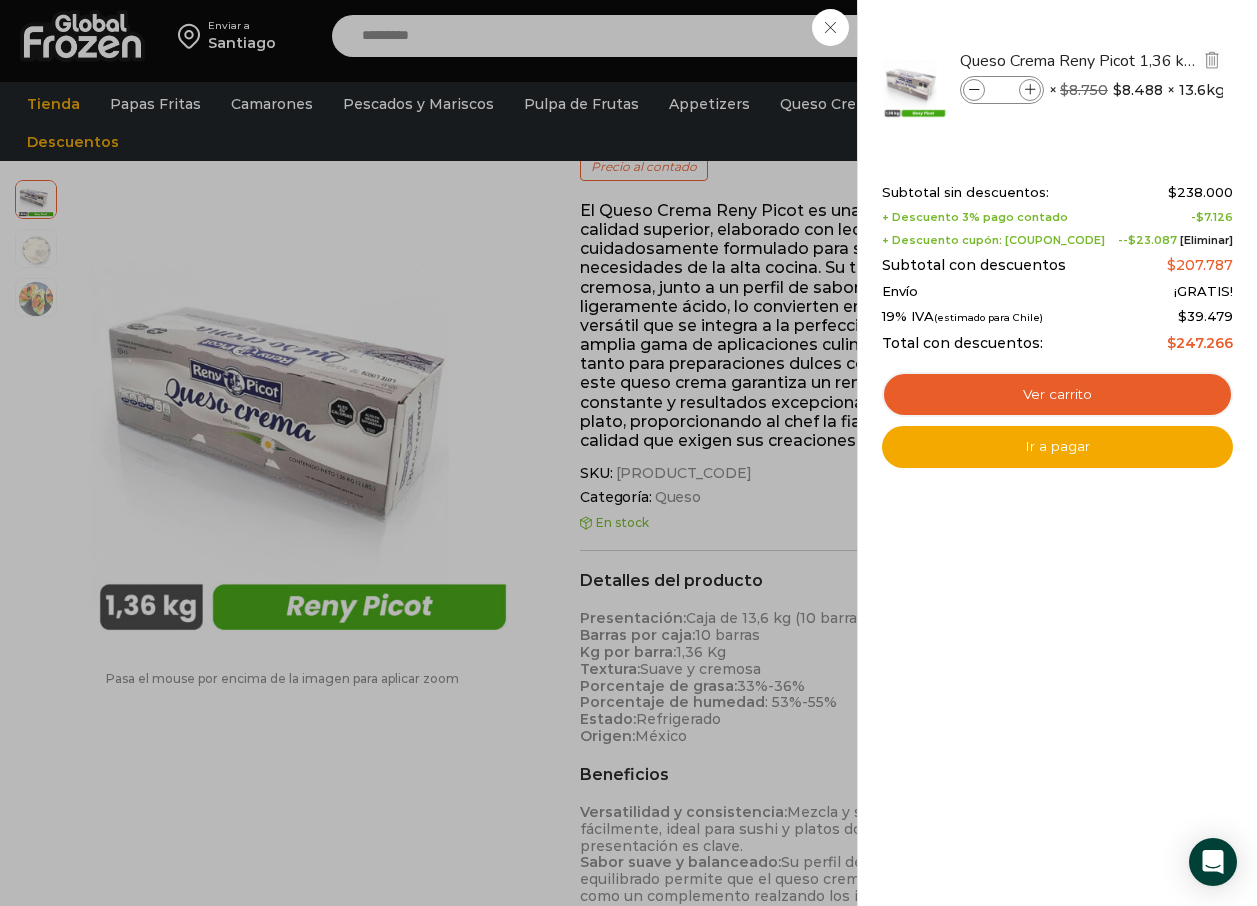 click on "*" at bounding box center (1002, 90) 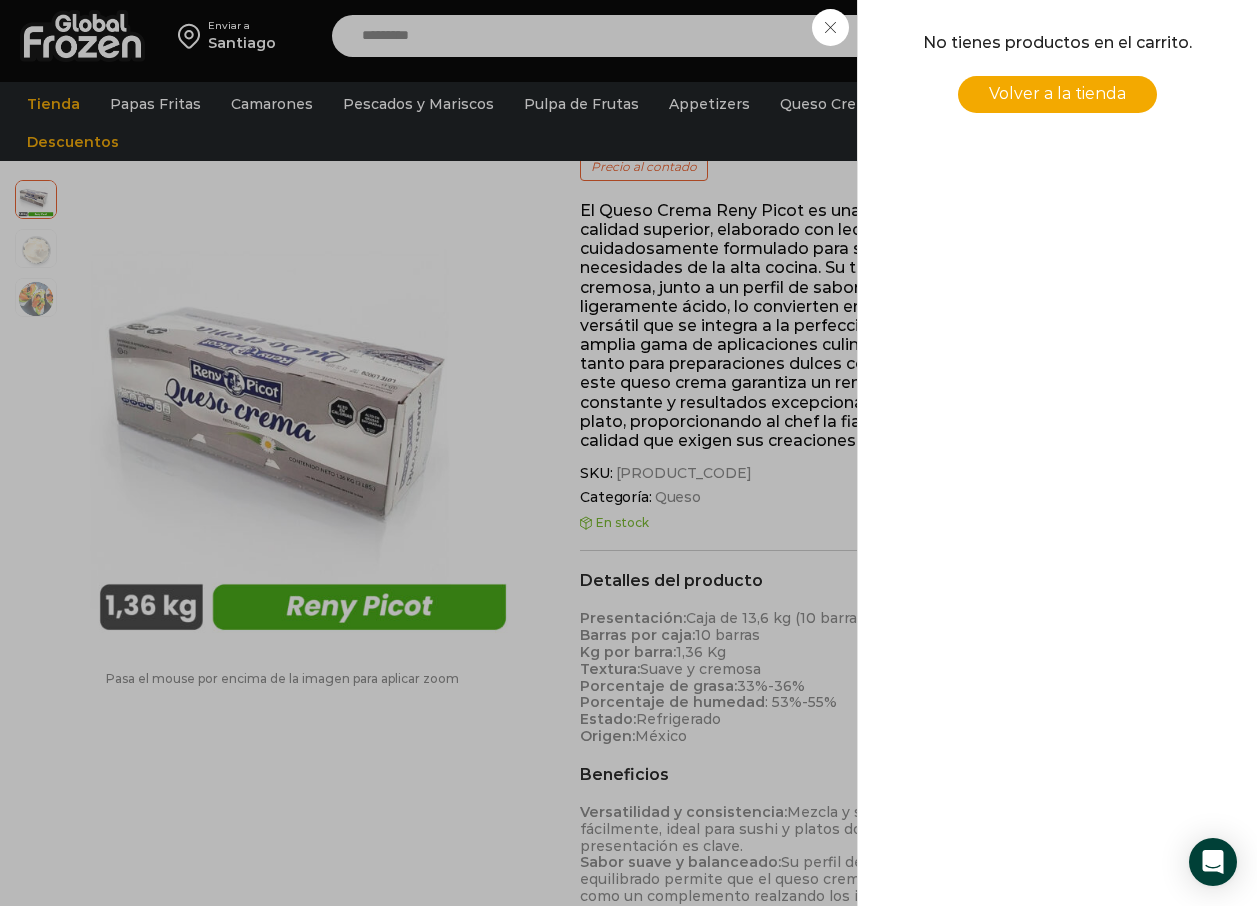 click on "Volver a la tienda" at bounding box center [1057, 93] 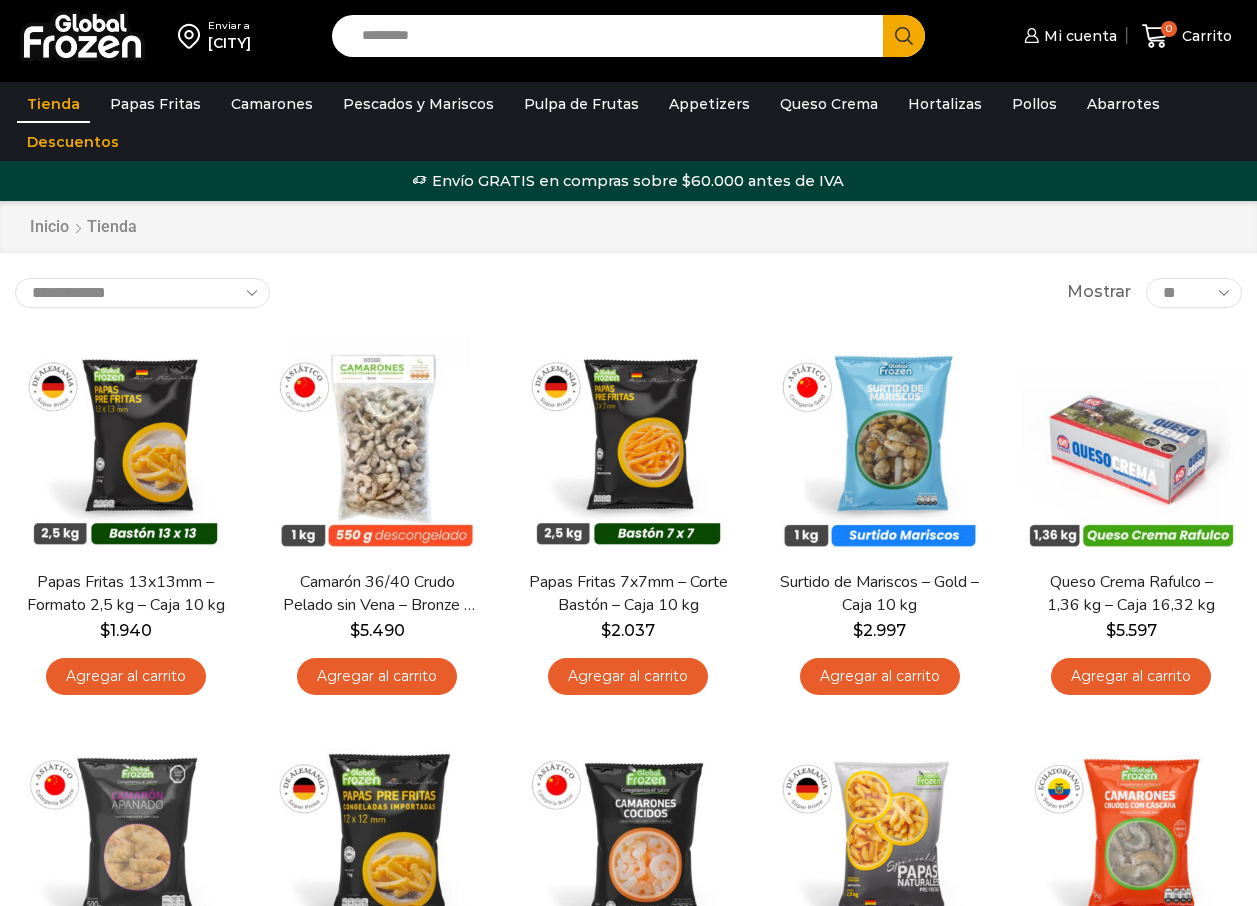 scroll, scrollTop: 0, scrollLeft: 0, axis: both 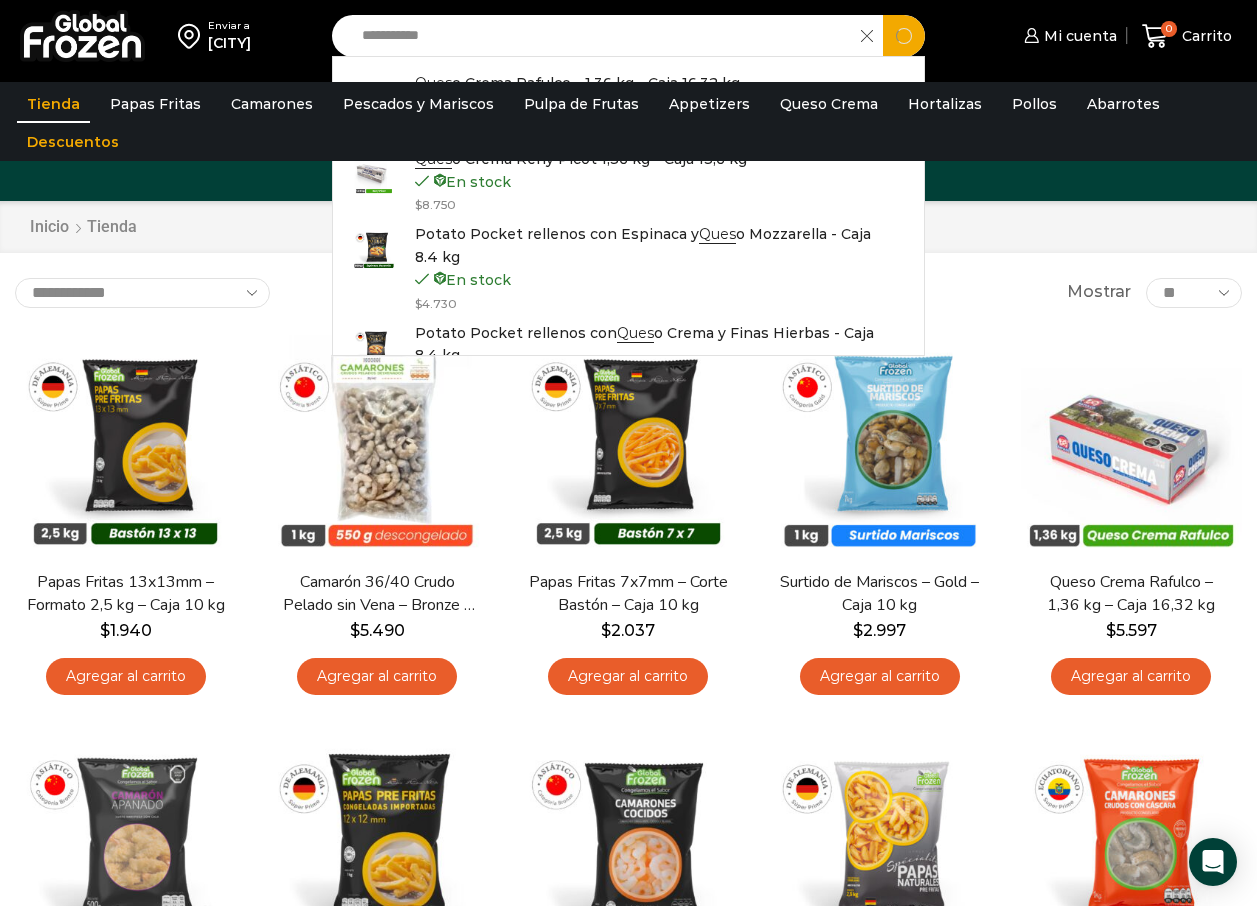 type on "**********" 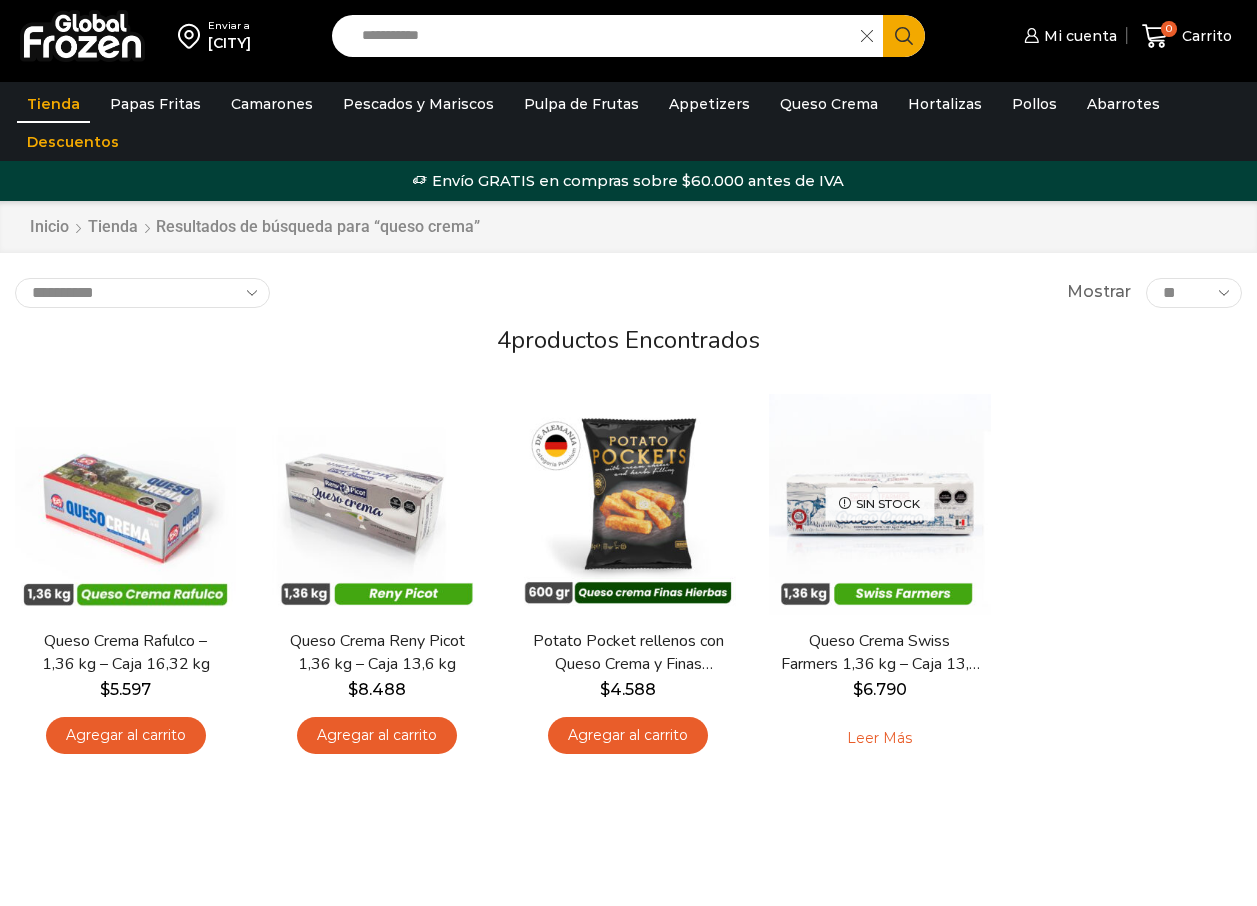 scroll, scrollTop: 0, scrollLeft: 0, axis: both 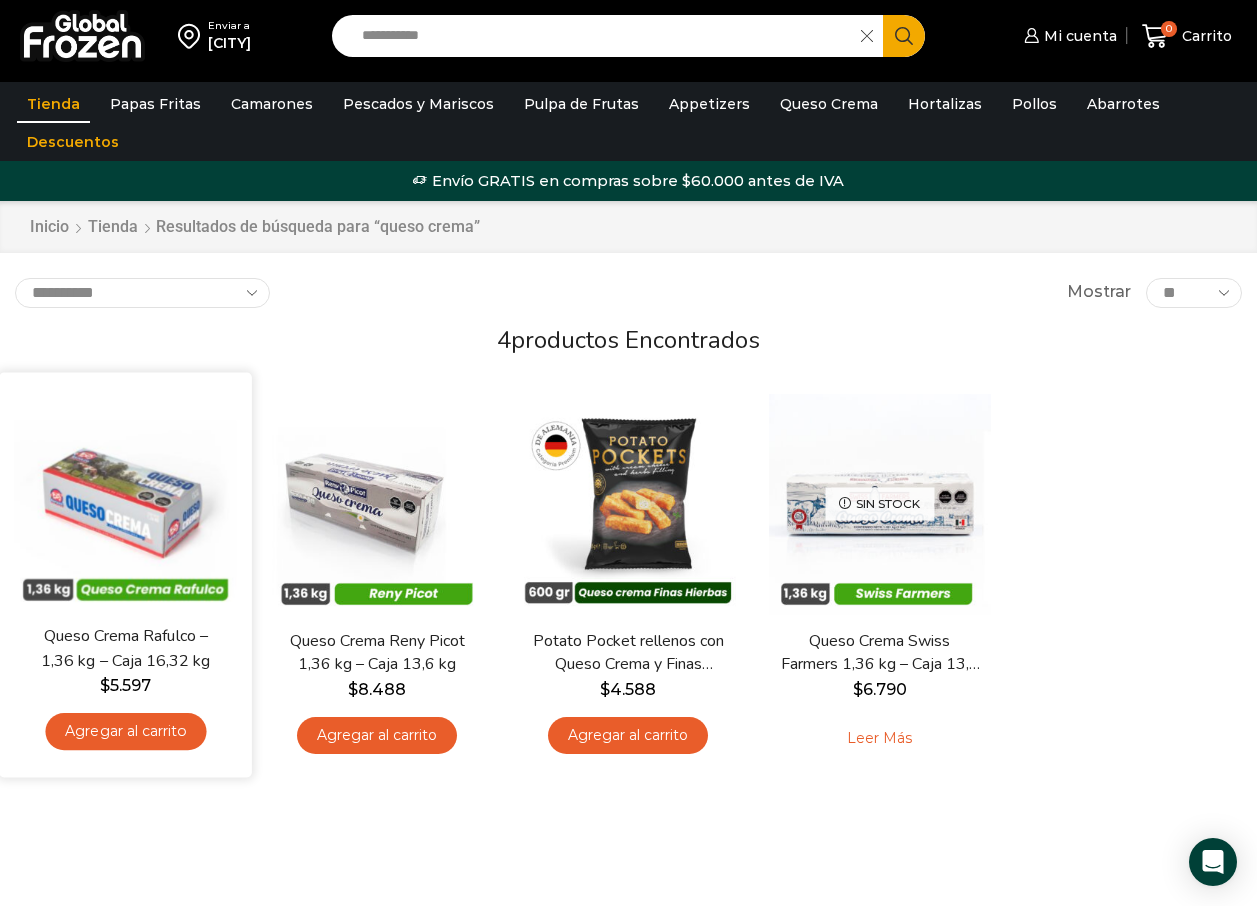 click on "En stock
Vista Rápida
Queso Crema Rafulco – 1,36 kg – Caja 16,32 kg
$ [PRICE]
Agregar al carrito" at bounding box center [125, 574] 